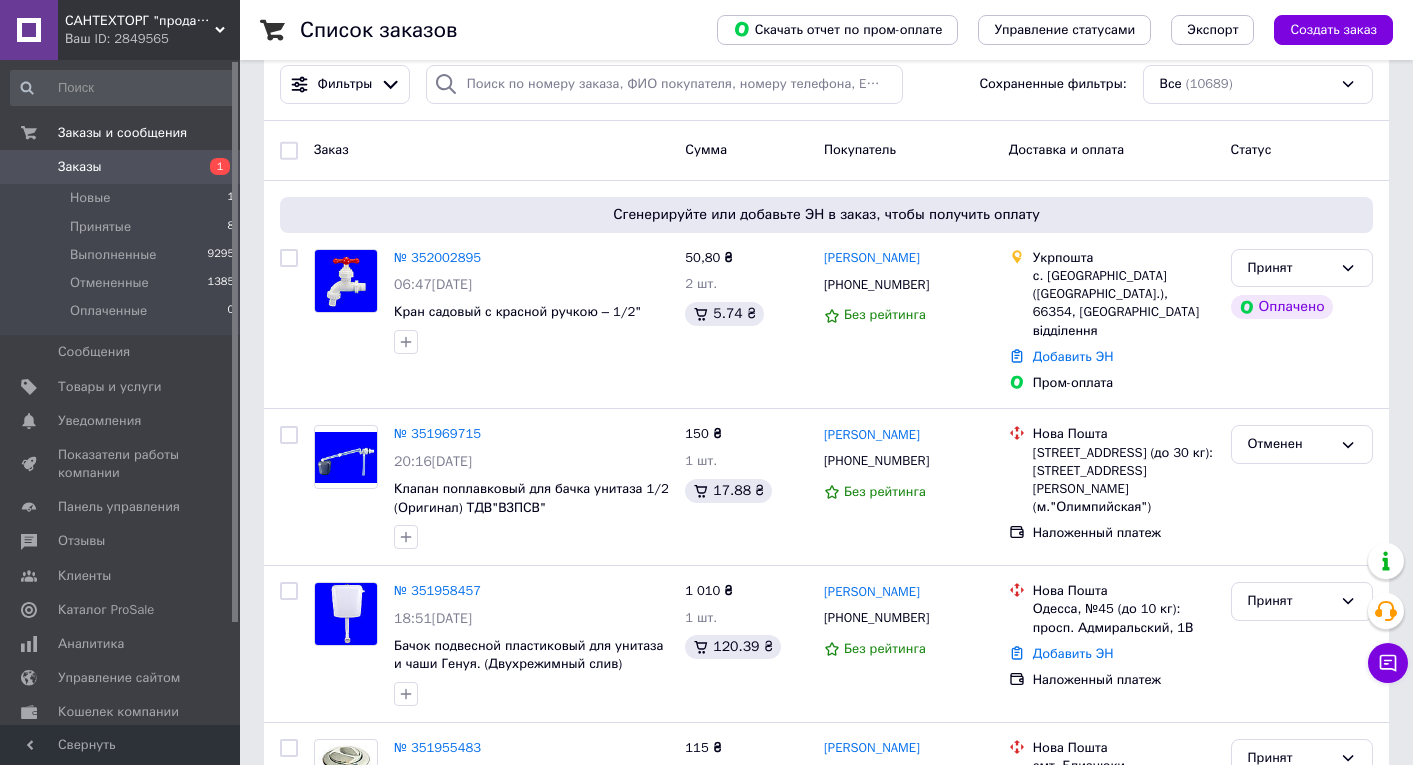 scroll, scrollTop: 194, scrollLeft: 0, axis: vertical 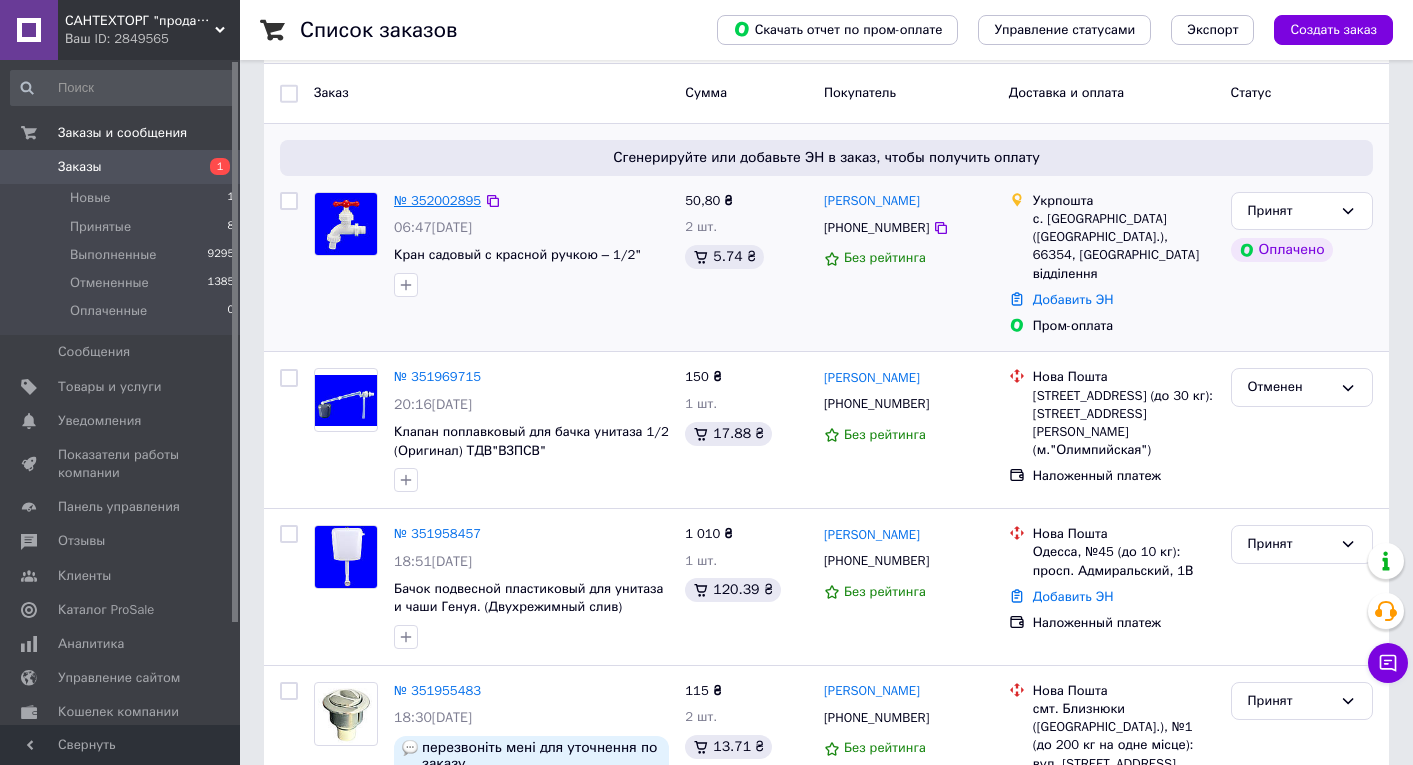 click on "№ 352002895" at bounding box center [437, 200] 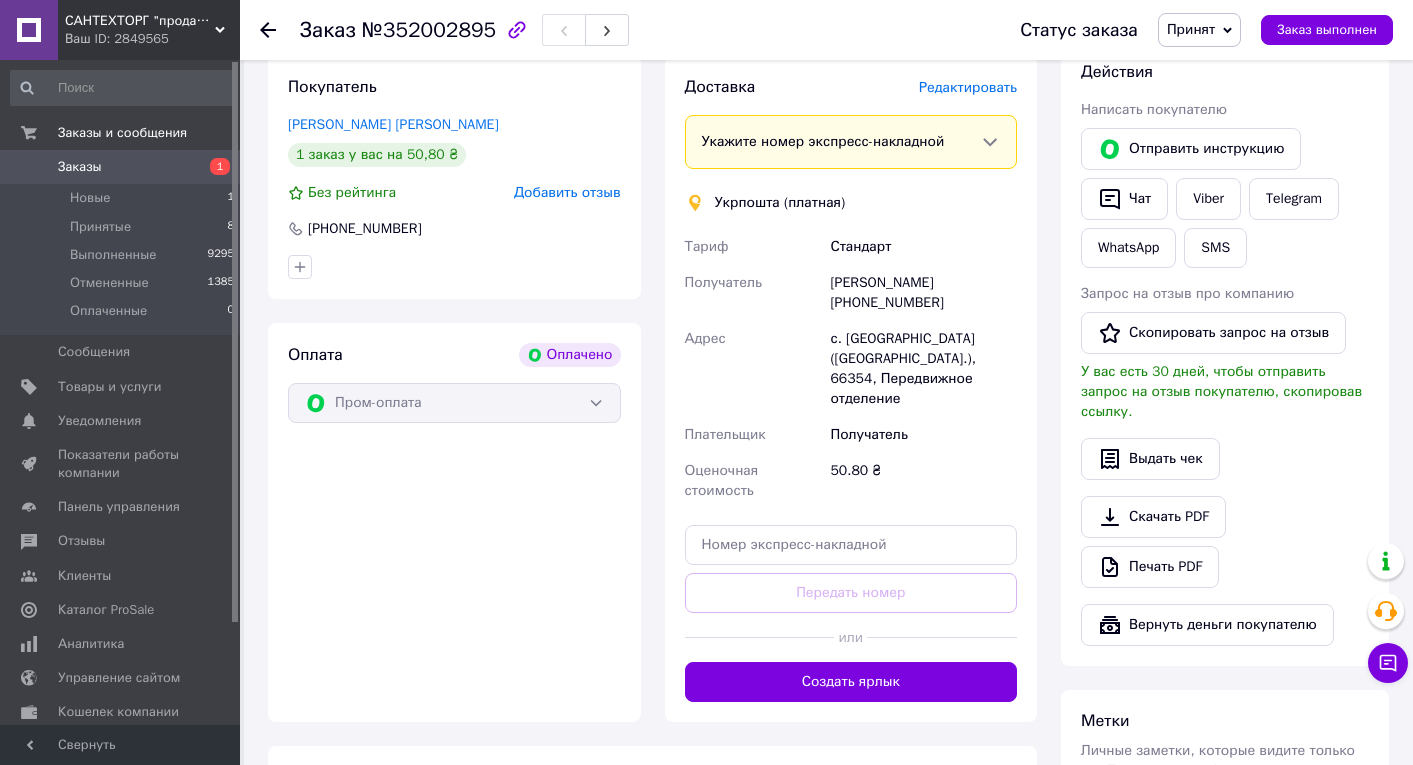scroll, scrollTop: 923, scrollLeft: 0, axis: vertical 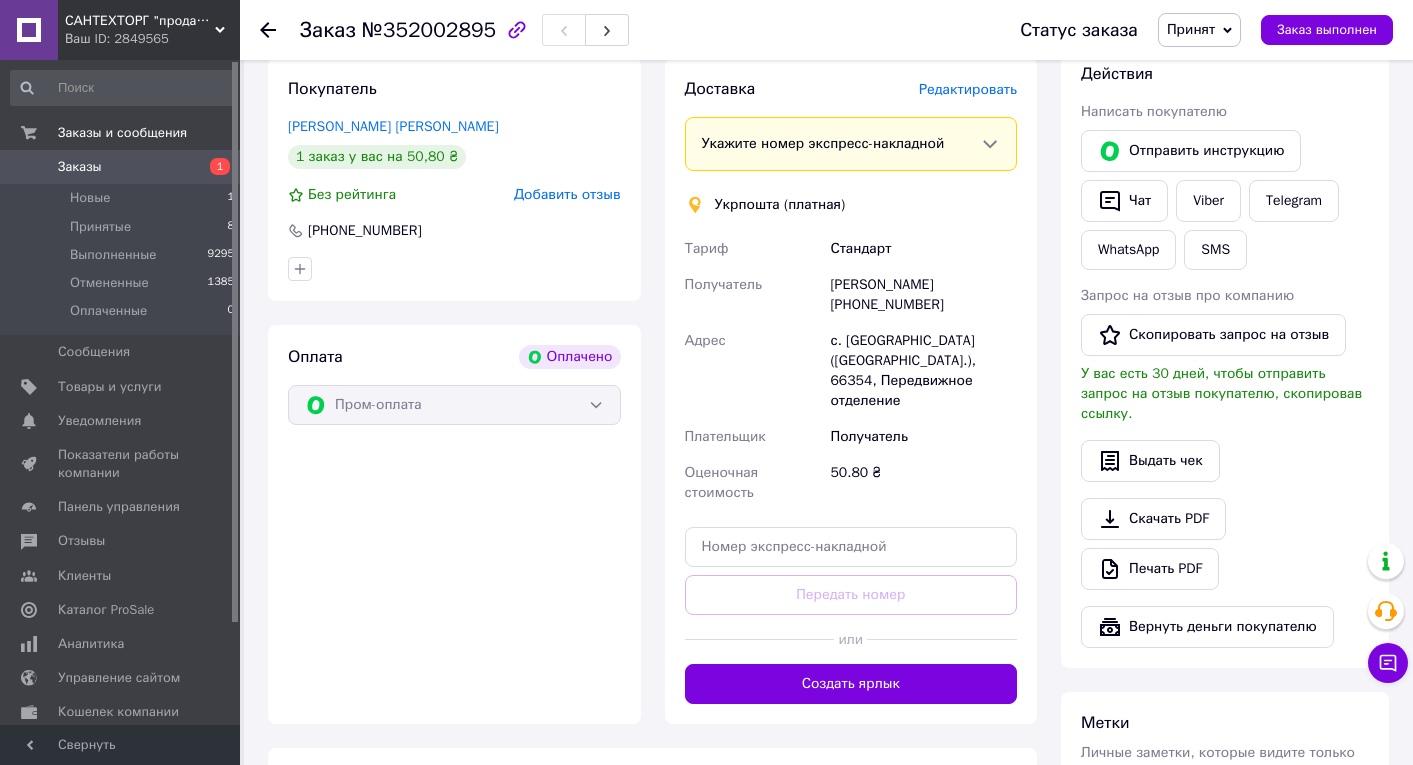 click 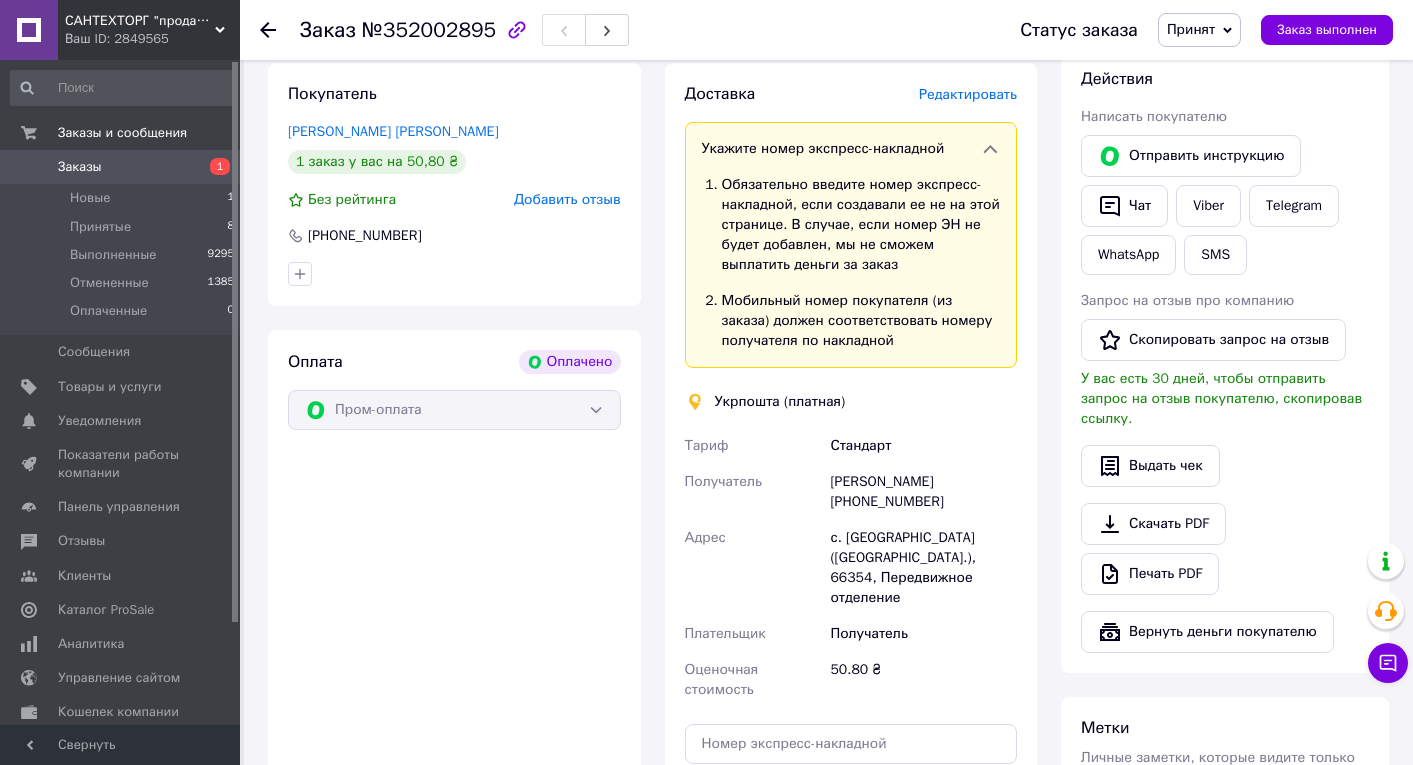 scroll, scrollTop: 841, scrollLeft: 0, axis: vertical 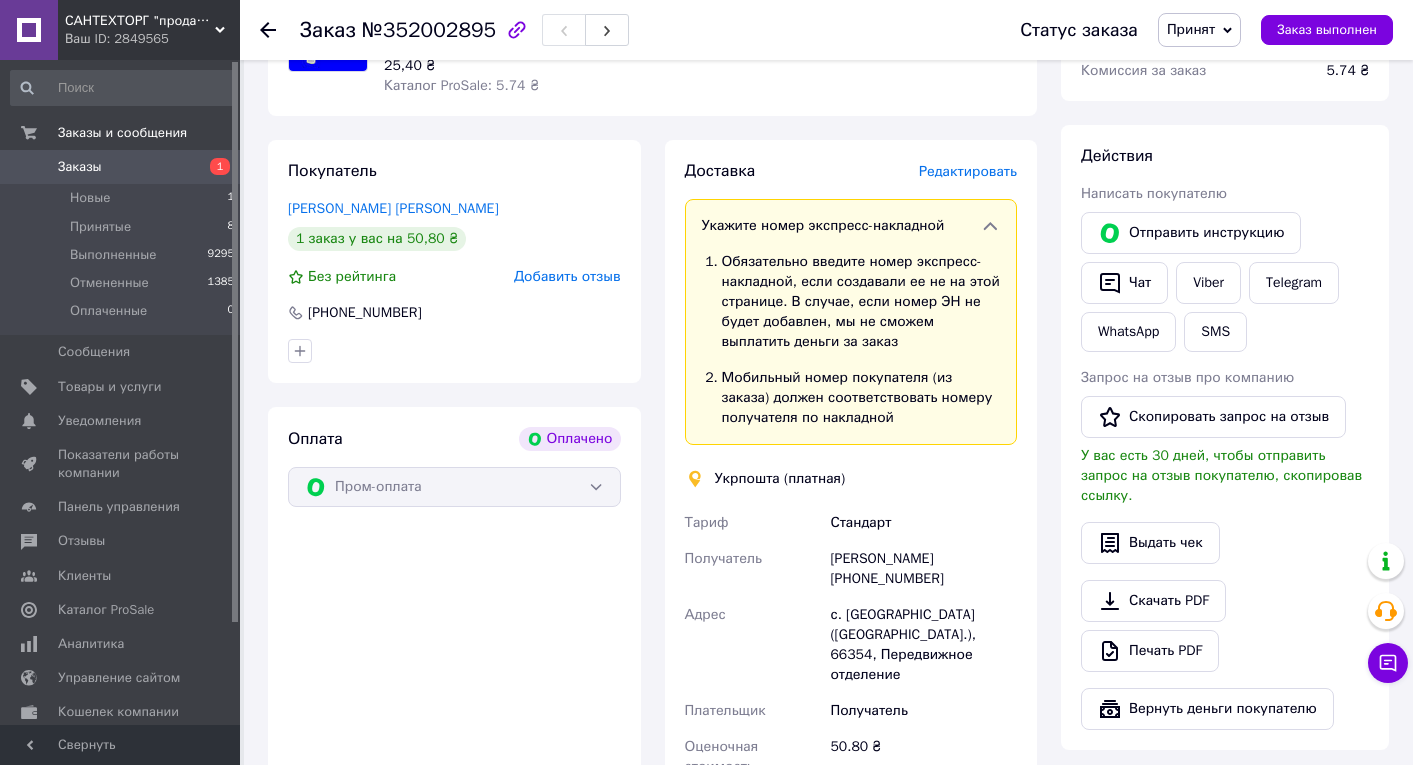 click on "Редактировать" at bounding box center (968, 171) 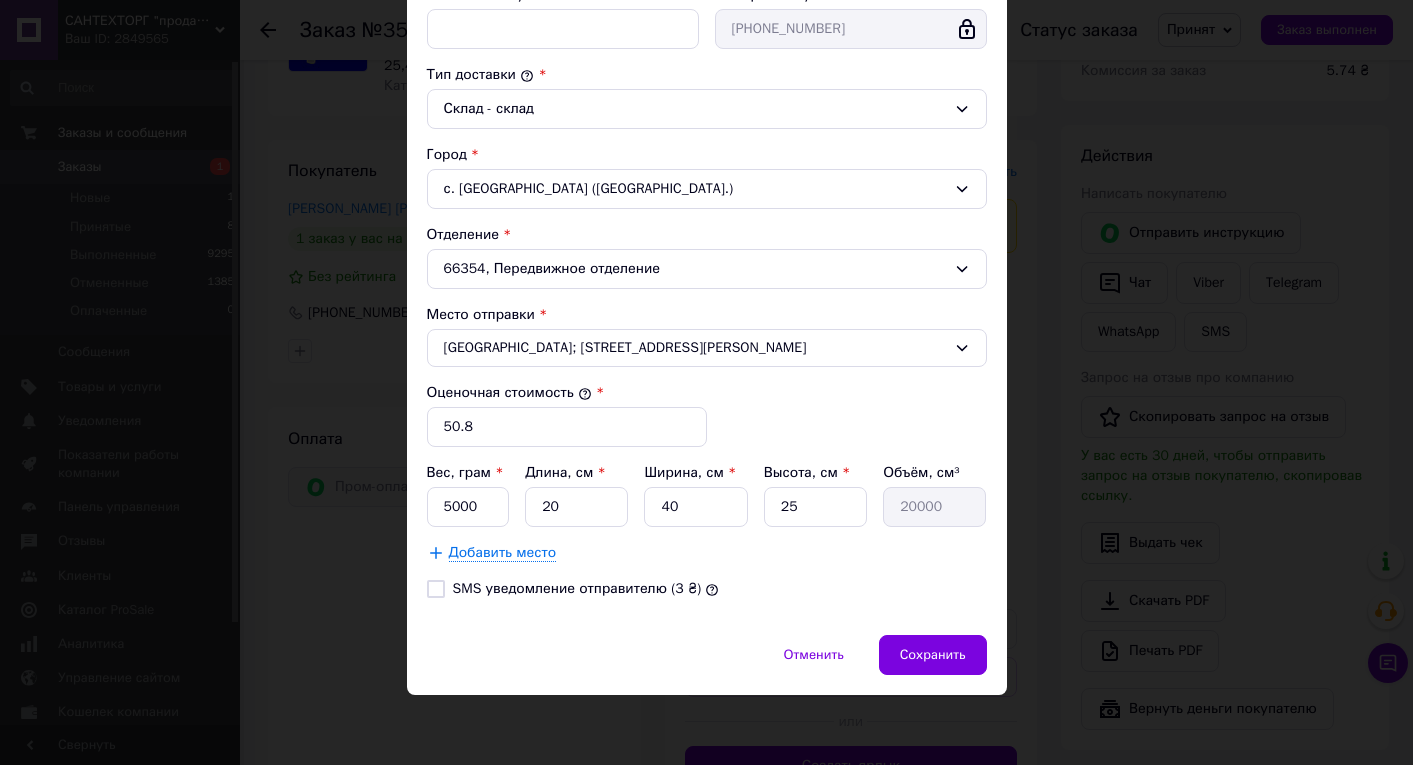 scroll, scrollTop: 486, scrollLeft: 0, axis: vertical 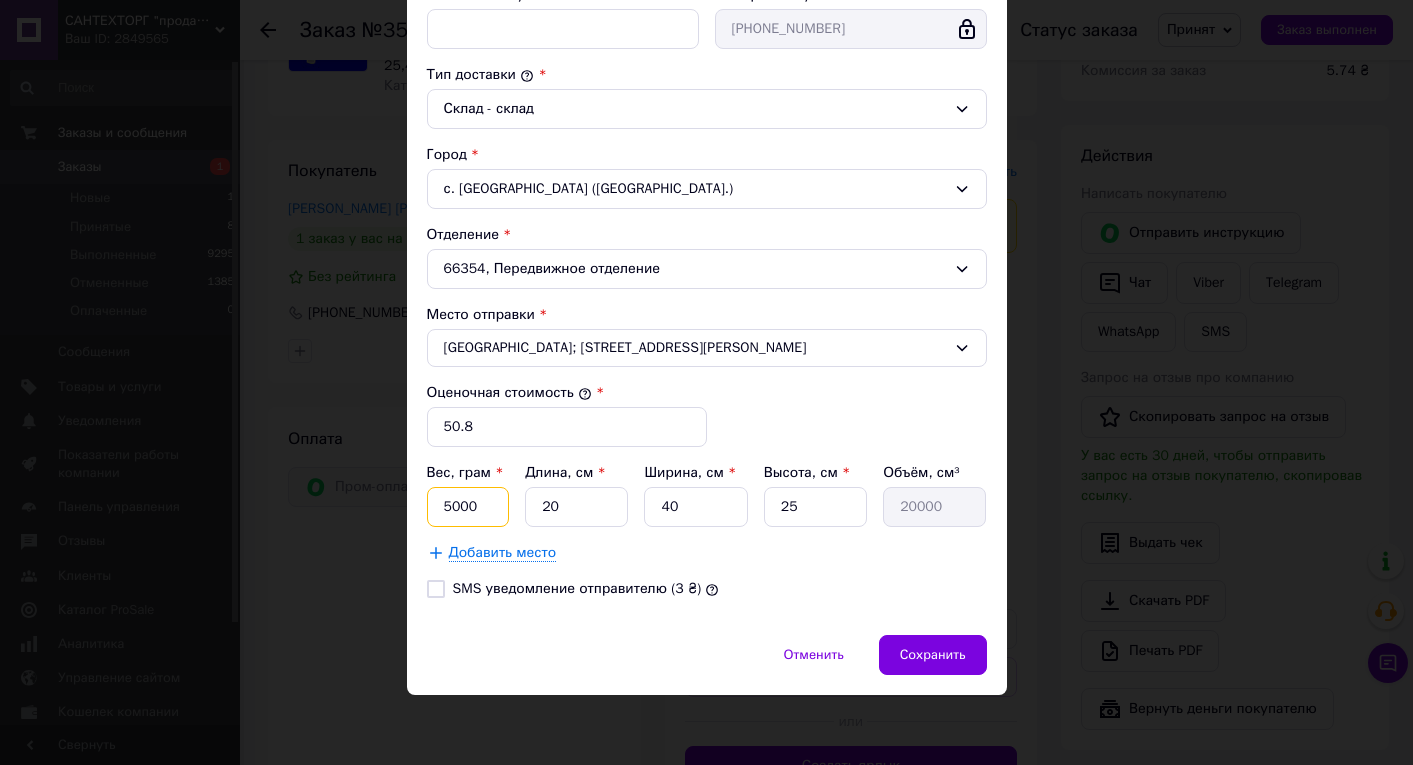 drag, startPoint x: 438, startPoint y: 512, endPoint x: 510, endPoint y: 512, distance: 72 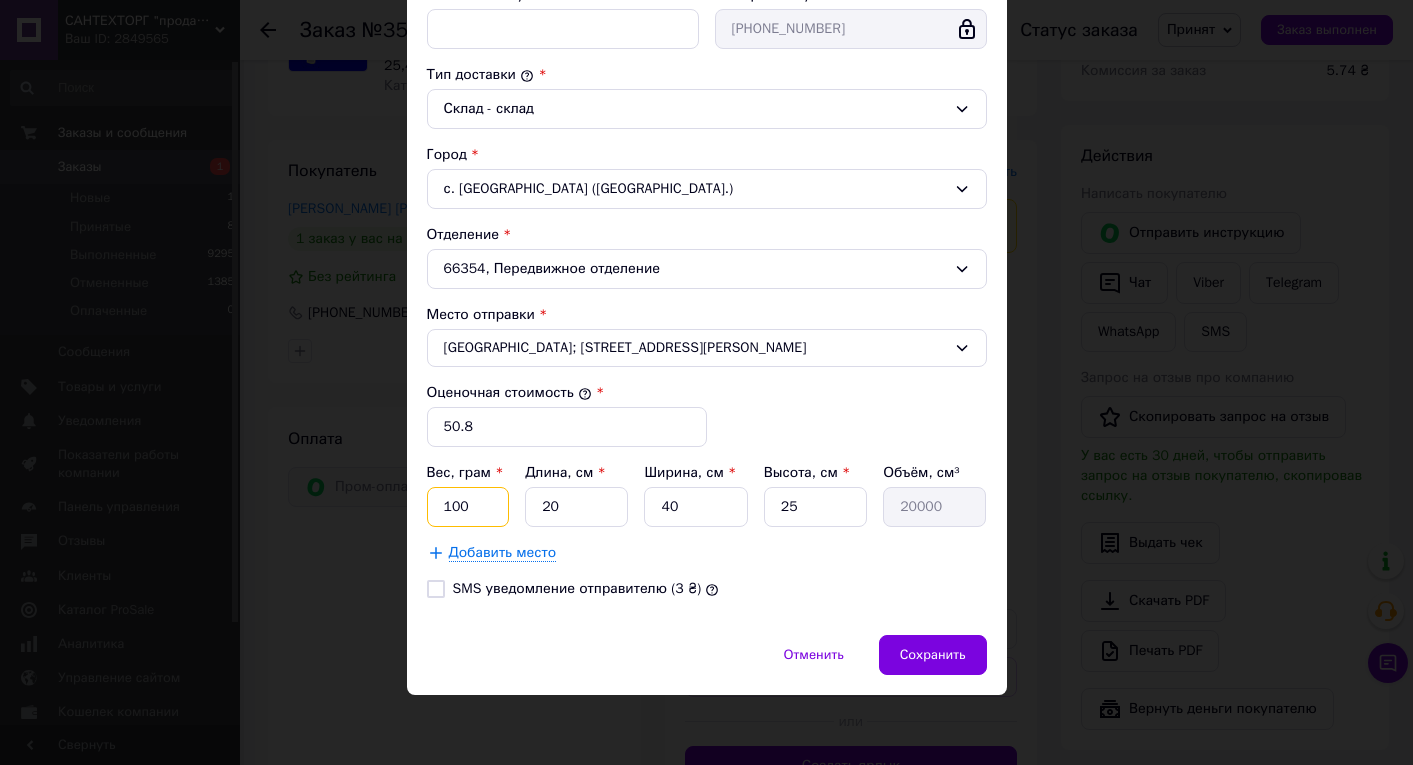 drag, startPoint x: 434, startPoint y: 502, endPoint x: 550, endPoint y: 502, distance: 116 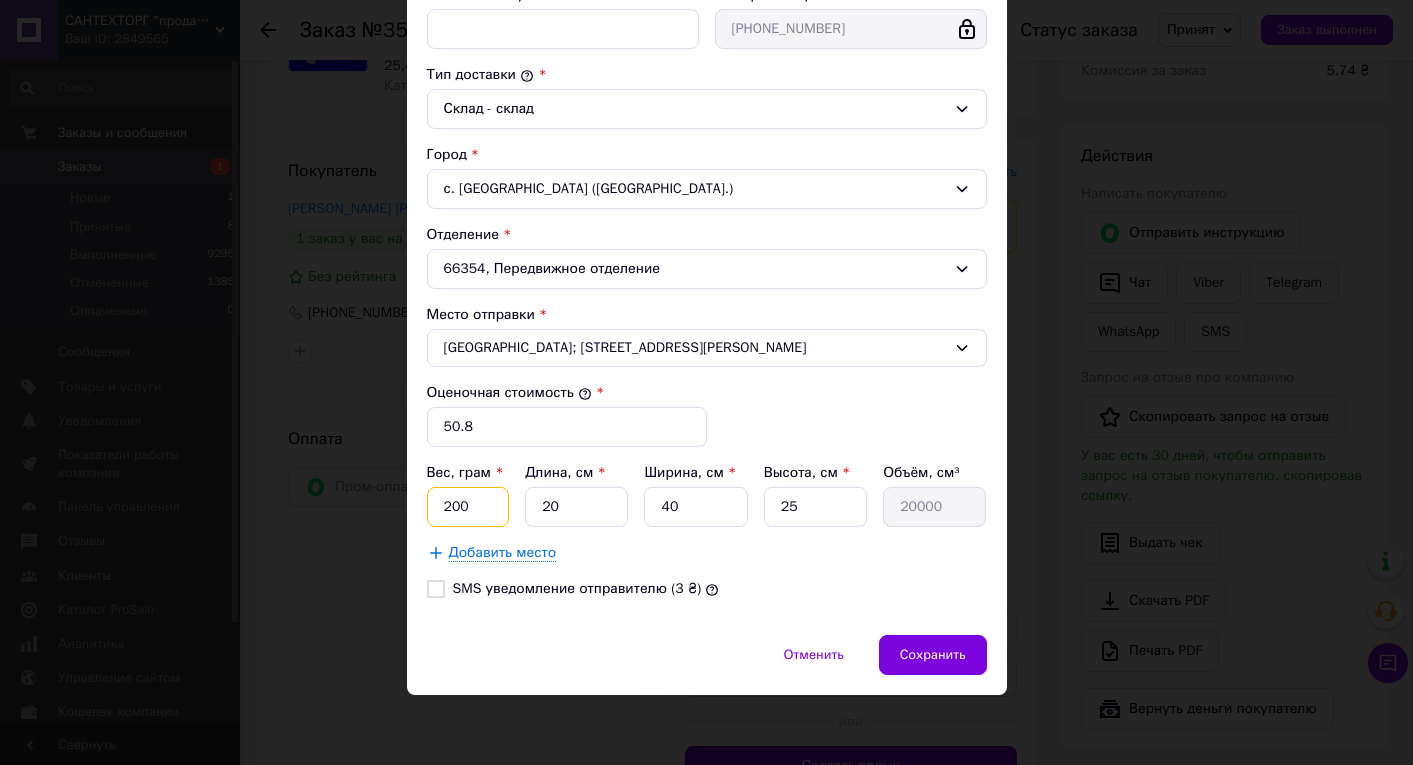 type on "200" 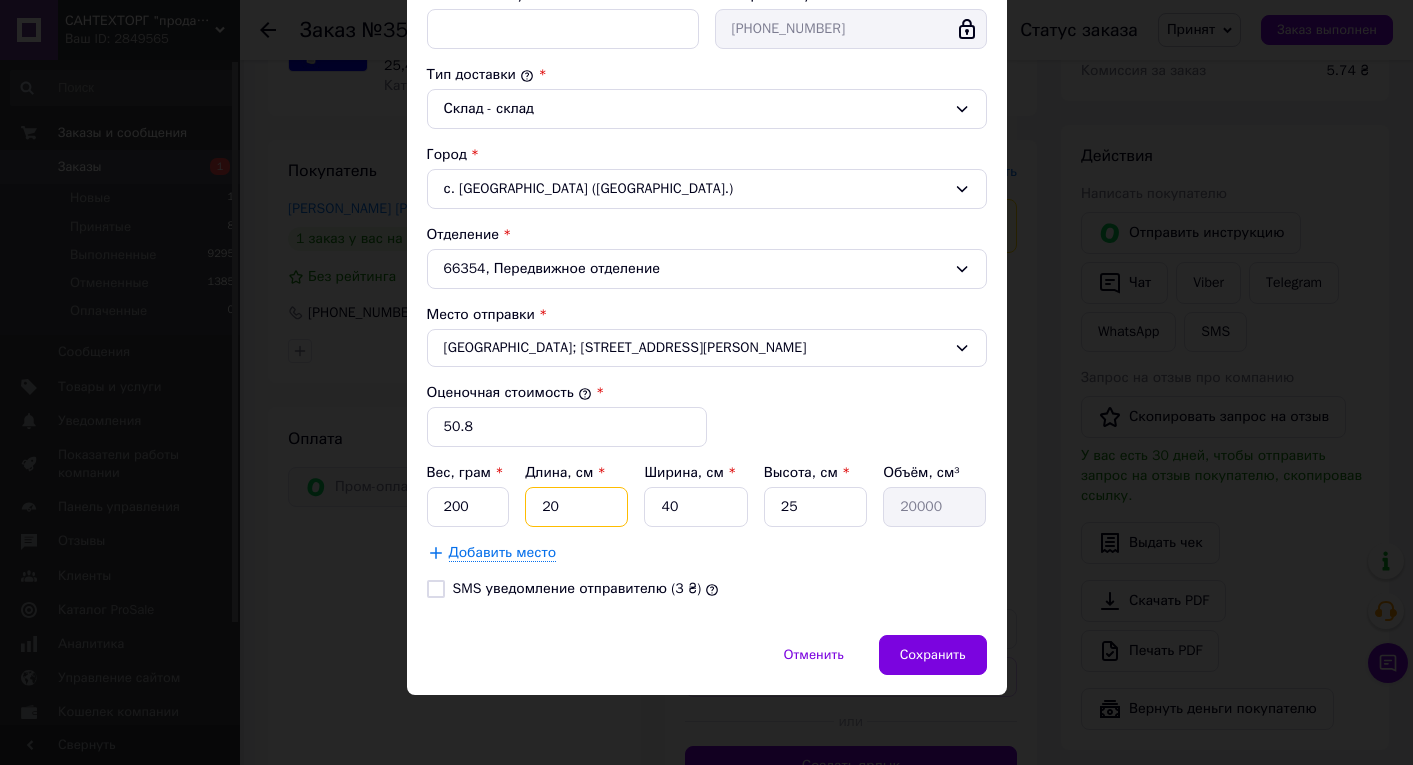 drag, startPoint x: 530, startPoint y: 500, endPoint x: 604, endPoint y: 500, distance: 74 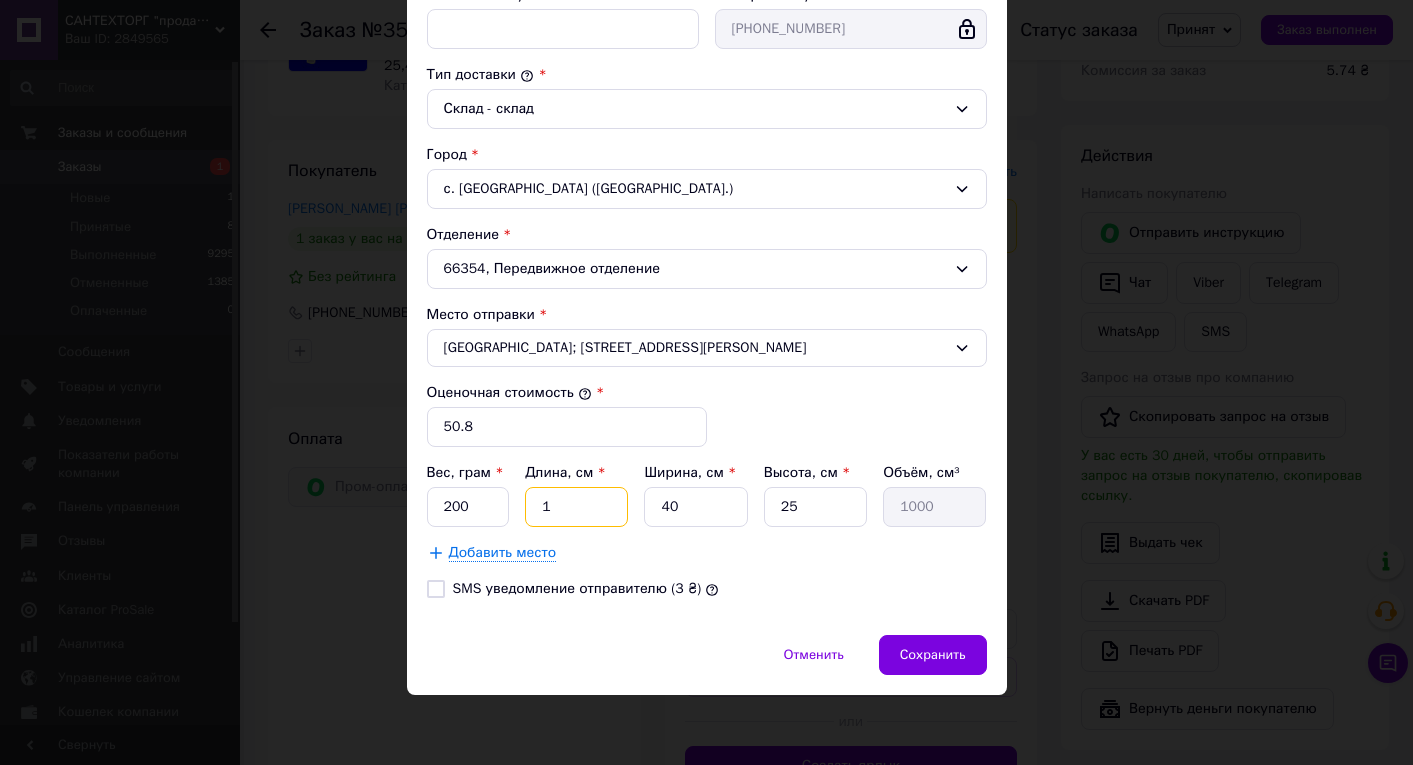 type on "10" 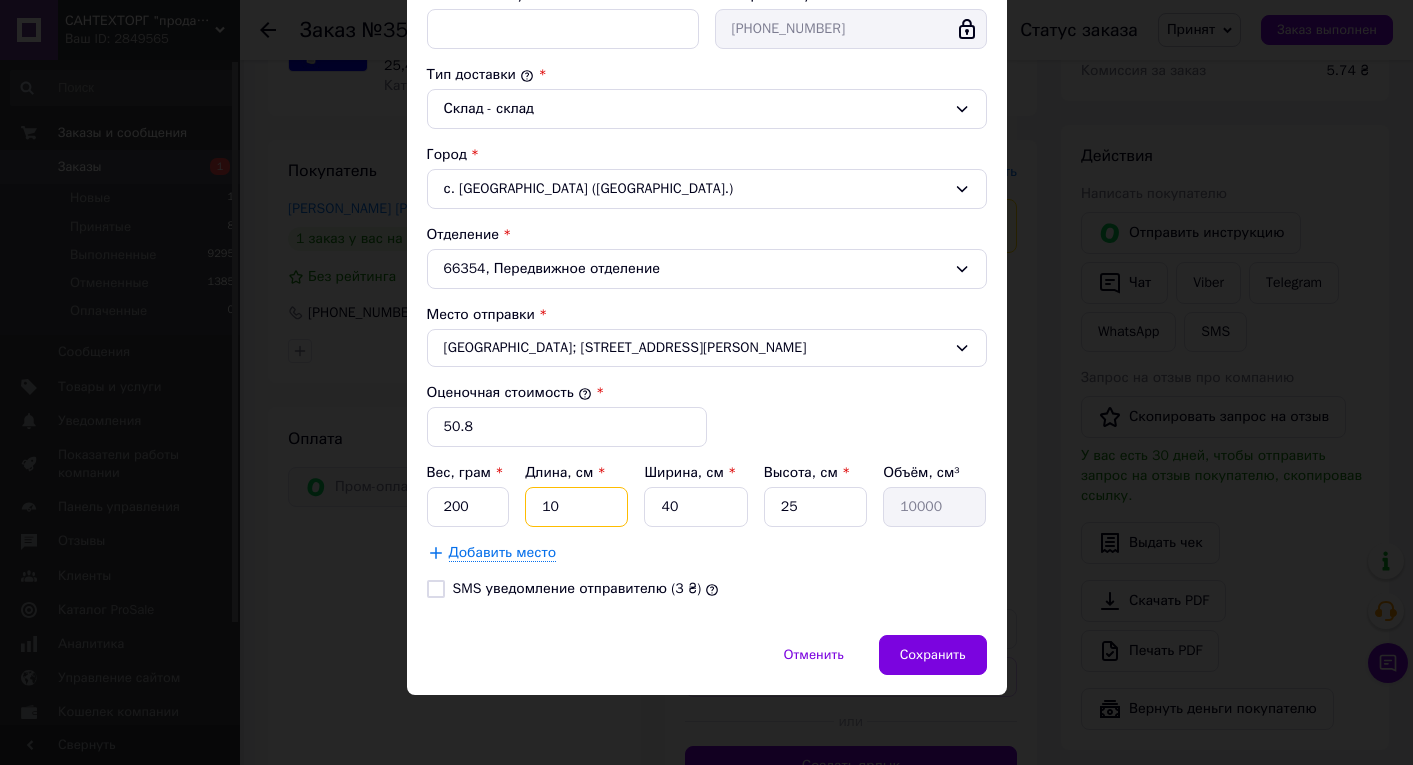 type on "10" 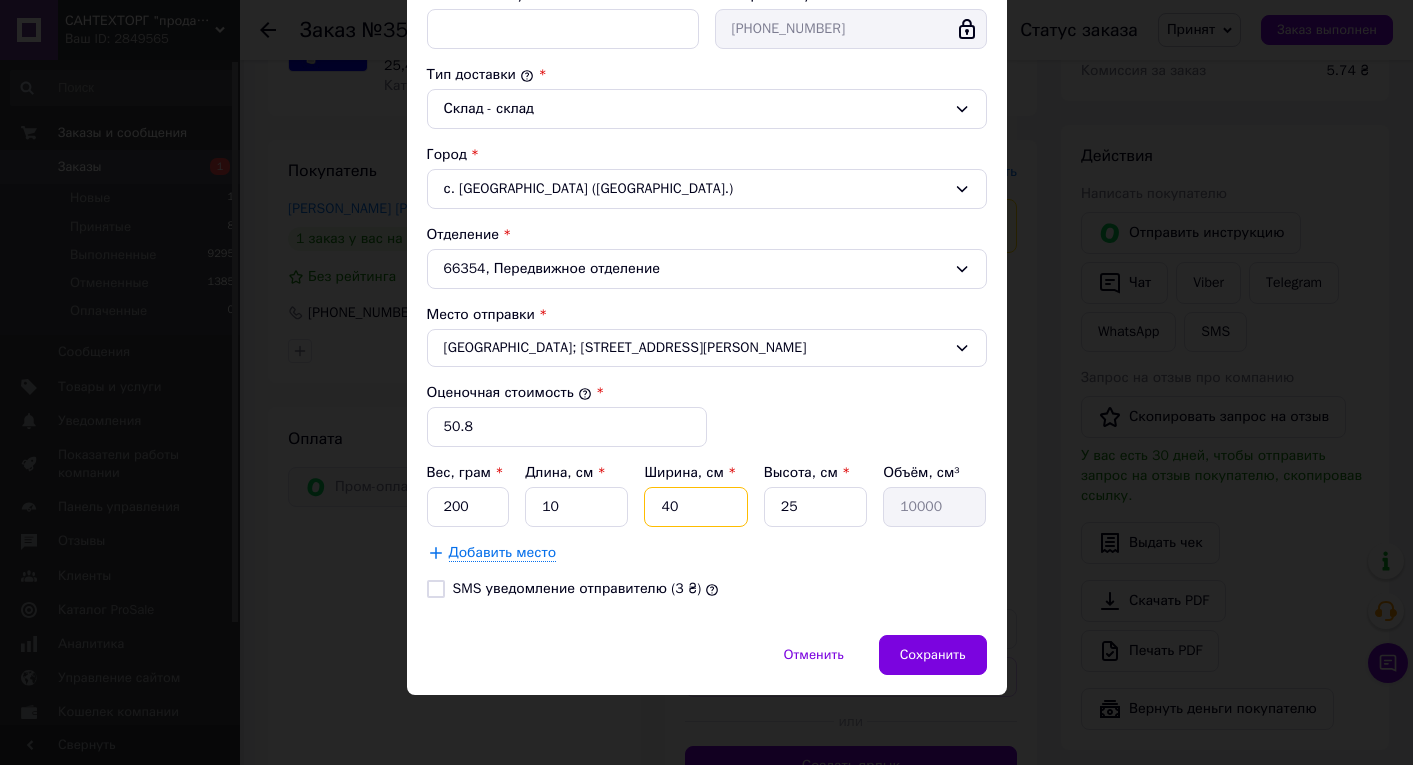 drag, startPoint x: 648, startPoint y: 501, endPoint x: 728, endPoint y: 505, distance: 80.09994 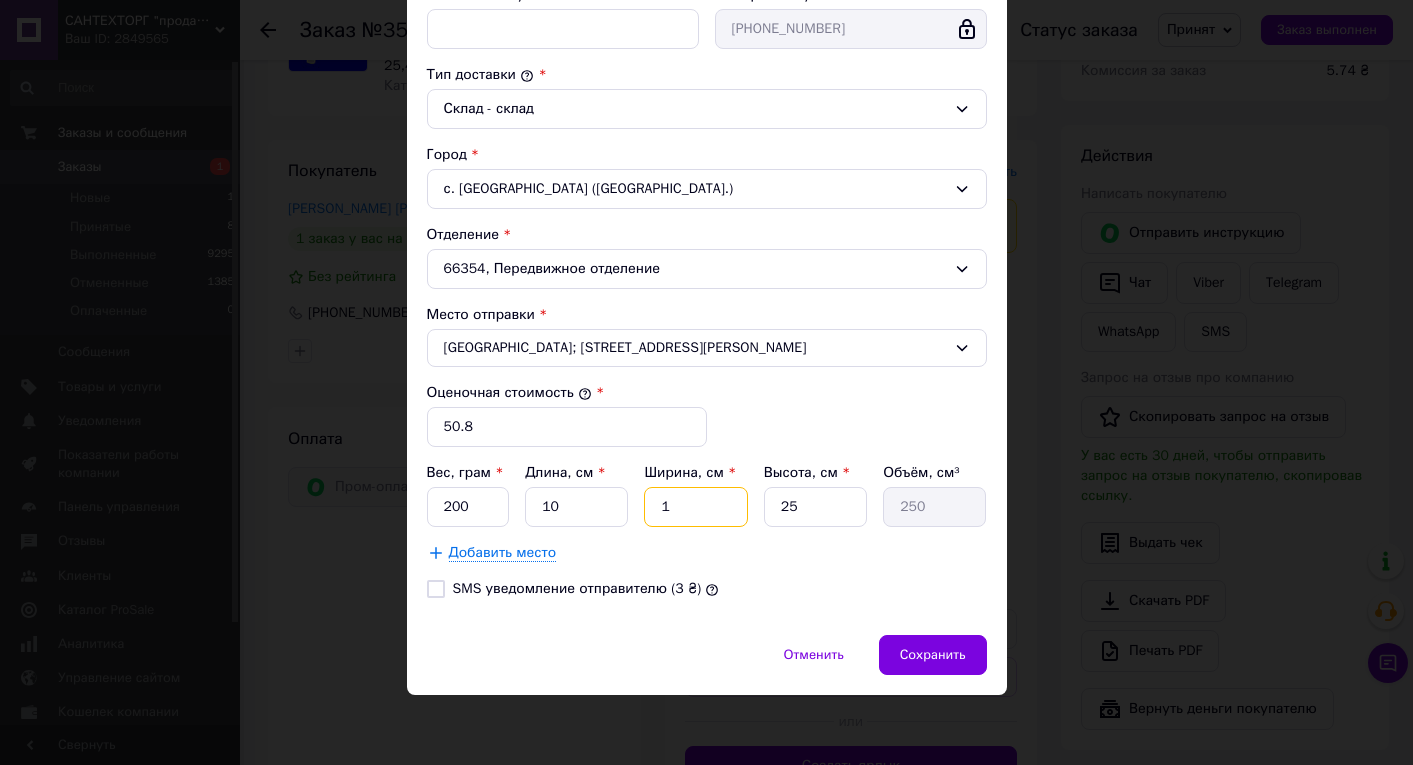 type on "10" 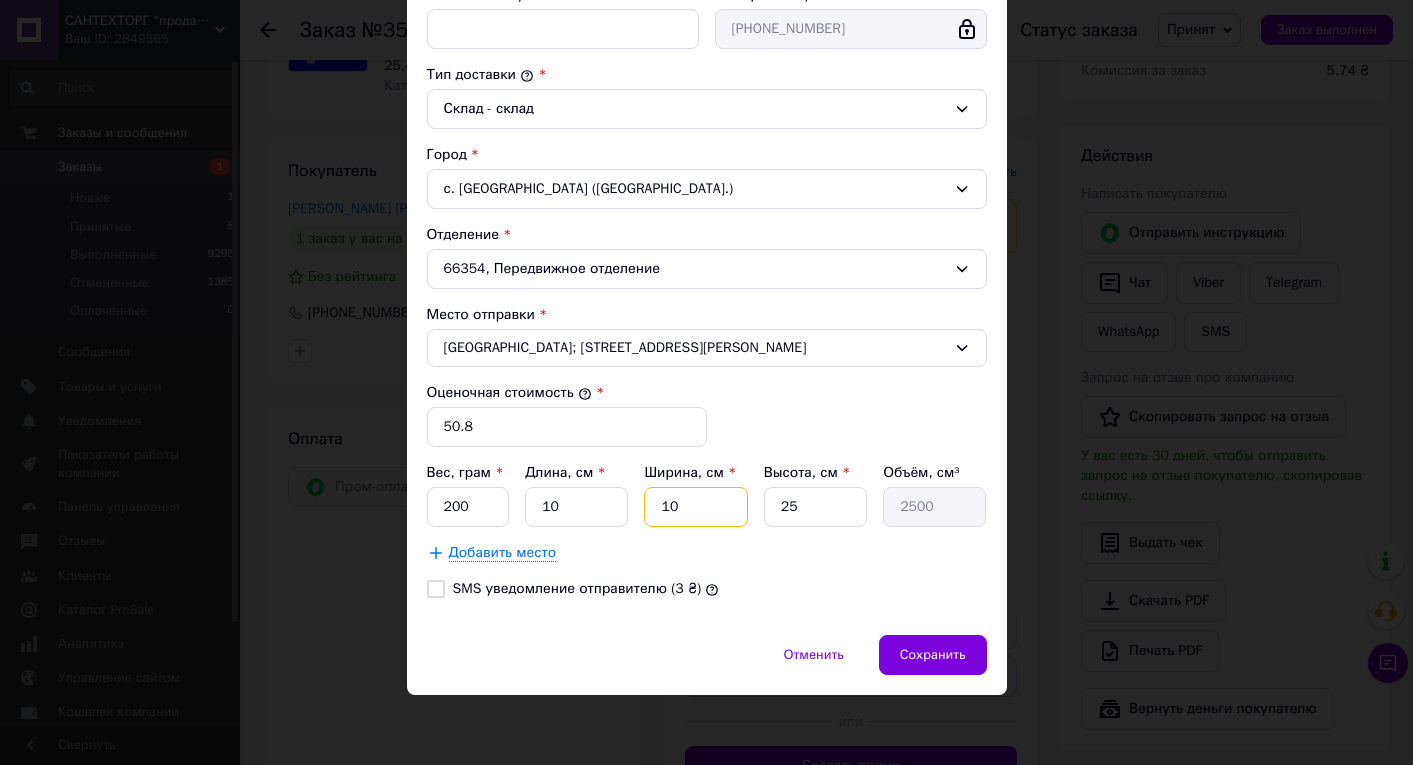 type on "10" 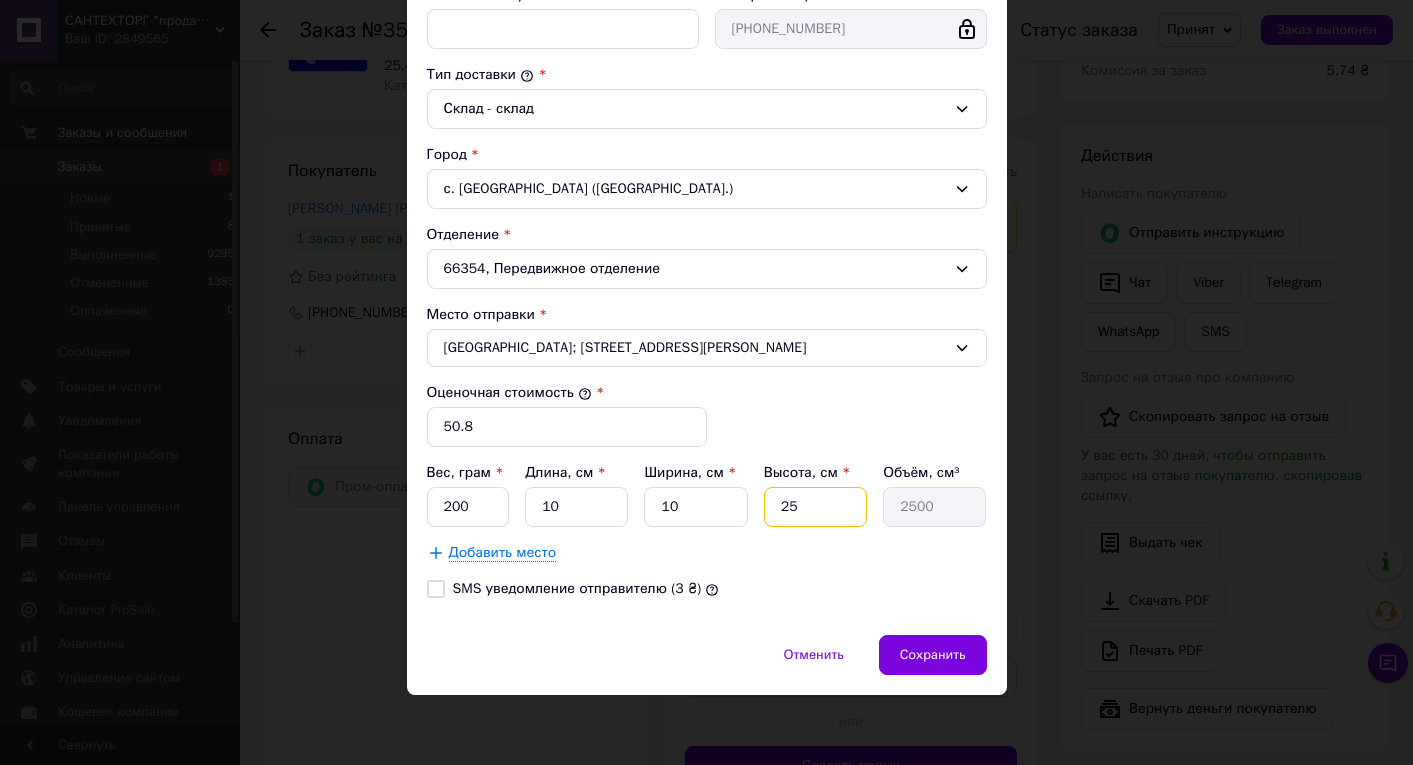 drag, startPoint x: 778, startPoint y: 507, endPoint x: 854, endPoint y: 507, distance: 76 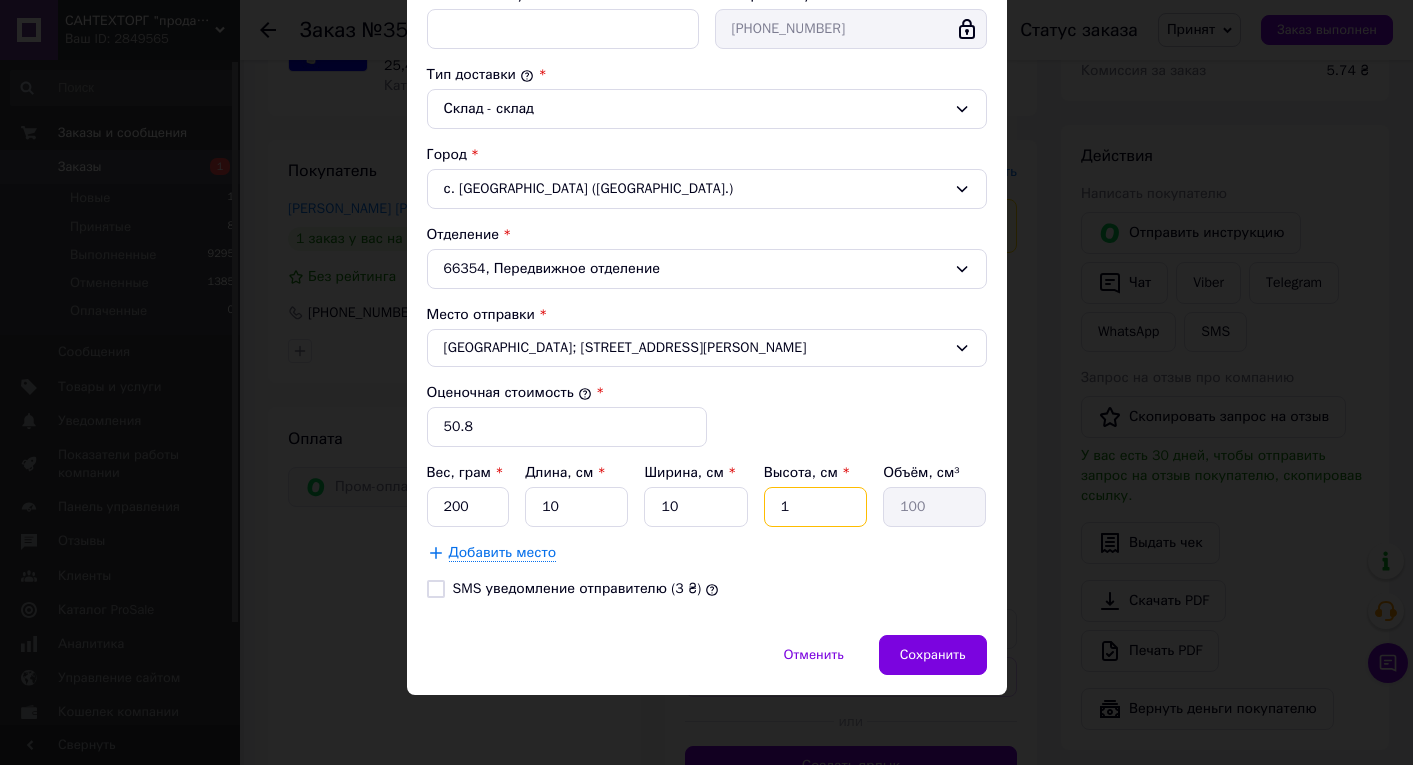type on "10" 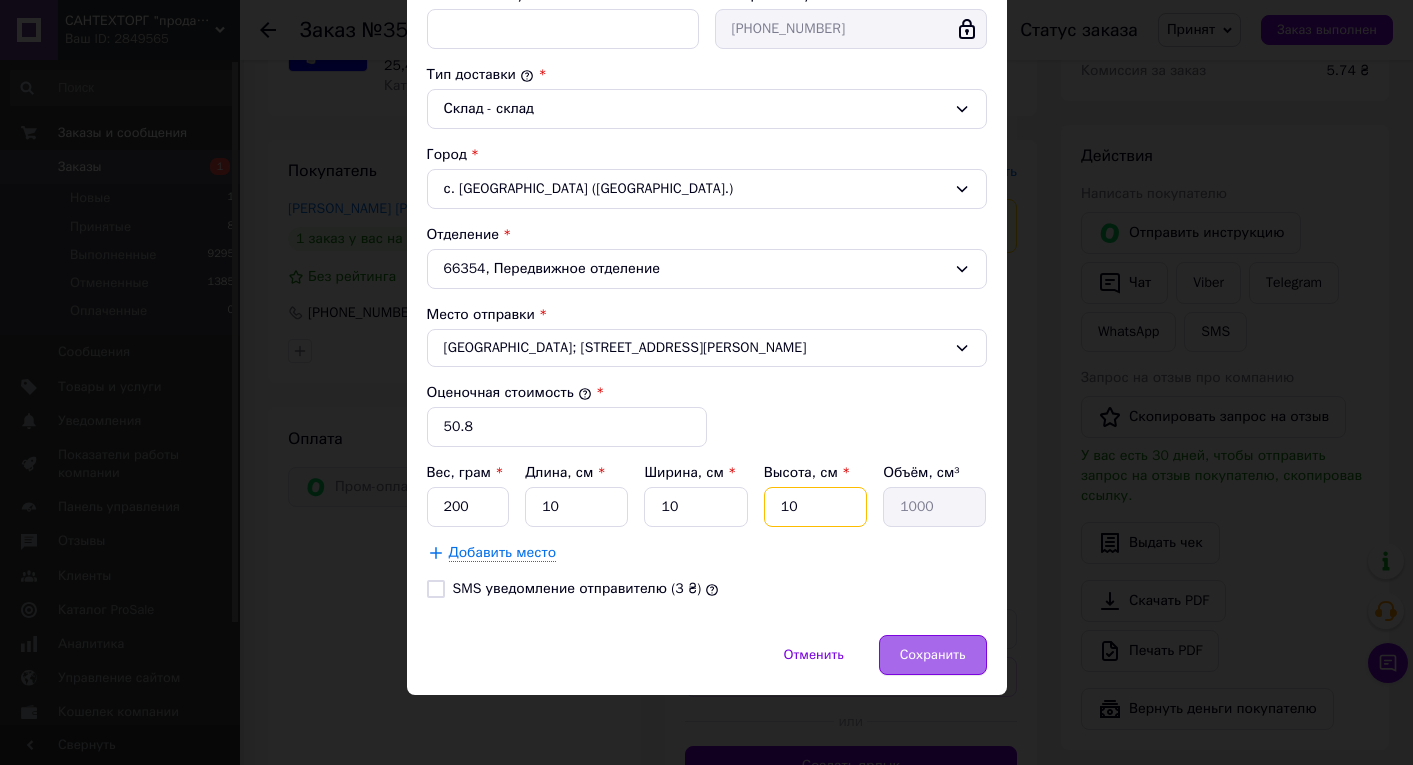 type on "10" 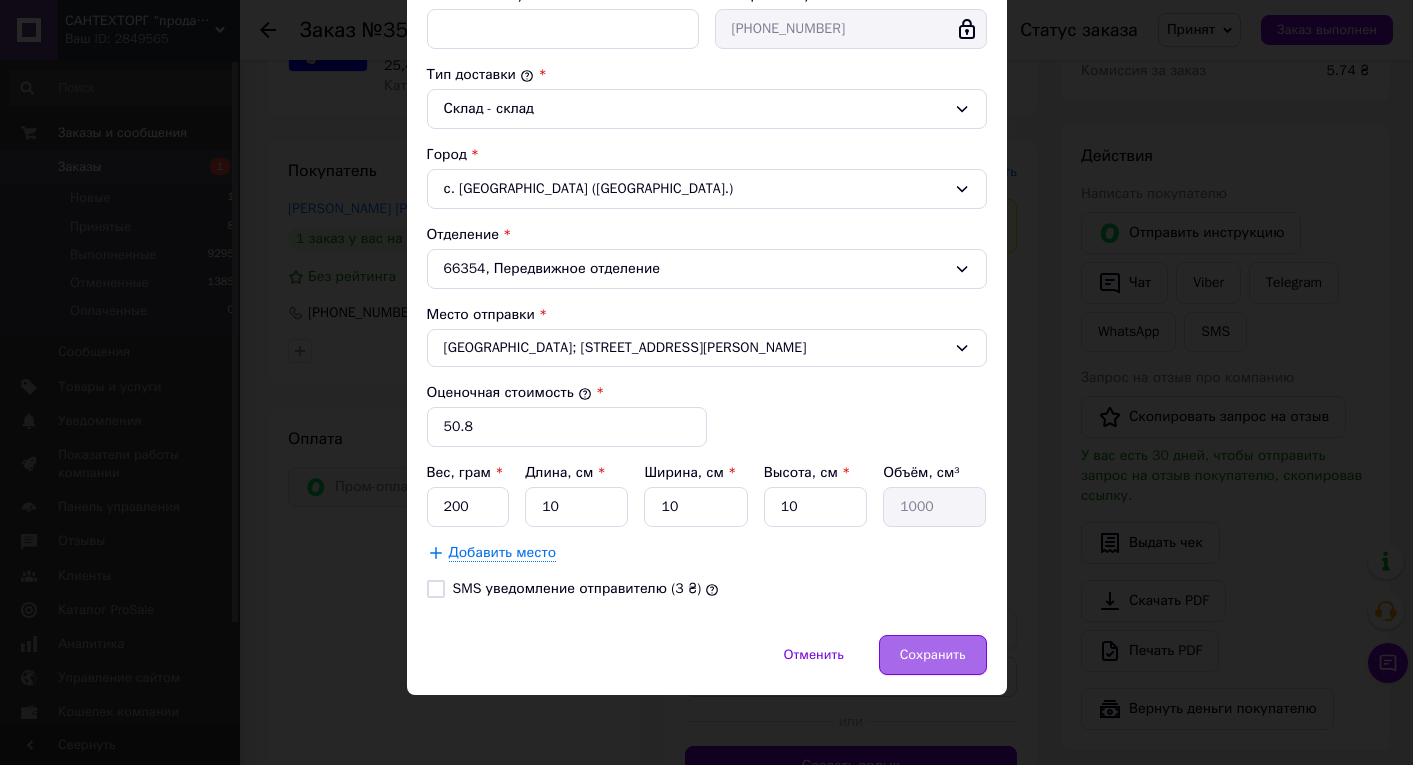 click on "Сохранить" at bounding box center [933, 655] 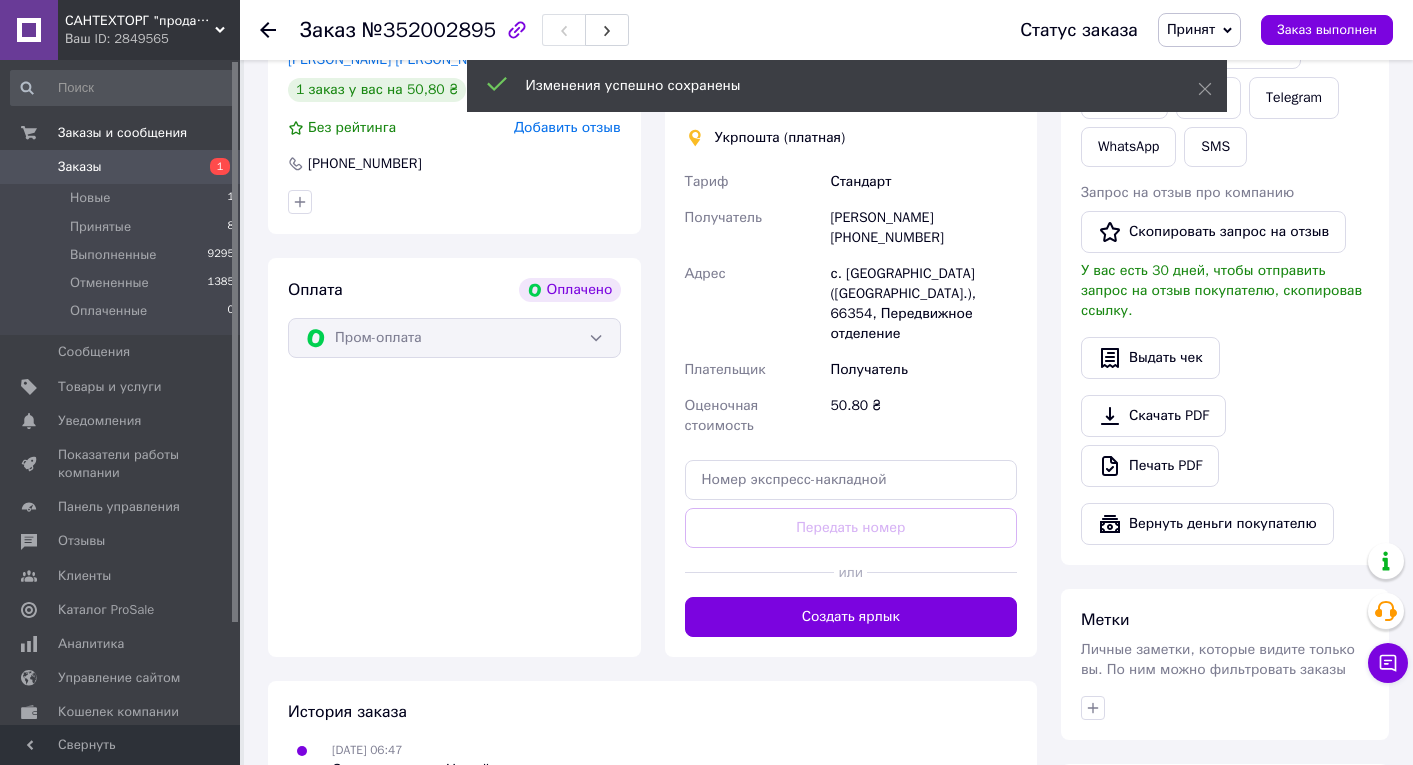 scroll, scrollTop: 1004, scrollLeft: 0, axis: vertical 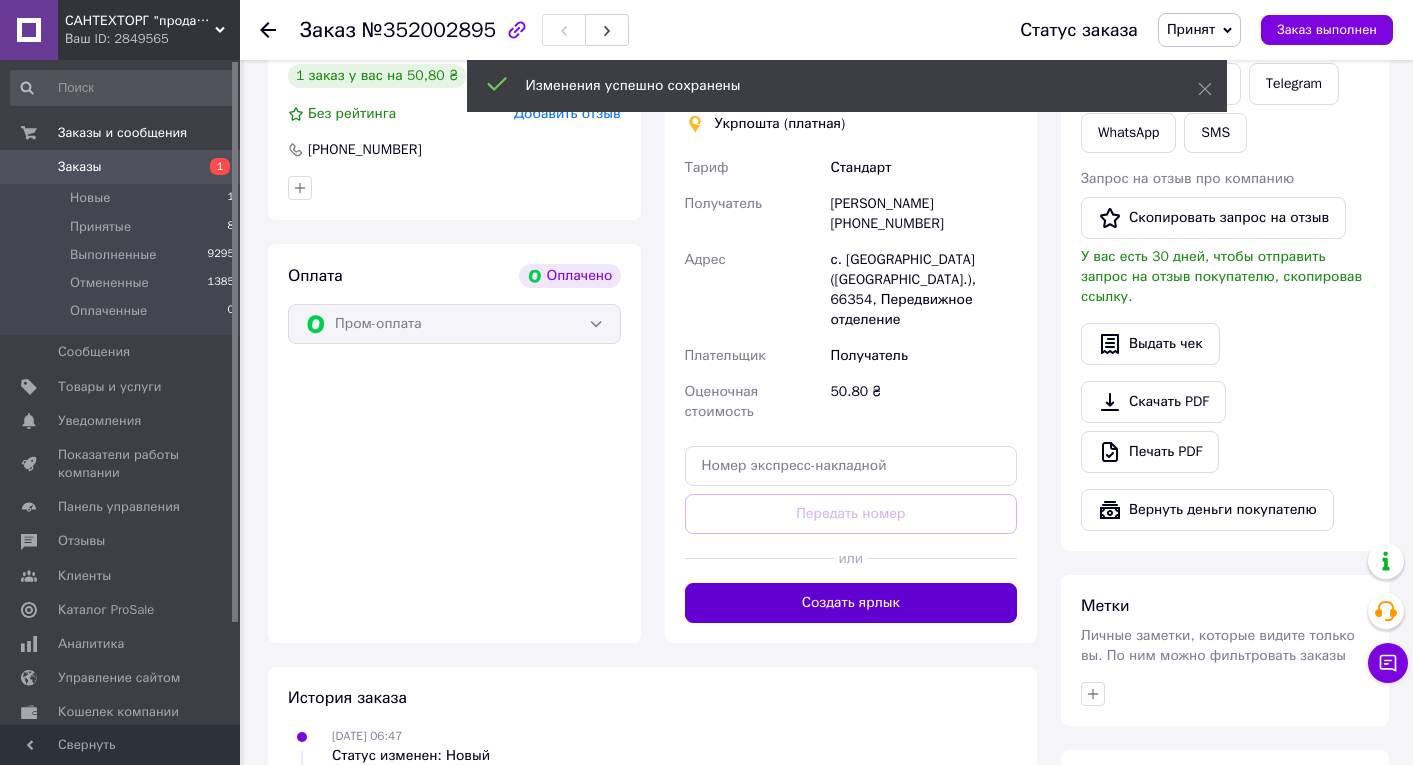 click on "Создать ярлык" at bounding box center (851, 603) 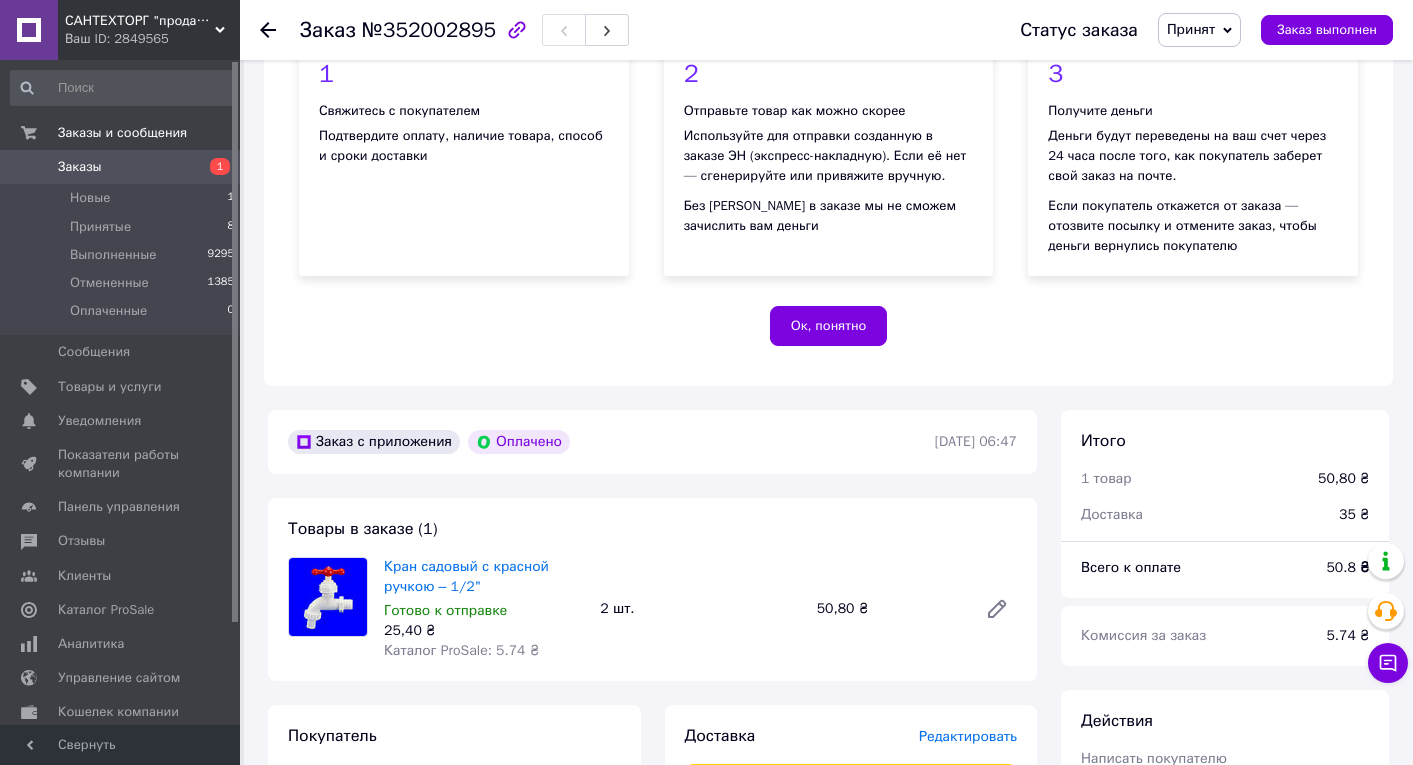 scroll, scrollTop: 224, scrollLeft: 0, axis: vertical 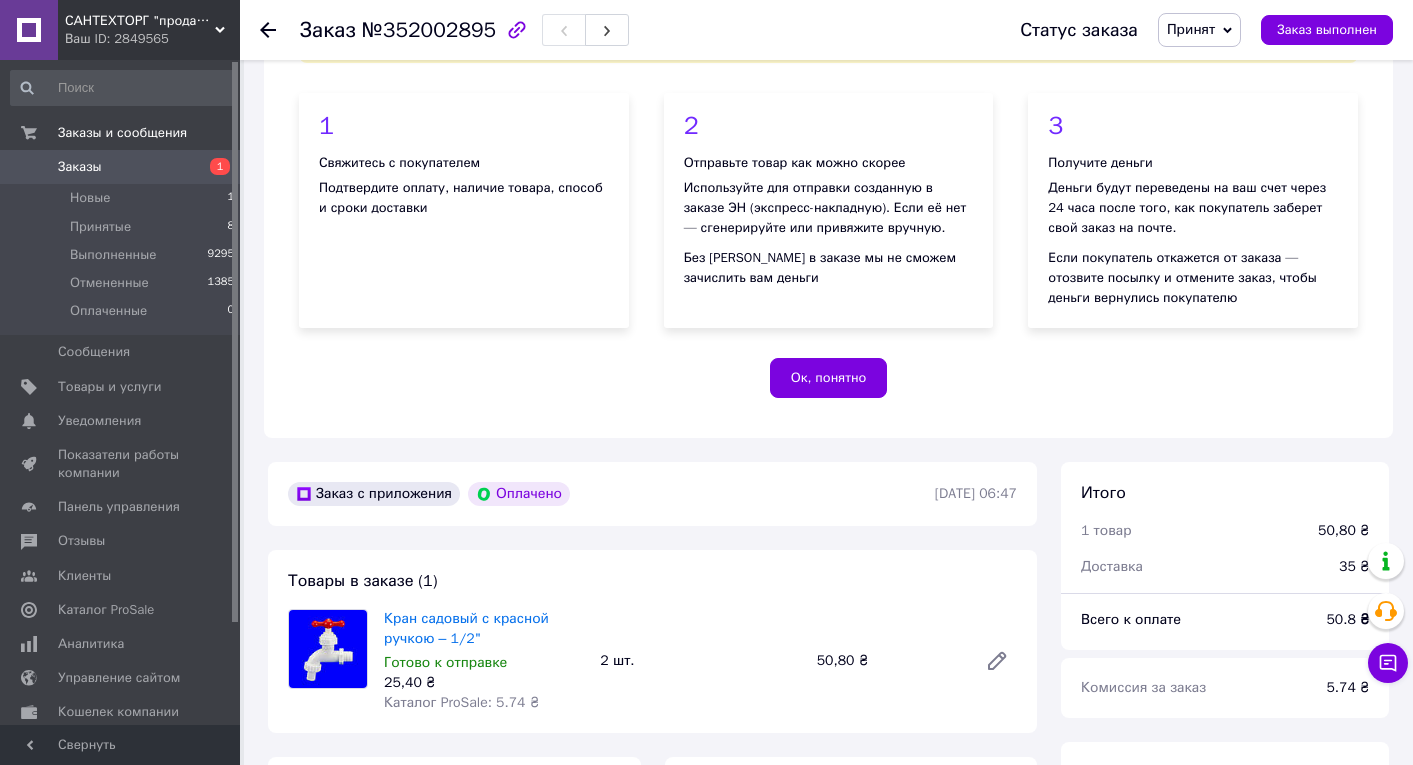 click 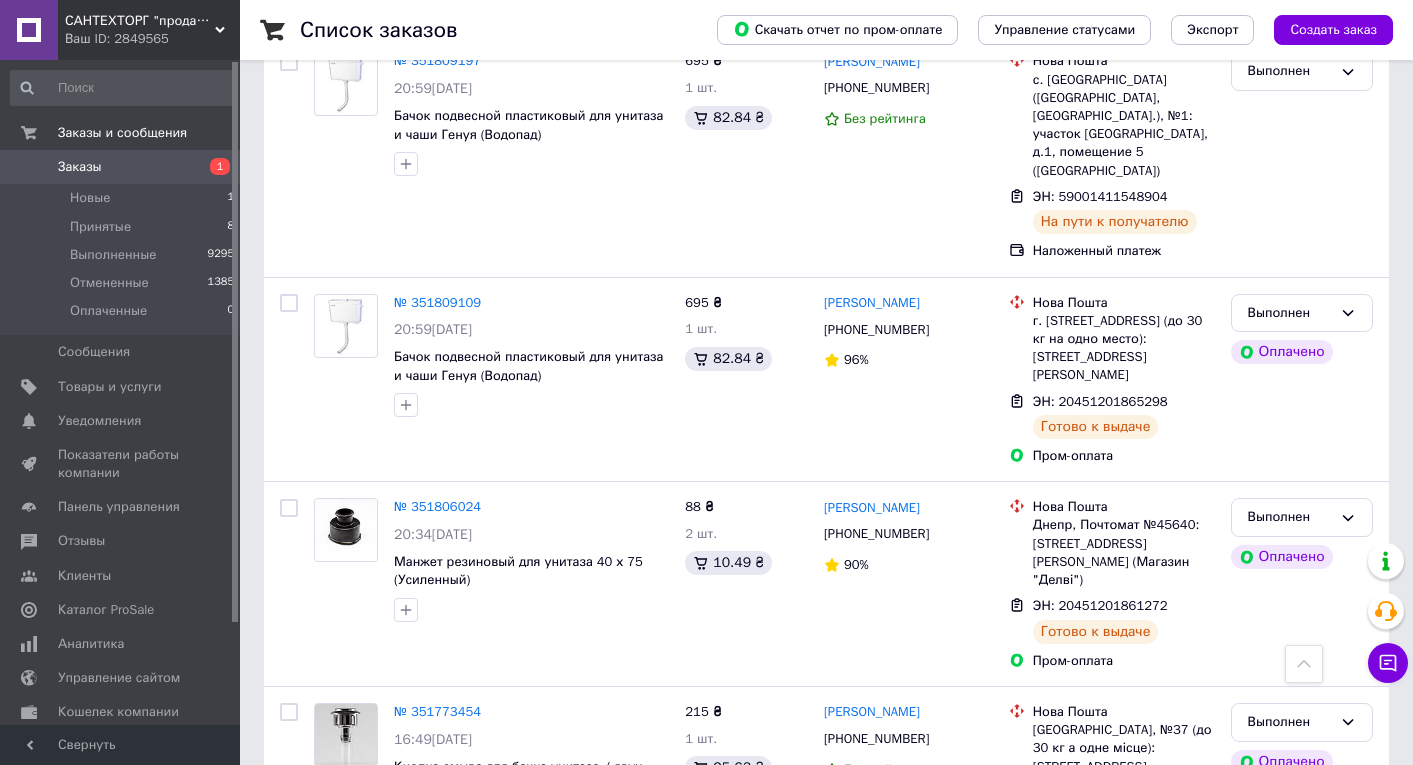 scroll, scrollTop: 3432, scrollLeft: 0, axis: vertical 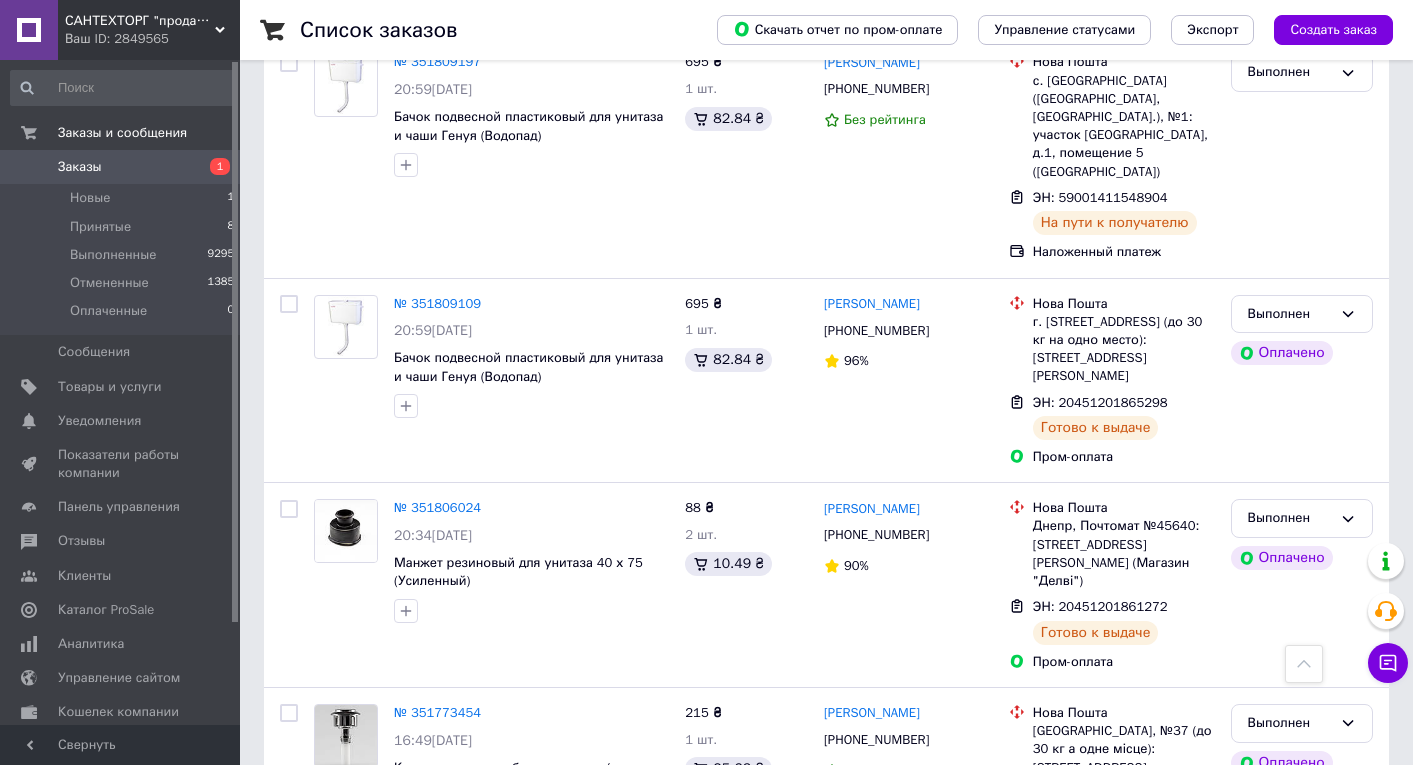 click on "2" at bounding box center (327, 937) 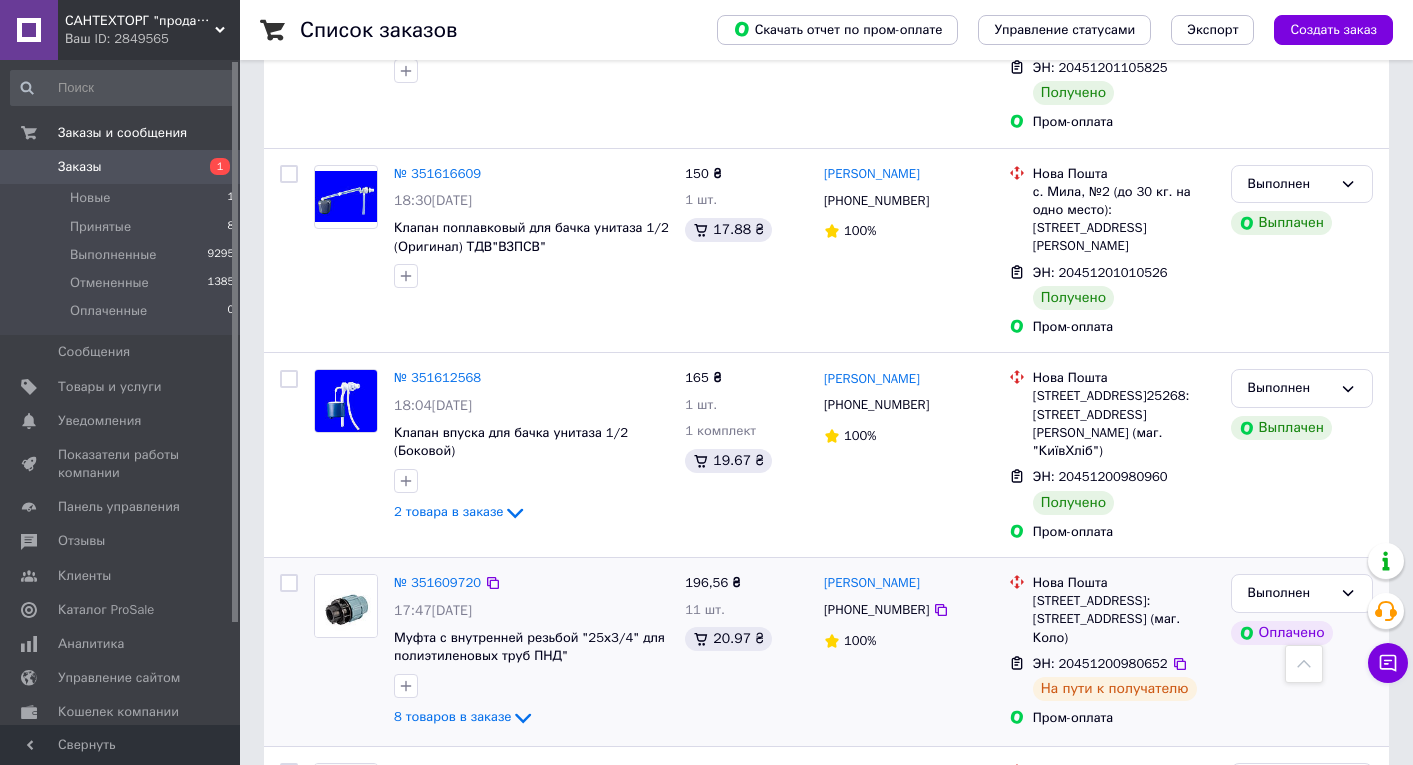 scroll, scrollTop: 2704, scrollLeft: 0, axis: vertical 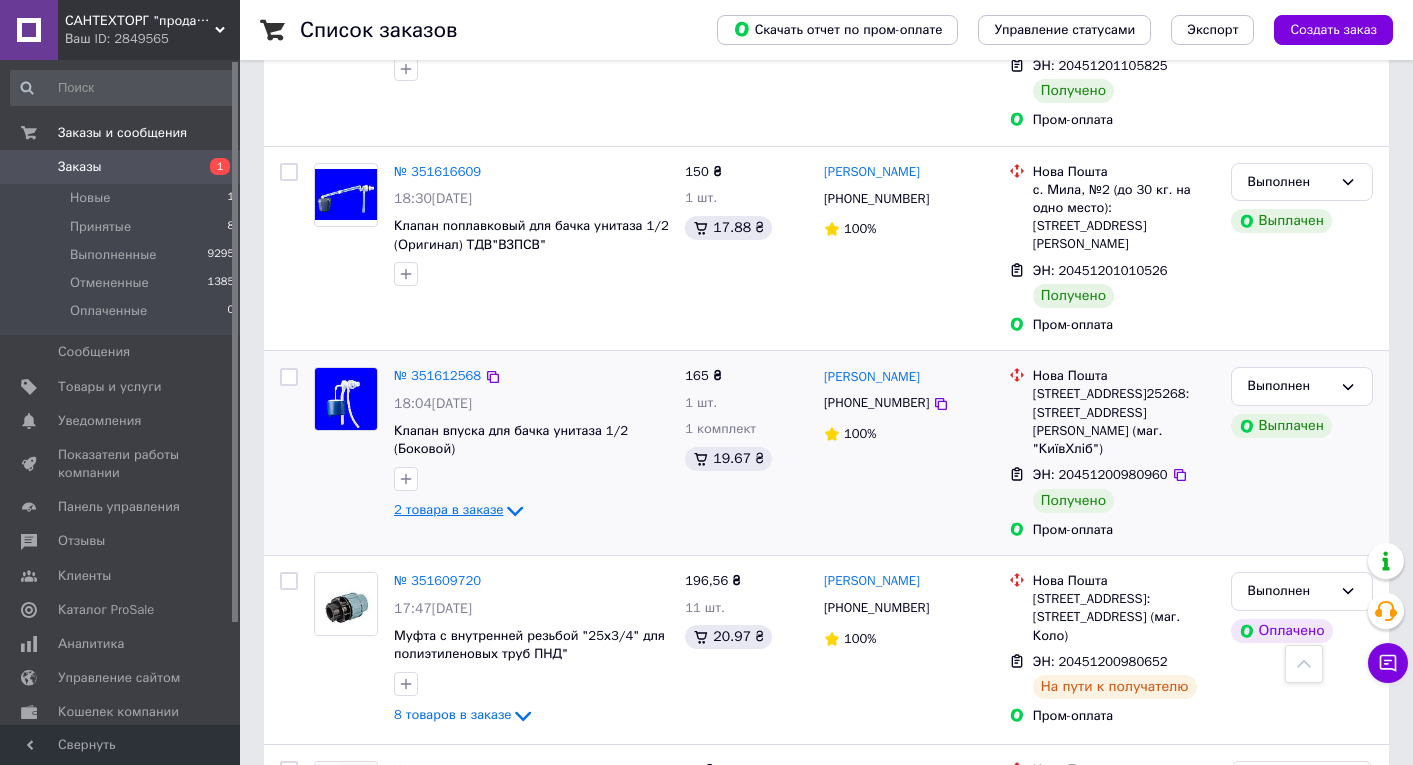 click on "2 товара в заказе" at bounding box center [448, 510] 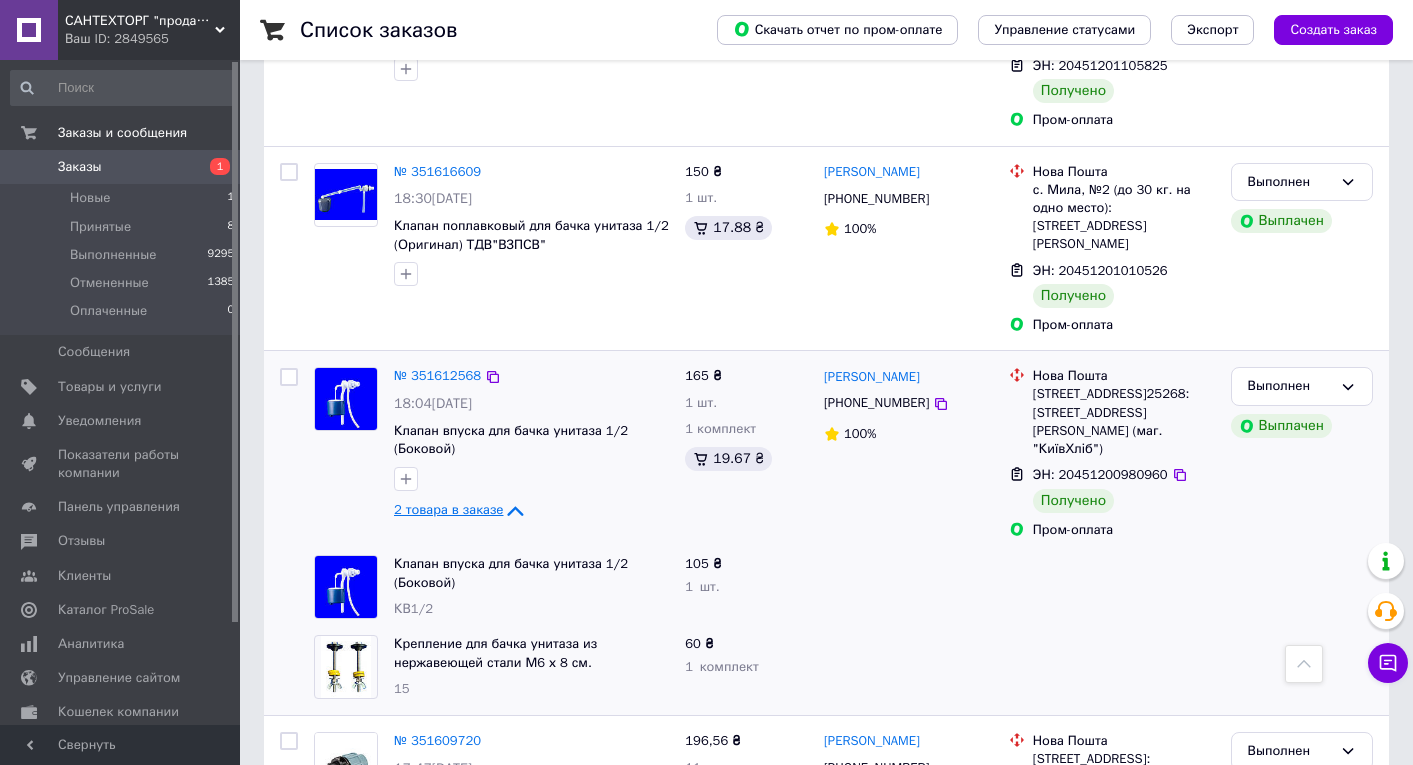 click on "2 товара в заказе" at bounding box center (448, 510) 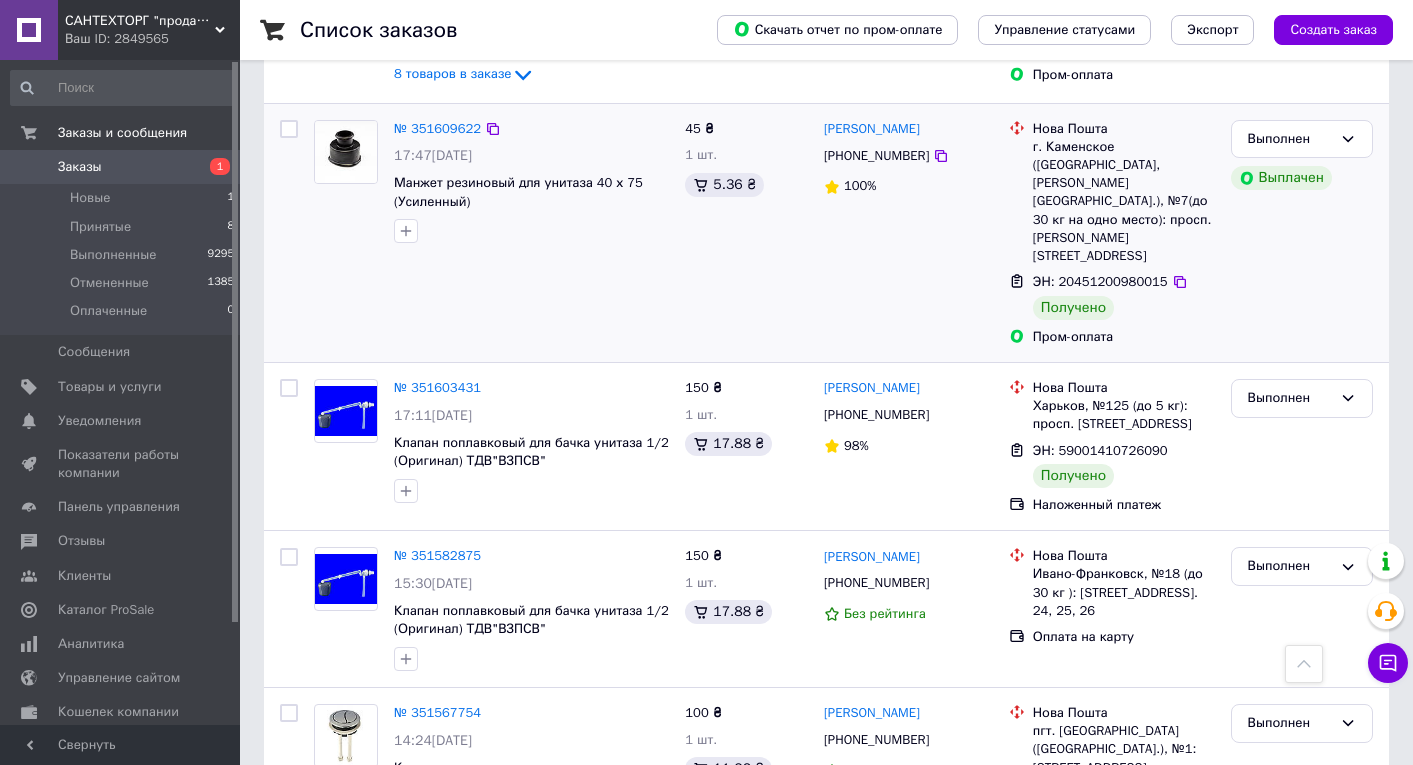 scroll, scrollTop: 3344, scrollLeft: 0, axis: vertical 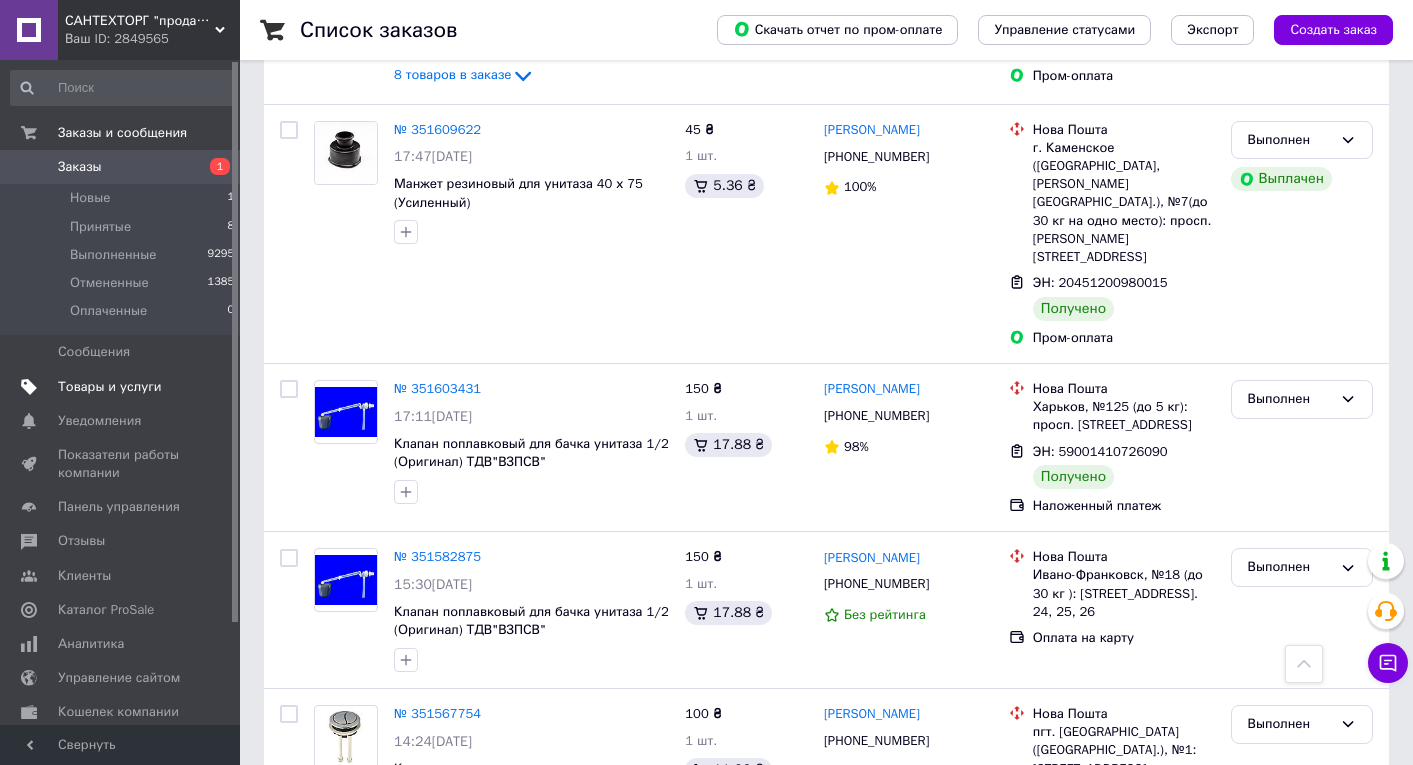 click on "Товары и услуги" at bounding box center (110, 387) 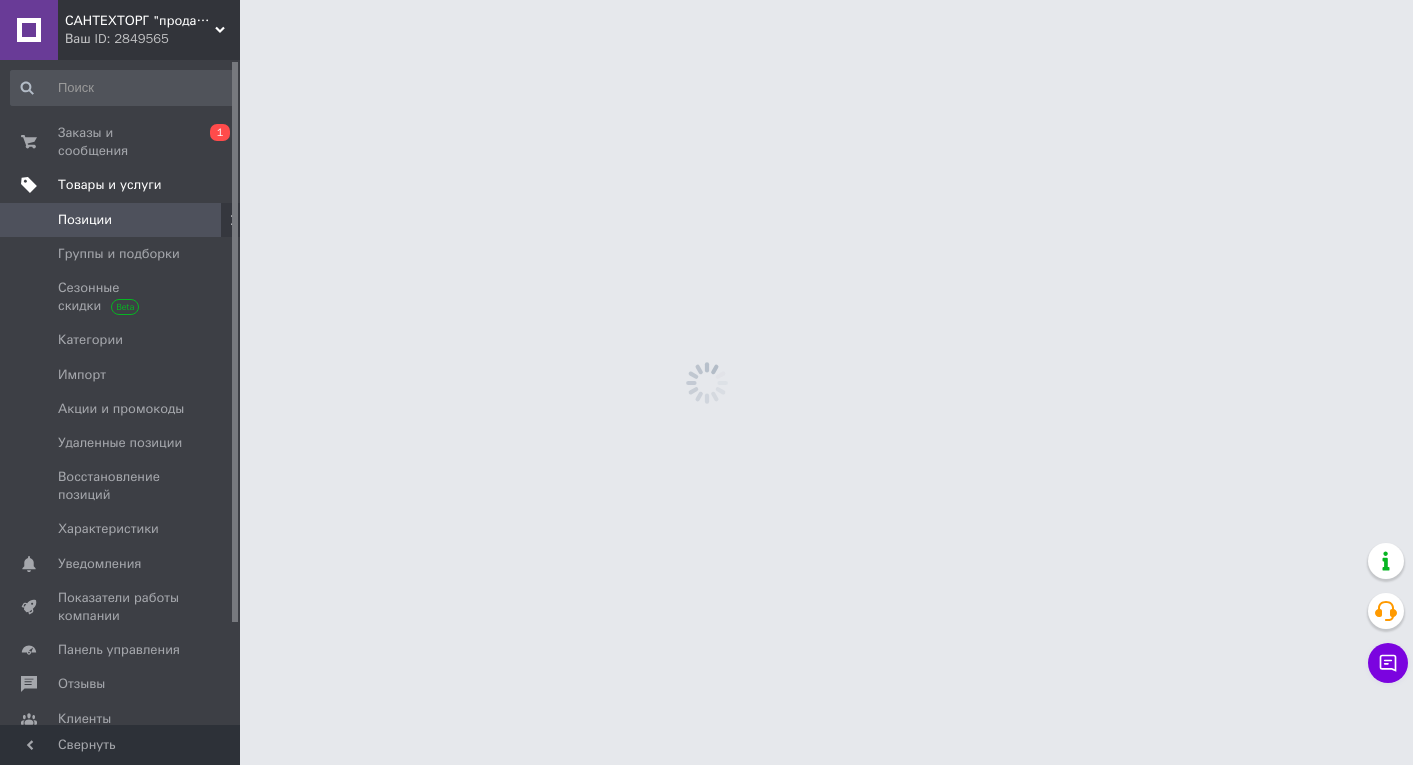 scroll, scrollTop: 0, scrollLeft: 0, axis: both 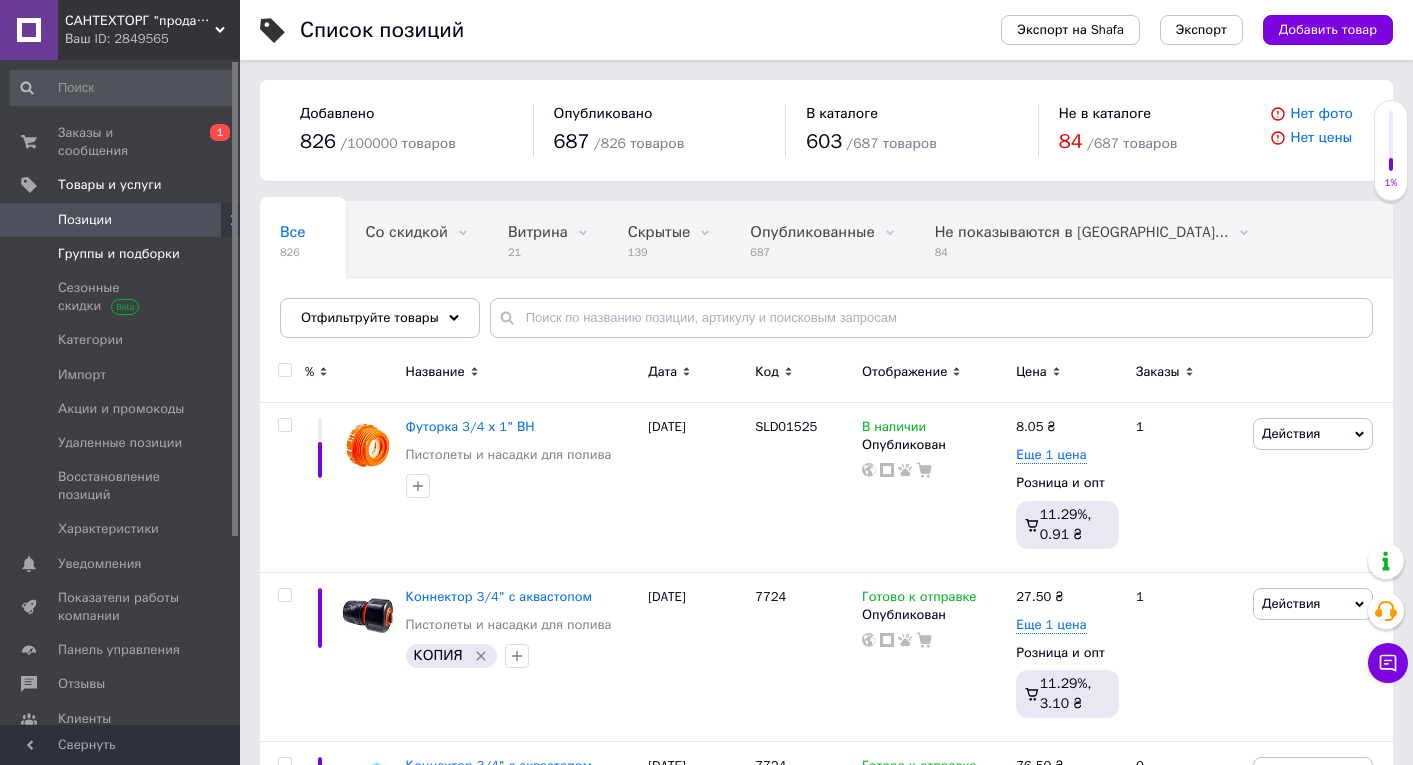 click on "Группы и подборки" at bounding box center [119, 254] 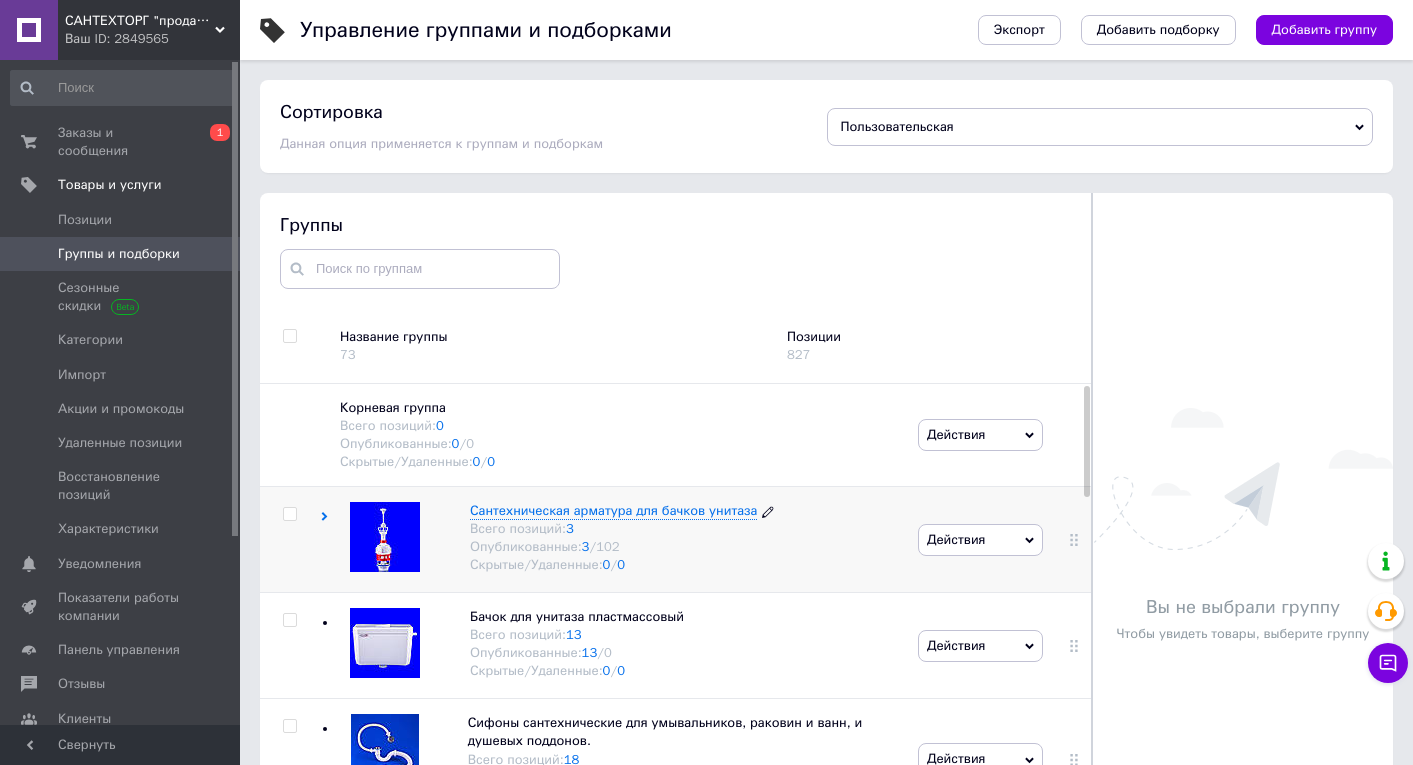 click on "Сантехническая арматура для бачков унитаза" at bounding box center [613, 510] 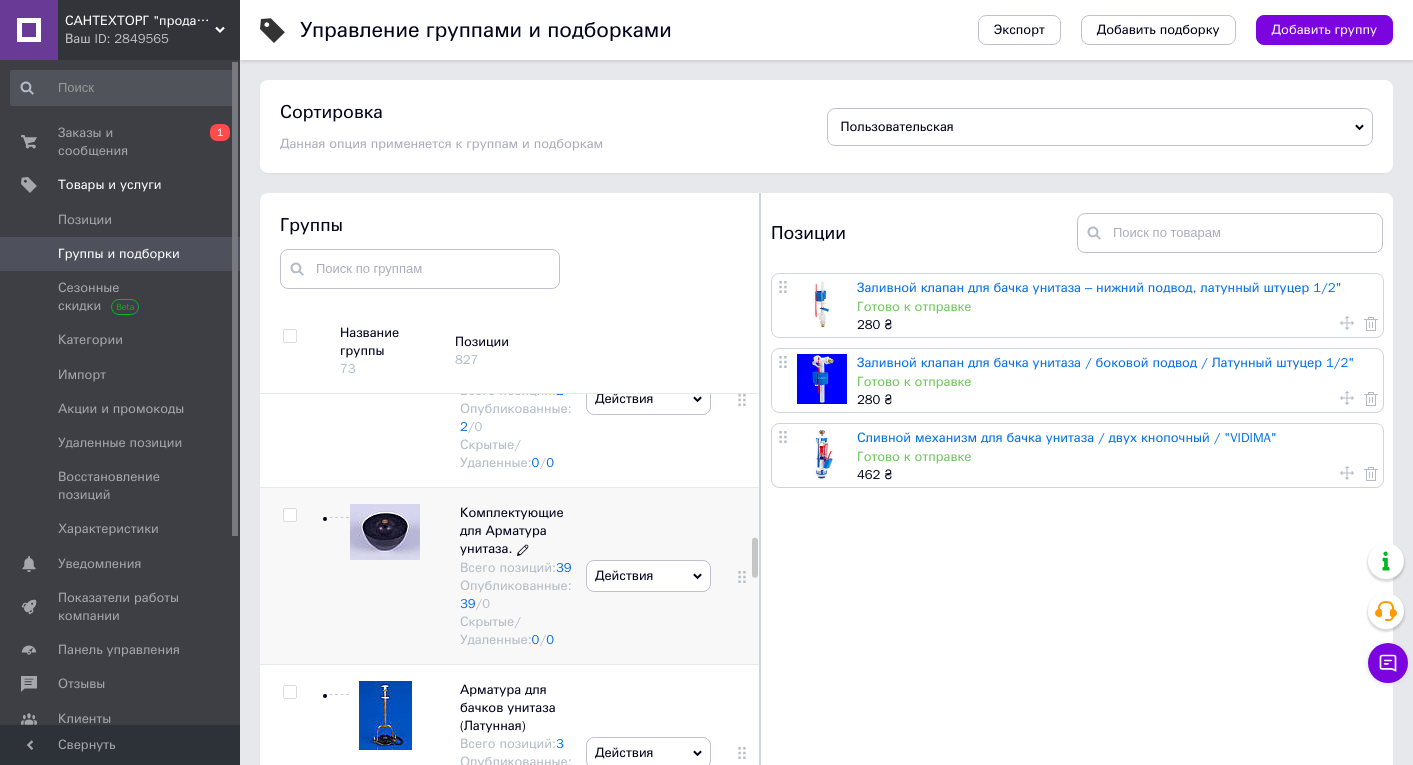 scroll, scrollTop: 1689, scrollLeft: 0, axis: vertical 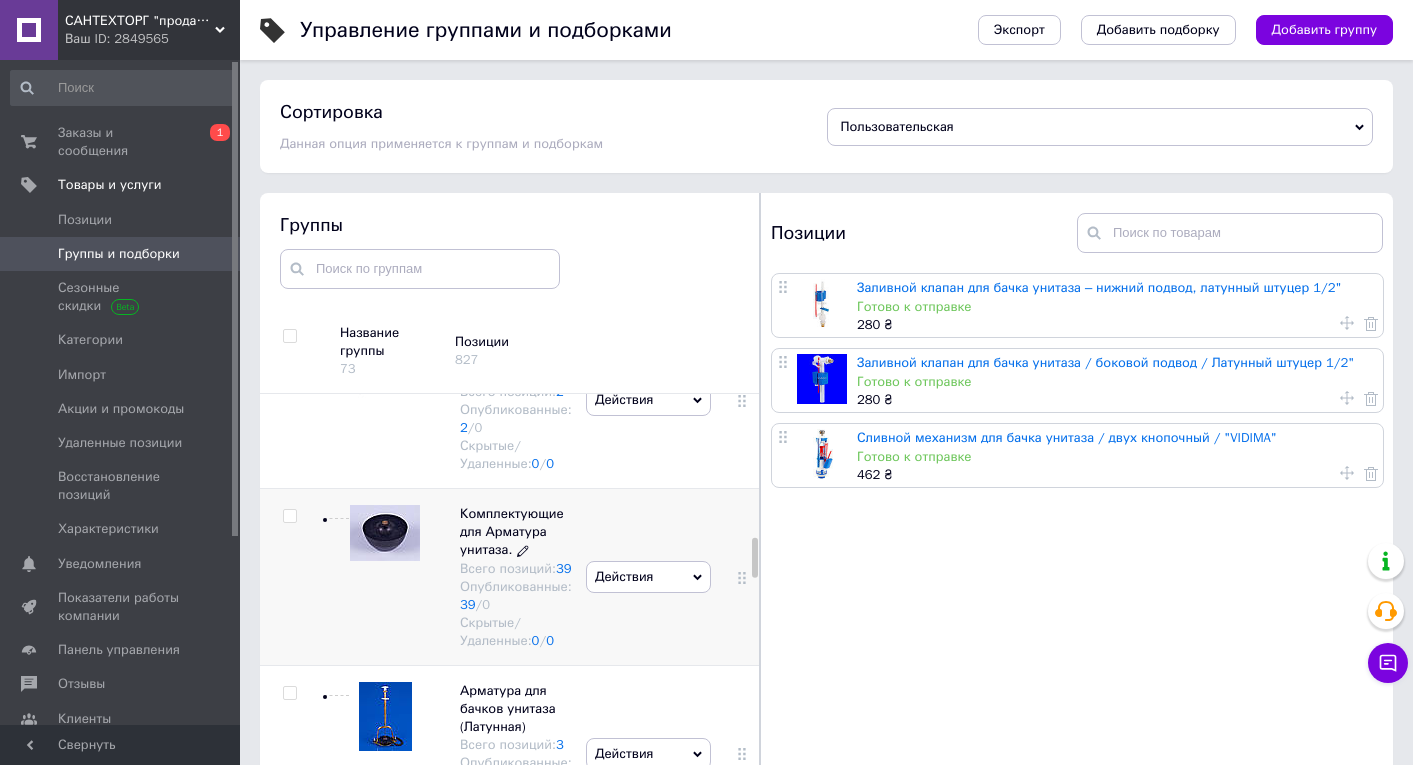 click on "Комплектующие для Арматура унитаза." at bounding box center (512, 531) 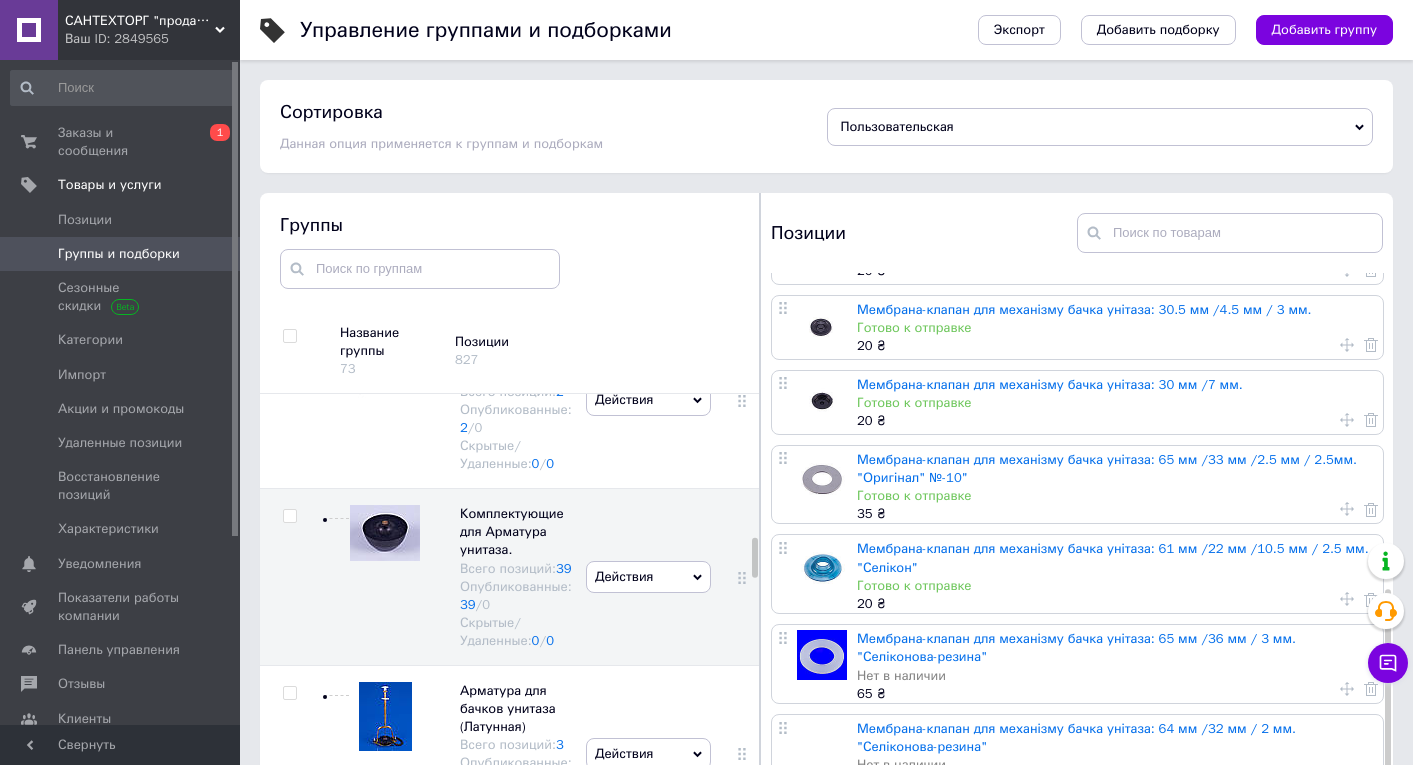 scroll, scrollTop: 1101, scrollLeft: 0, axis: vertical 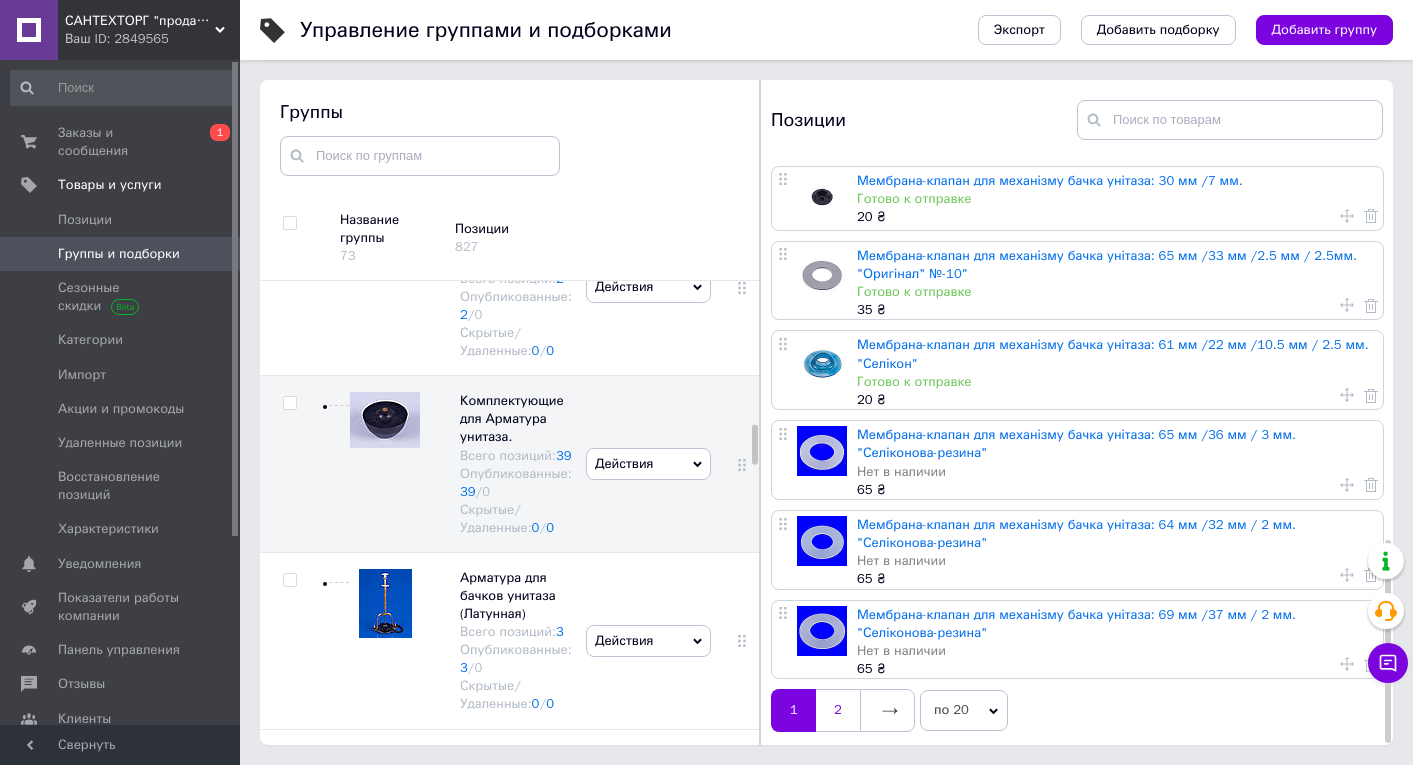 click on "2" at bounding box center (838, 710) 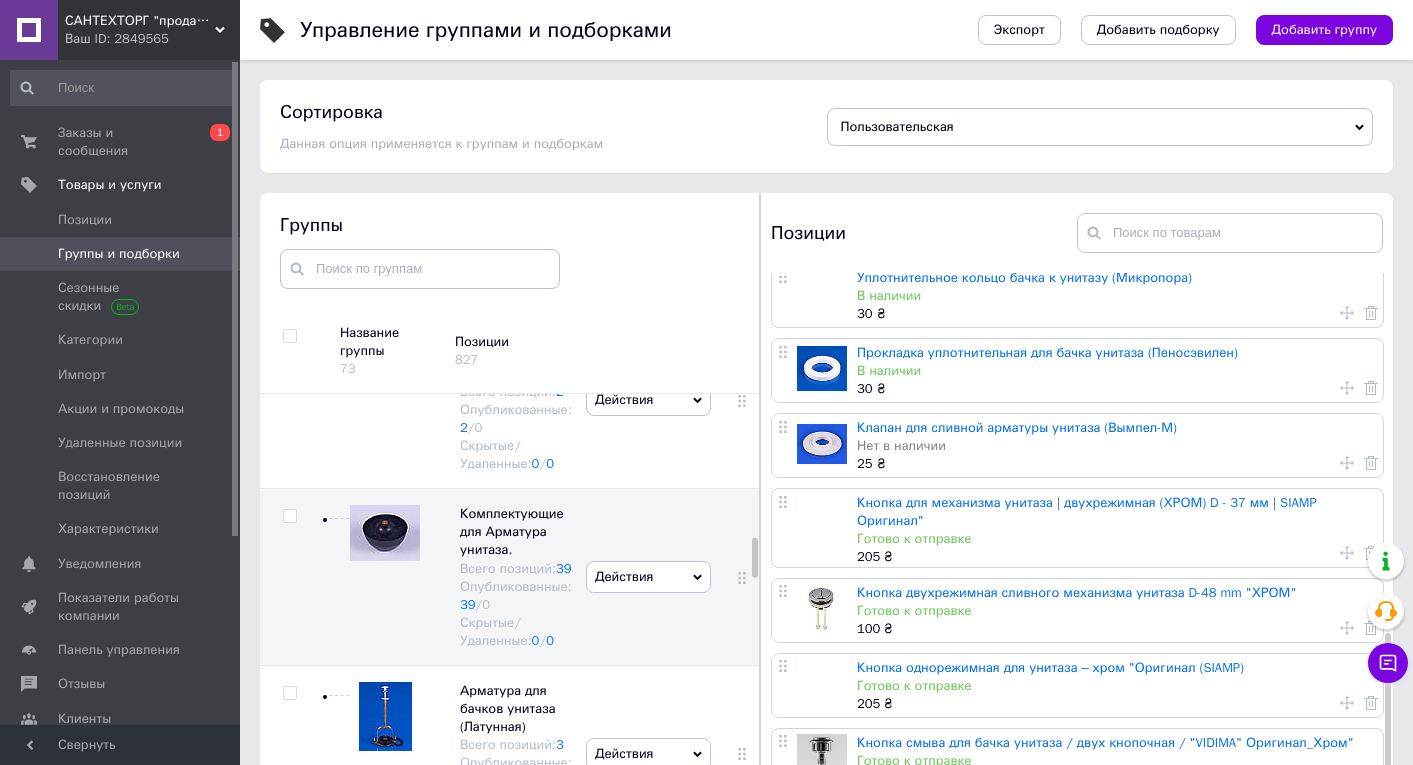 scroll, scrollTop: 945, scrollLeft: 0, axis: vertical 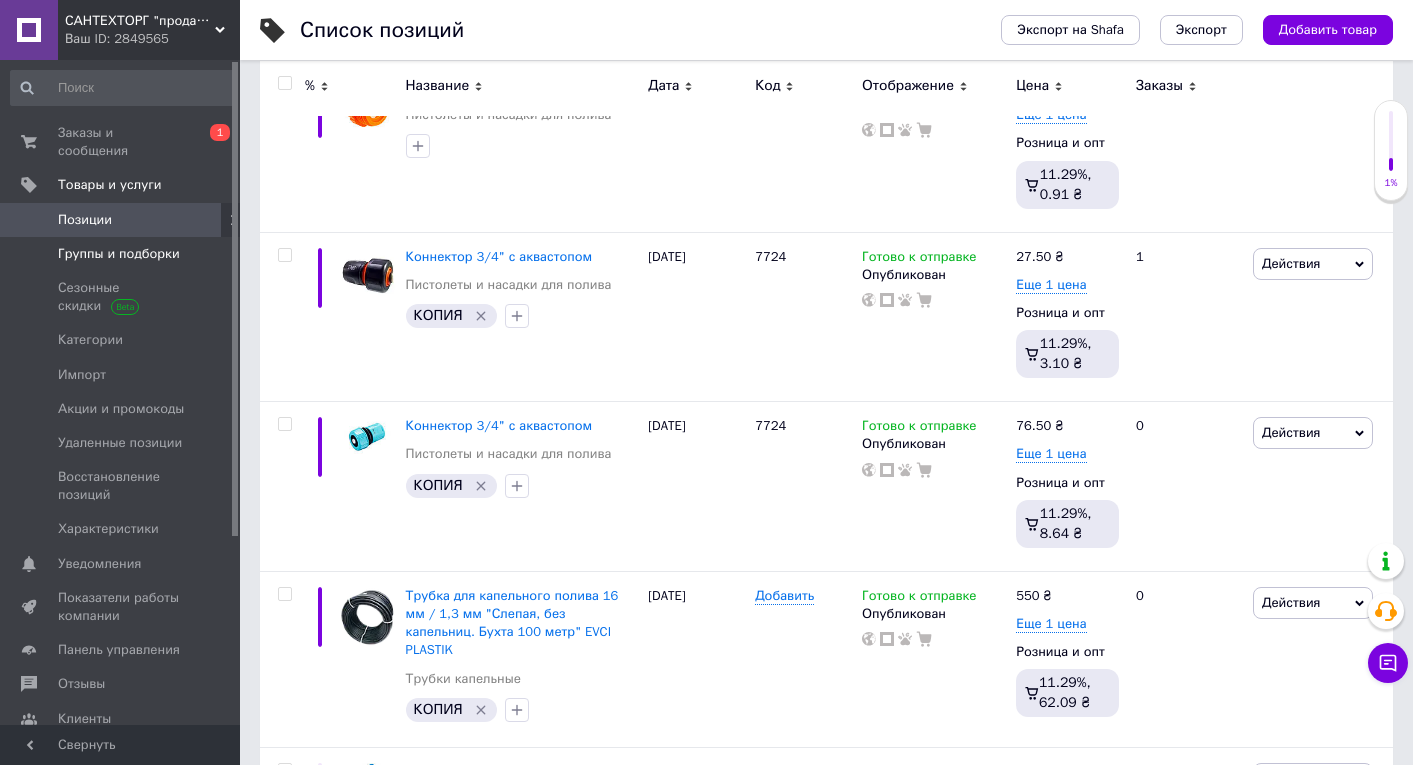 click on "Группы и подборки" at bounding box center [119, 254] 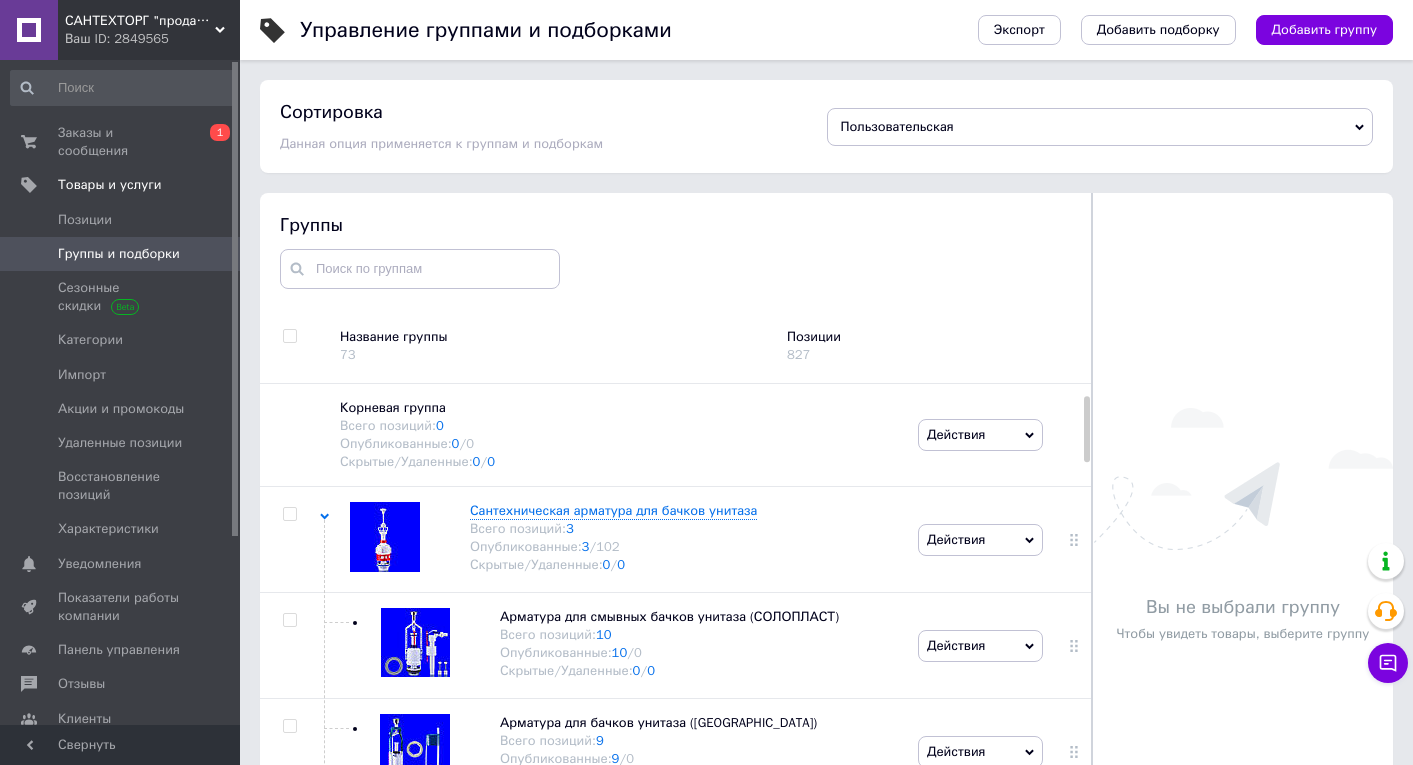 scroll, scrollTop: 793, scrollLeft: 0, axis: vertical 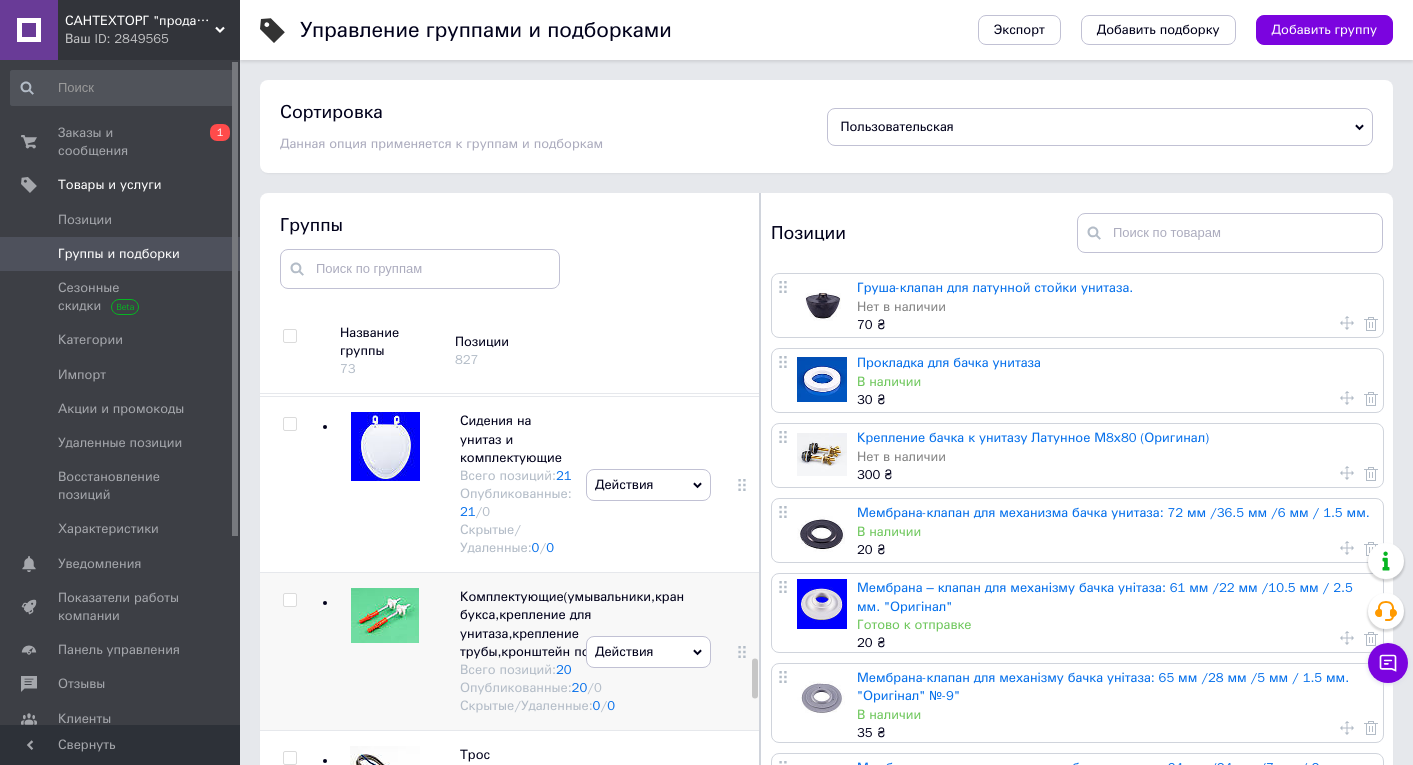 click on "Комплектующие(умывальники,кран букса,крепление для унитаза,крепление трубы,кронштейн под мойку)" at bounding box center (572, 624) 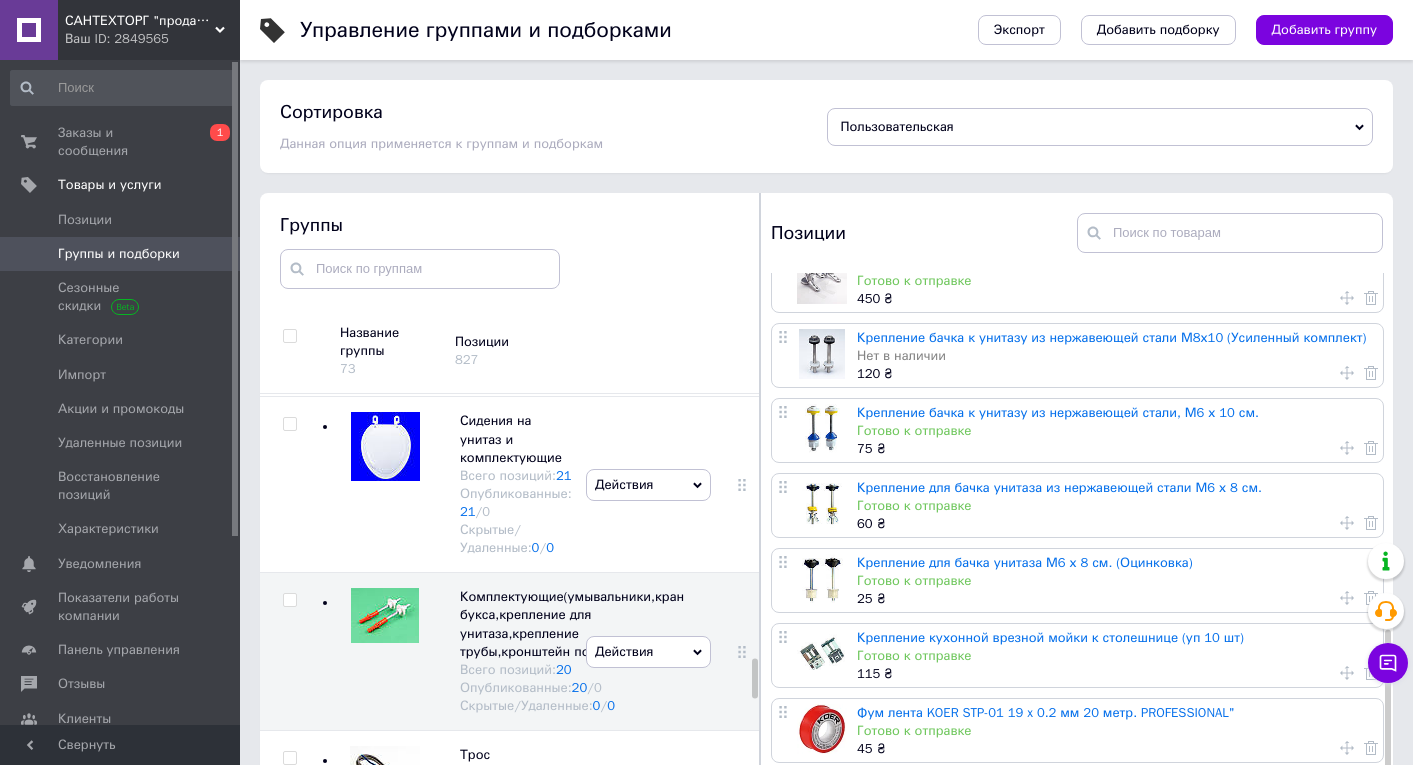 scroll, scrollTop: 959, scrollLeft: 0, axis: vertical 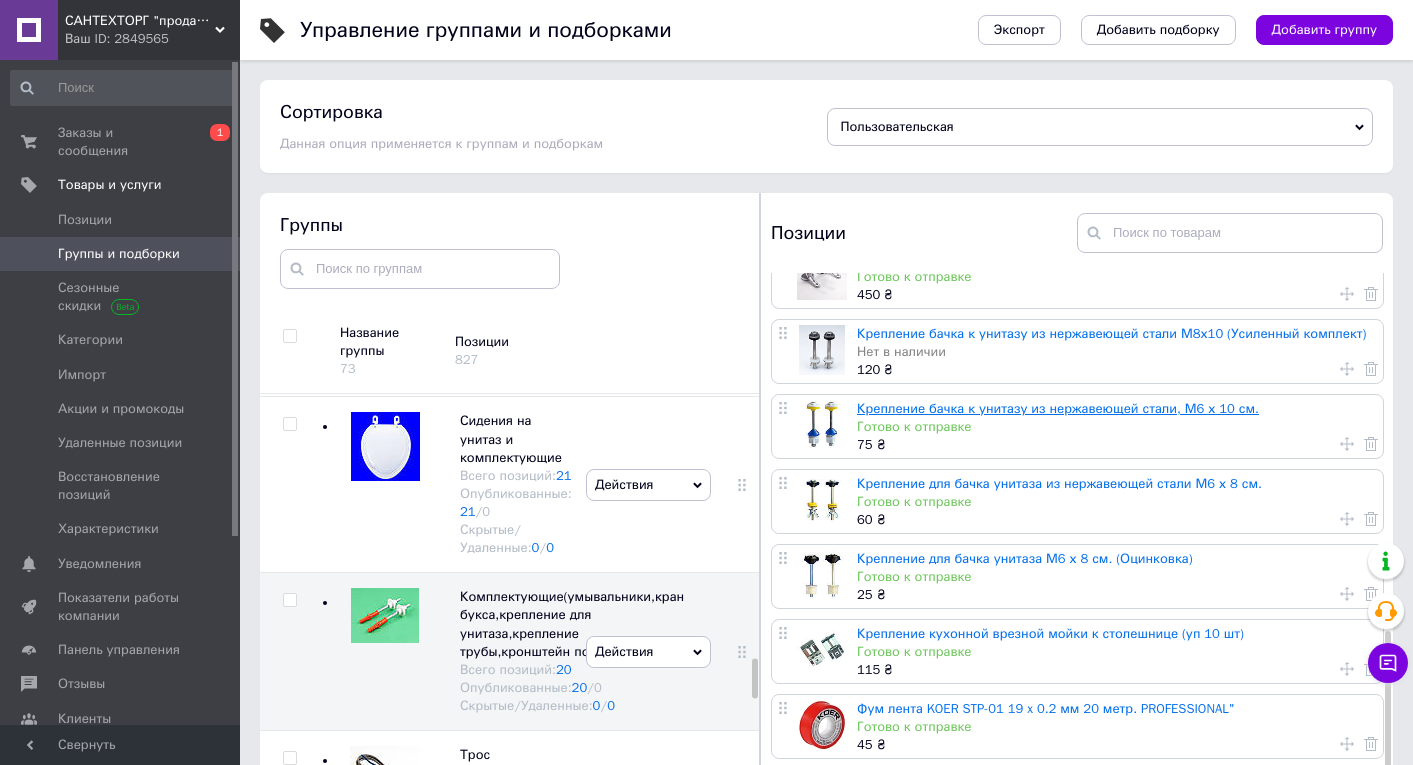 click on "Крепление бачка к унитазу из нержавеющей стали, М6 х 10 см." at bounding box center [1058, 408] 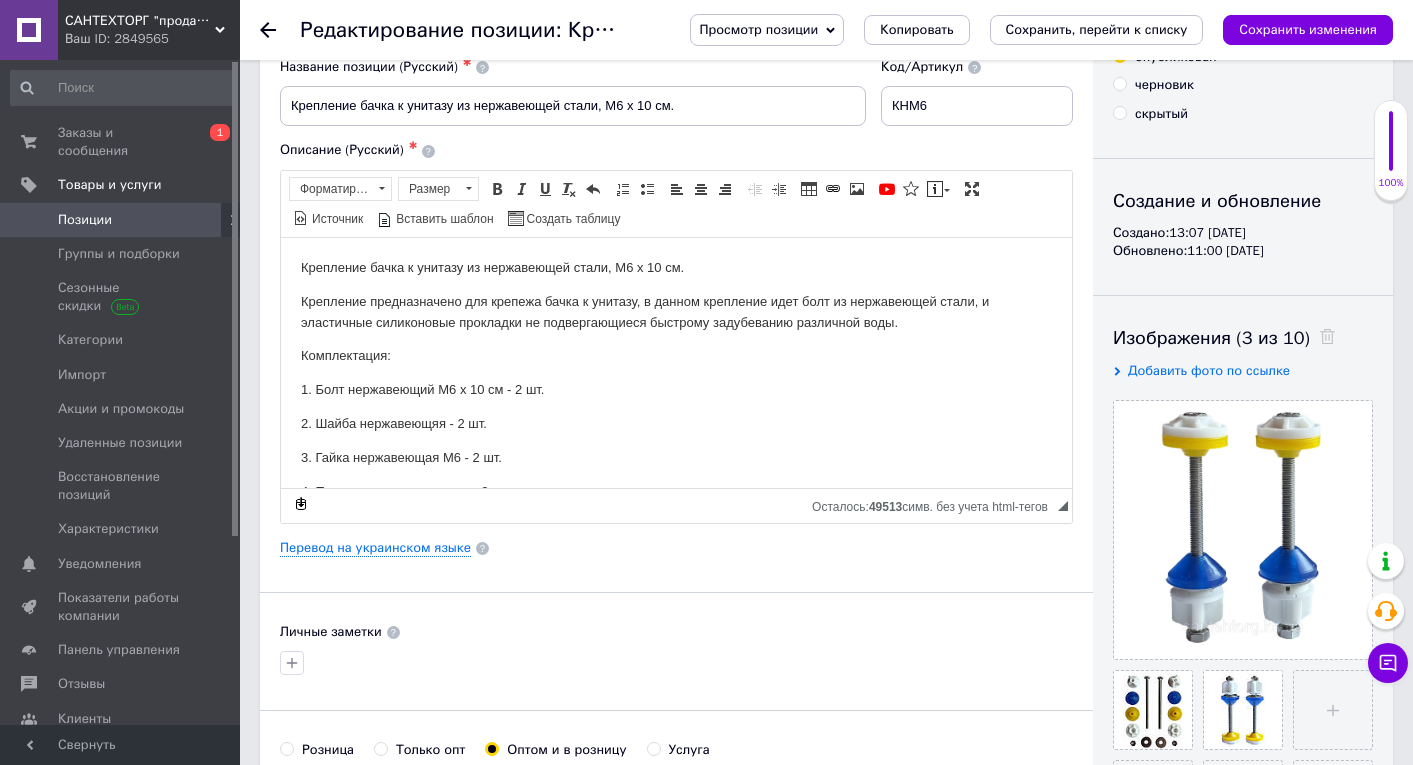 scroll, scrollTop: 97, scrollLeft: 0, axis: vertical 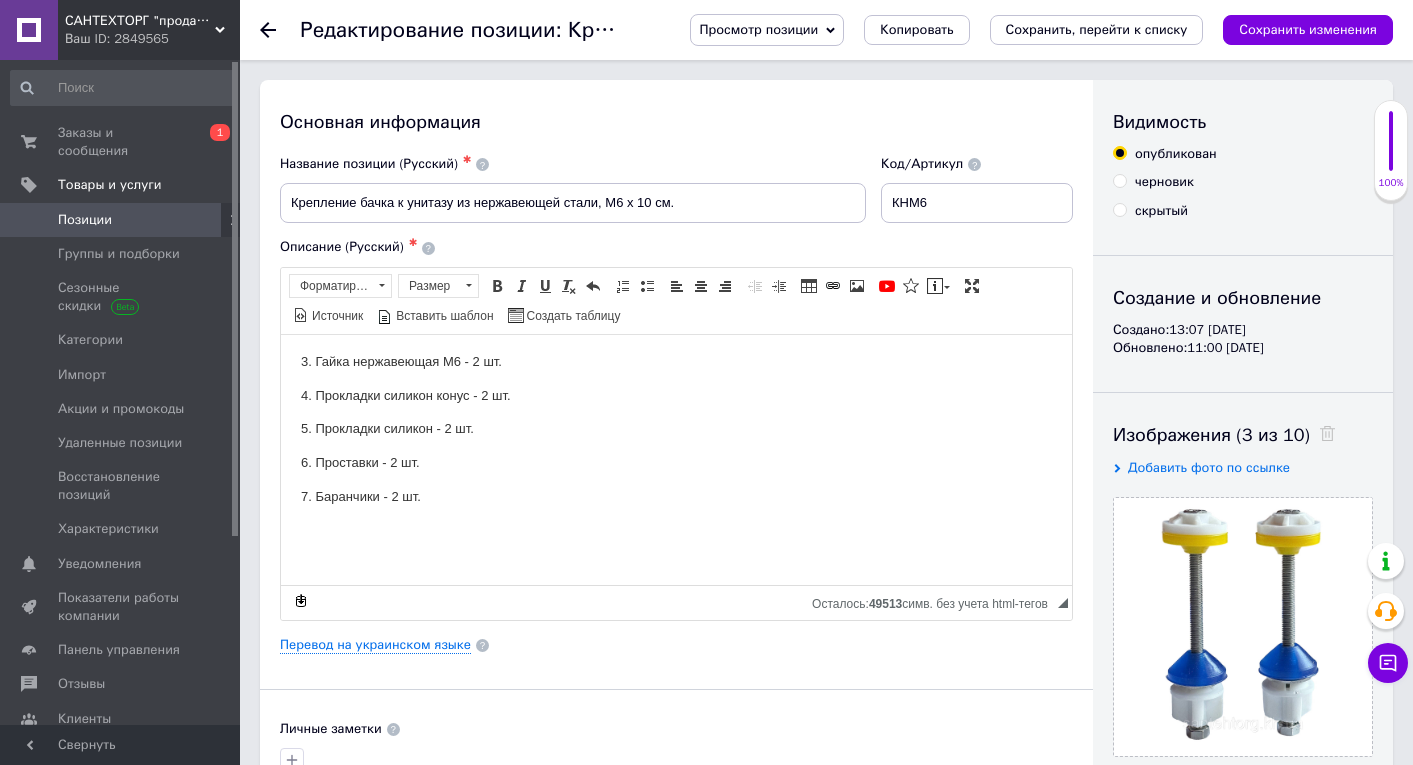 click 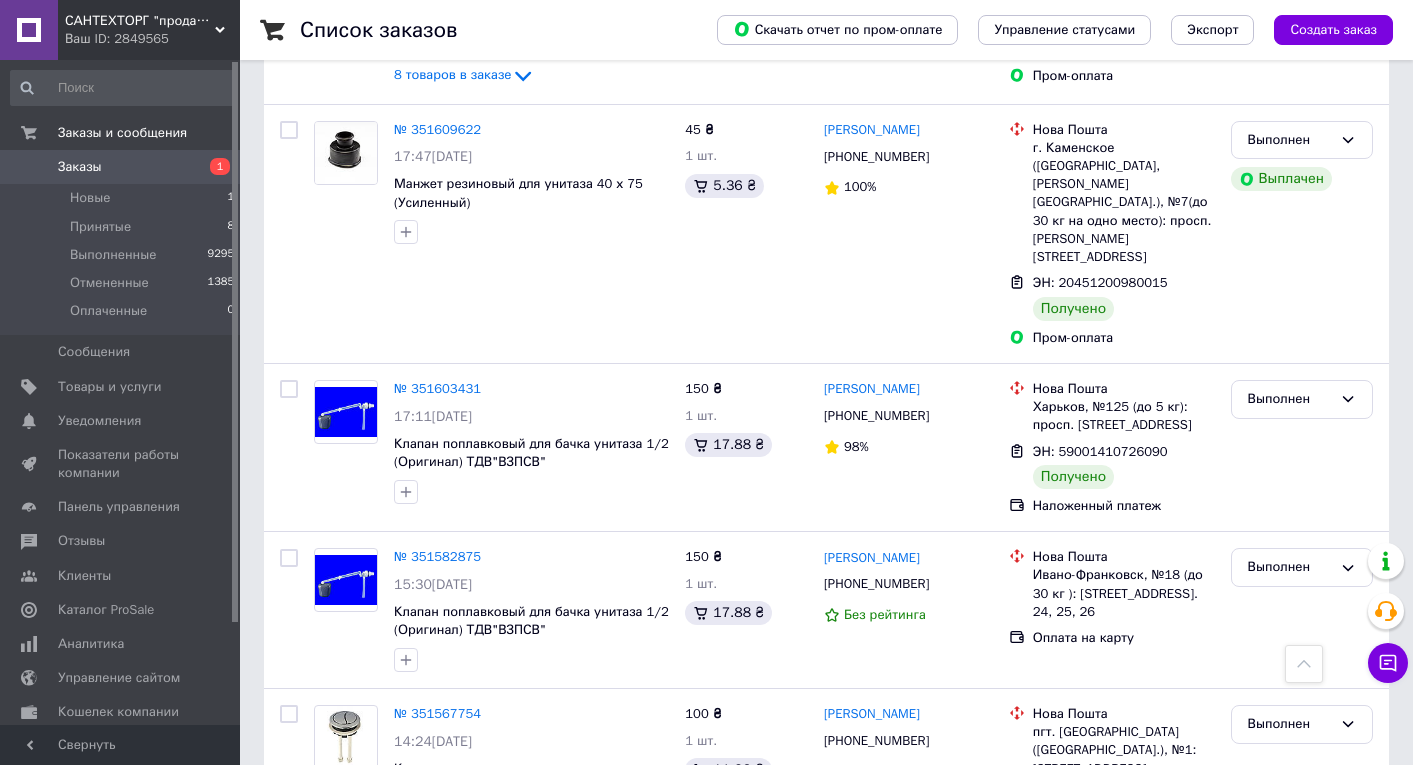 click on "1" at bounding box center (415, 920) 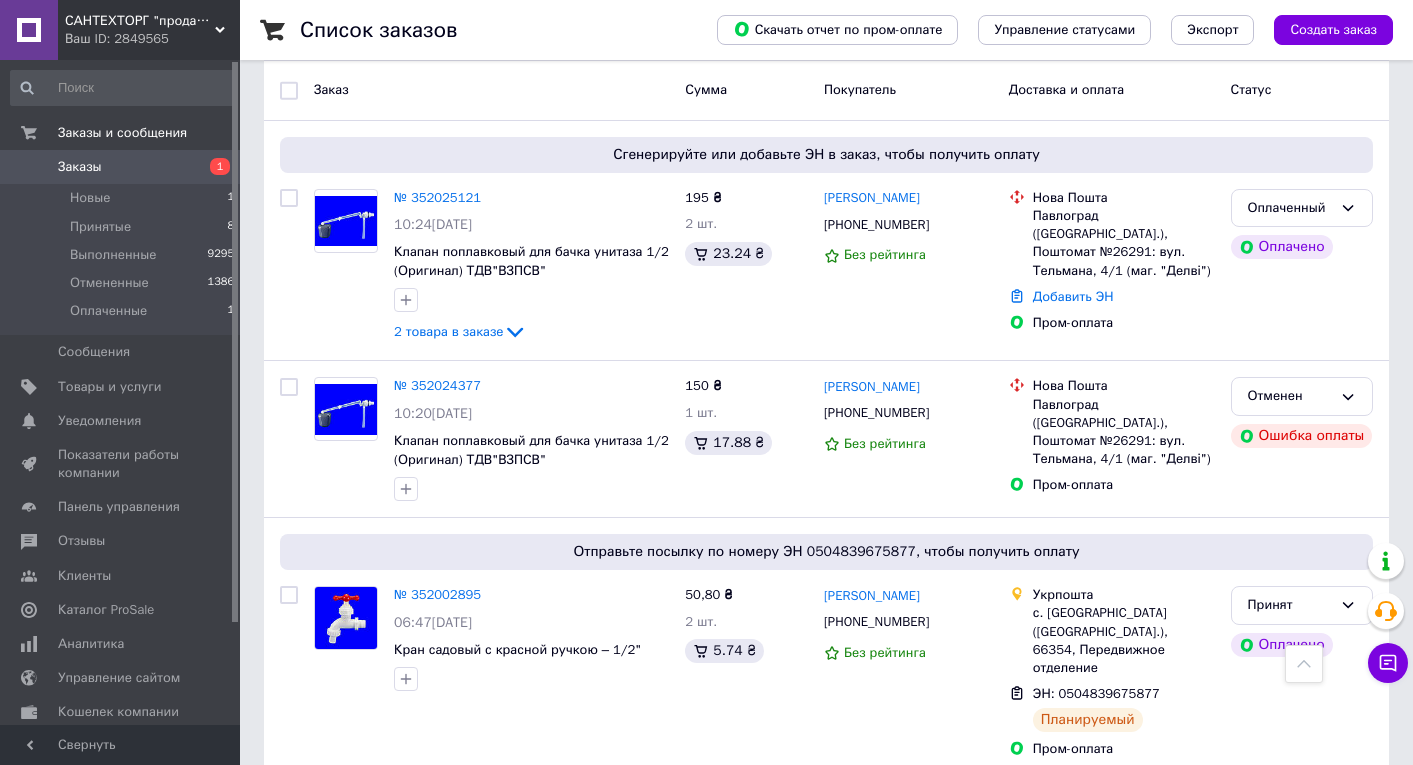 scroll, scrollTop: 187, scrollLeft: 0, axis: vertical 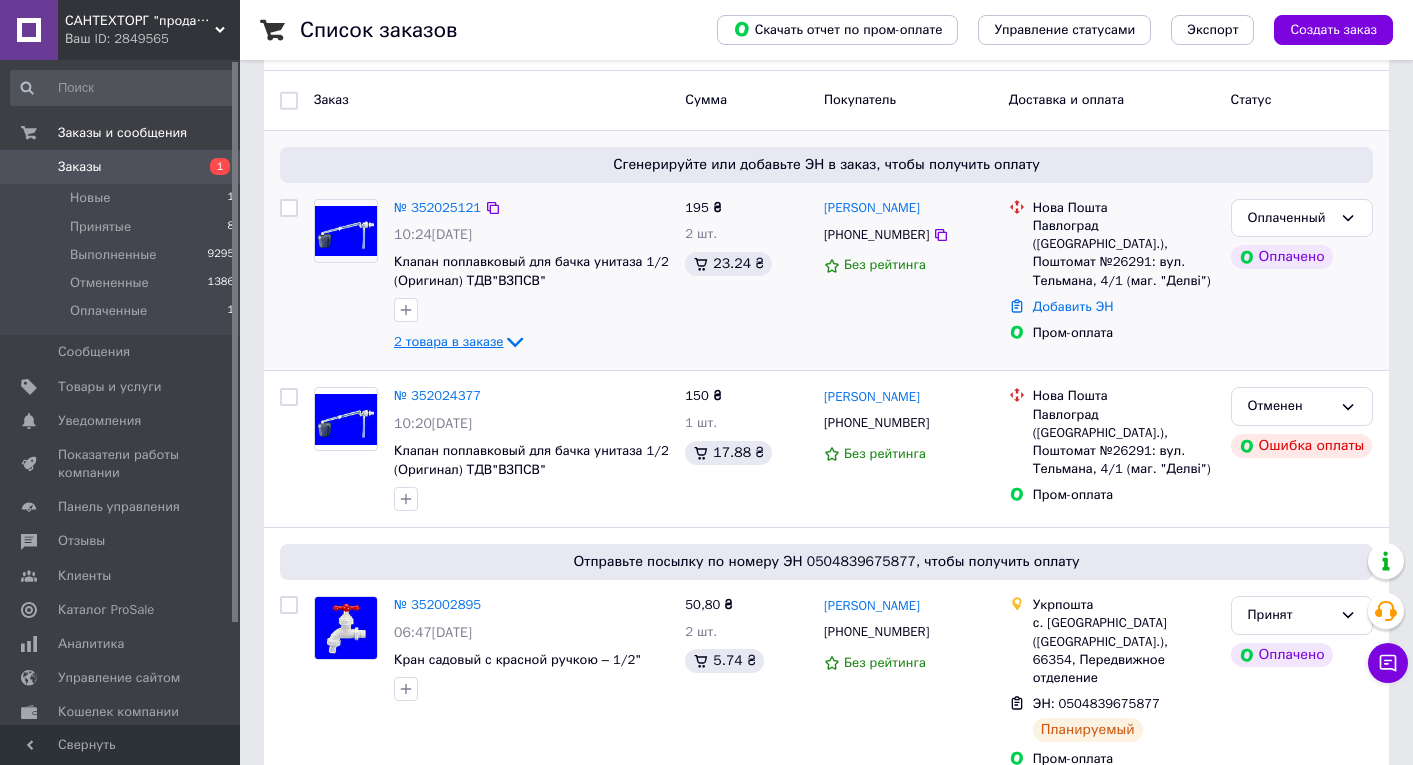 click 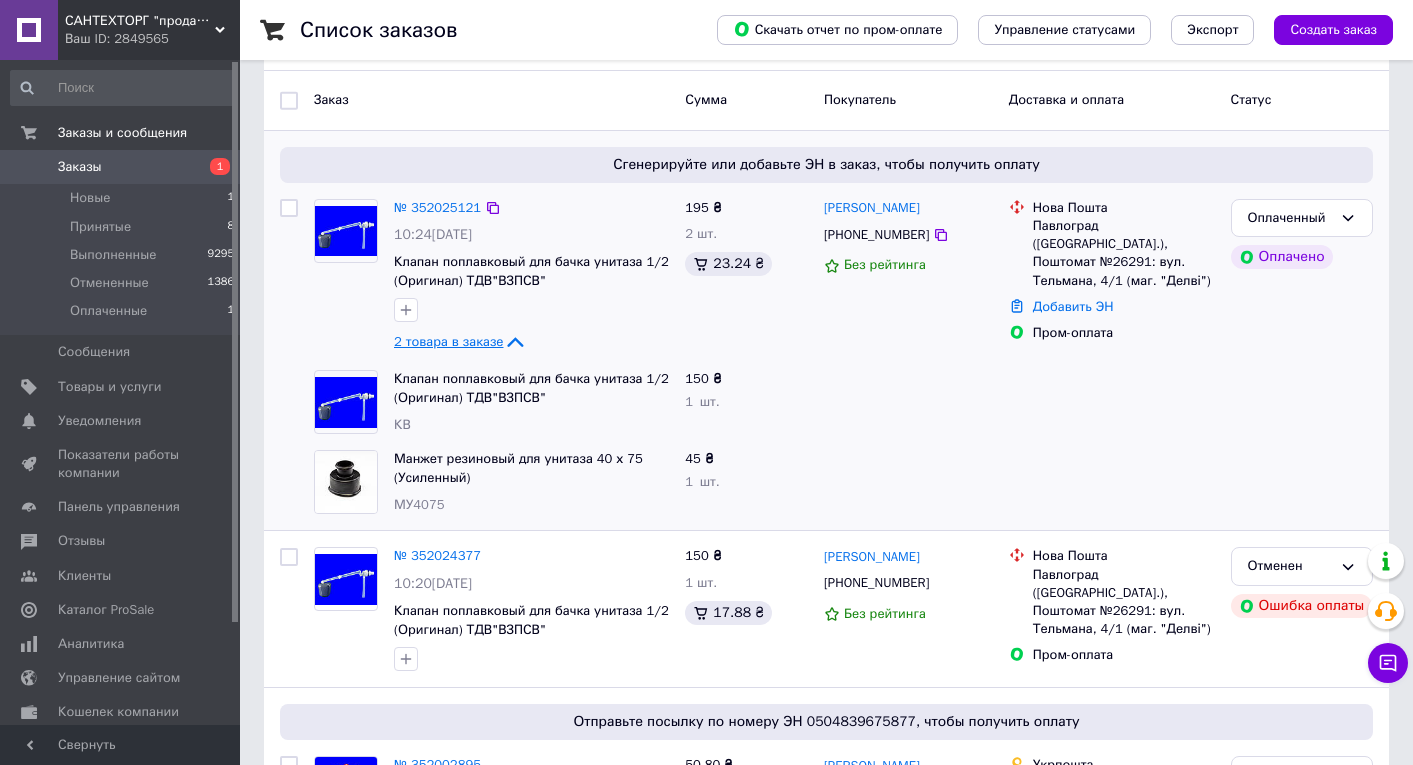 click 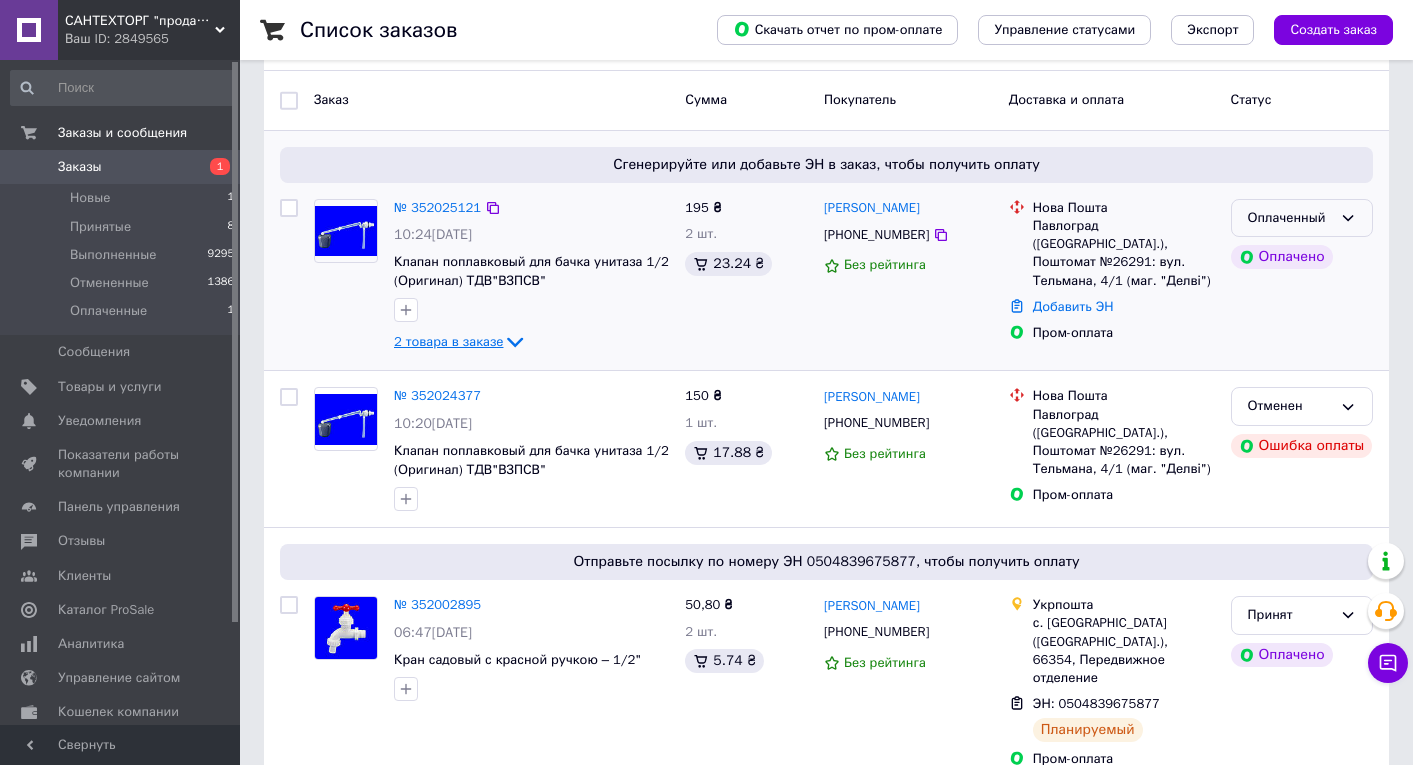 click on "Оплаченный" at bounding box center (1290, 218) 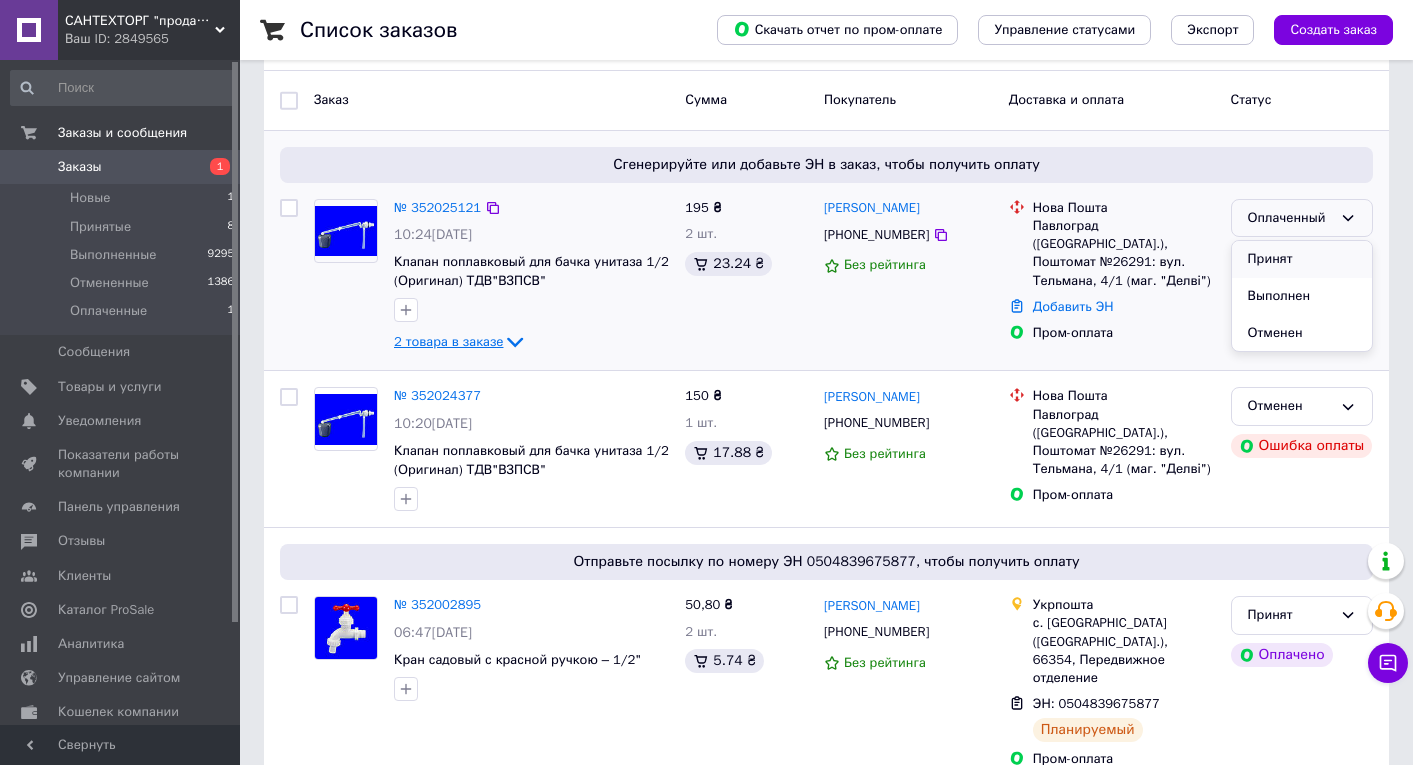 click on "Принят" at bounding box center (1302, 259) 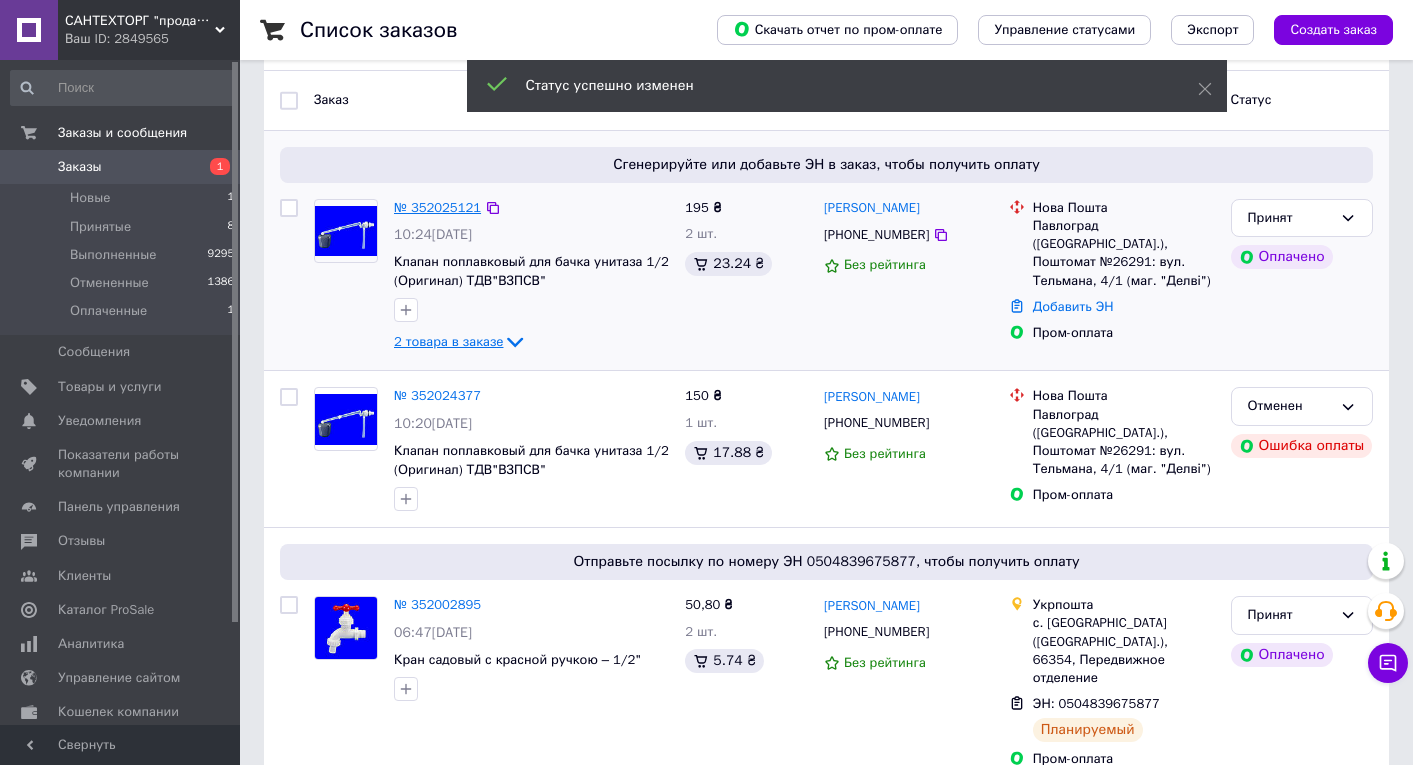 click on "№ 352025121" at bounding box center (437, 207) 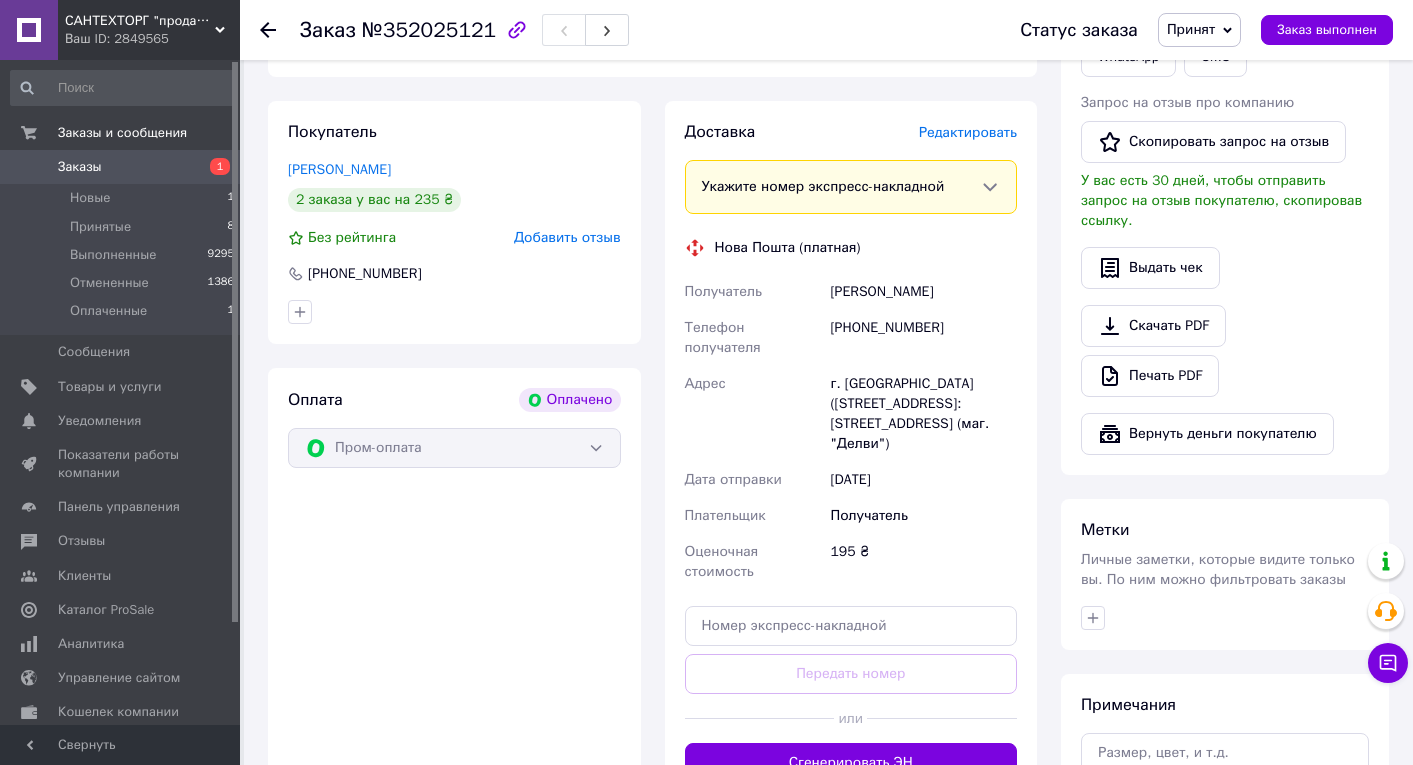 scroll, scrollTop: 1052, scrollLeft: 0, axis: vertical 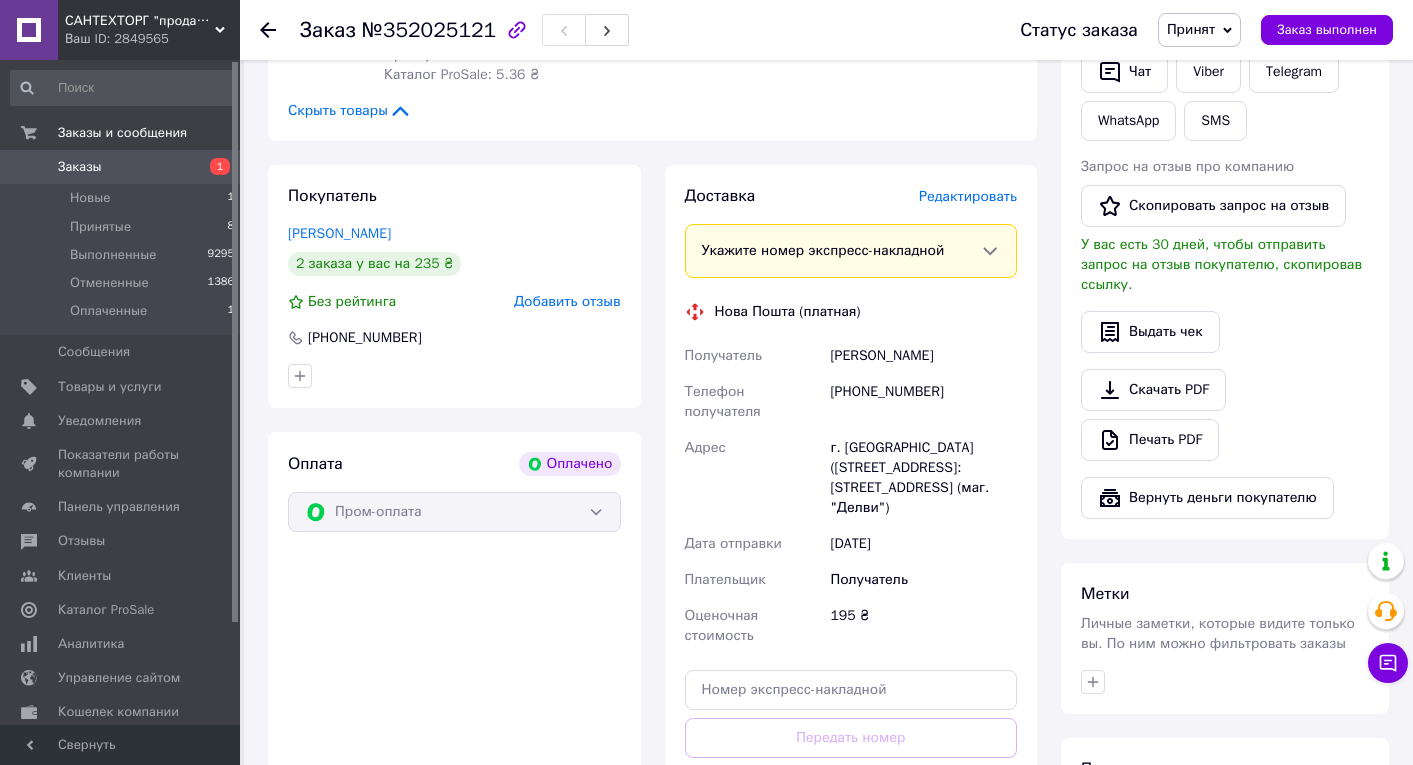 click on "Редактировать" at bounding box center (968, 196) 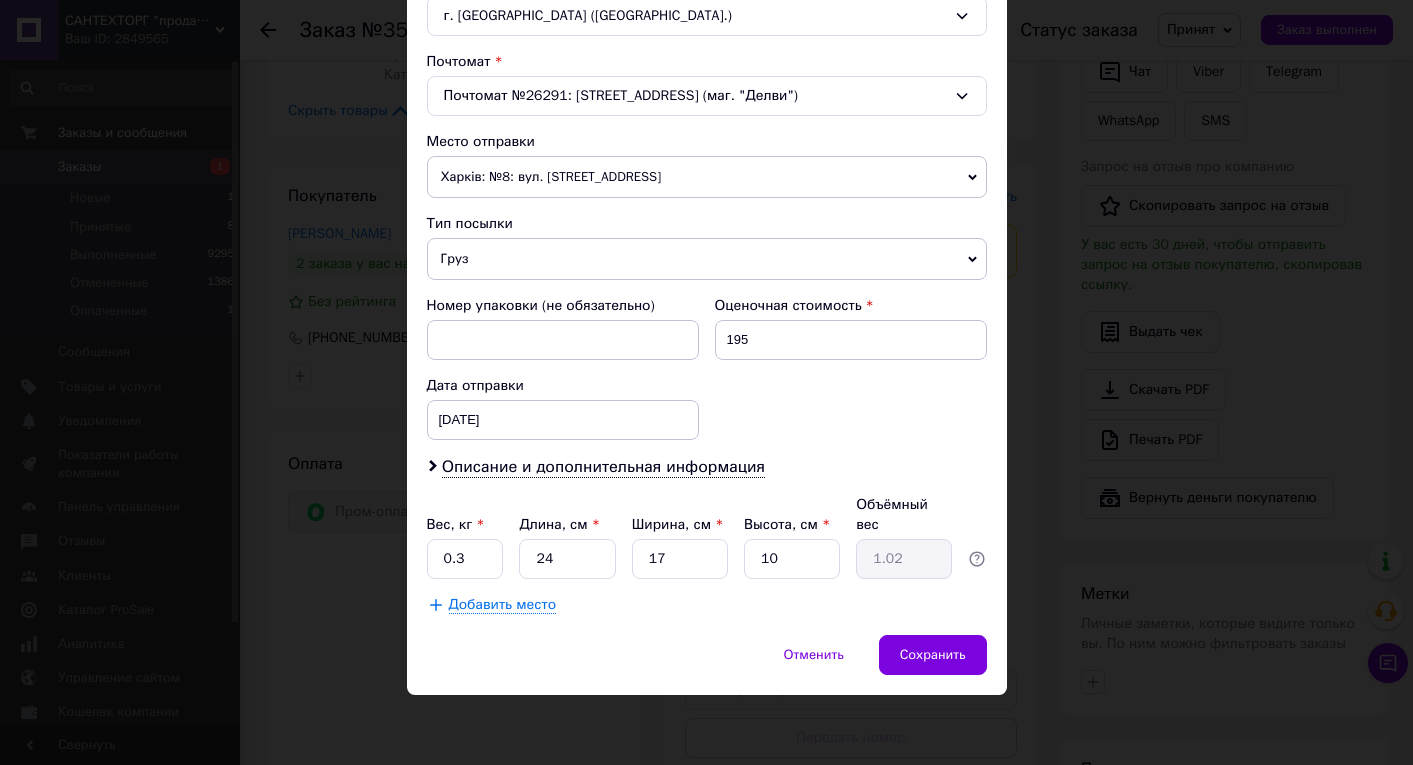 scroll, scrollTop: 582, scrollLeft: 0, axis: vertical 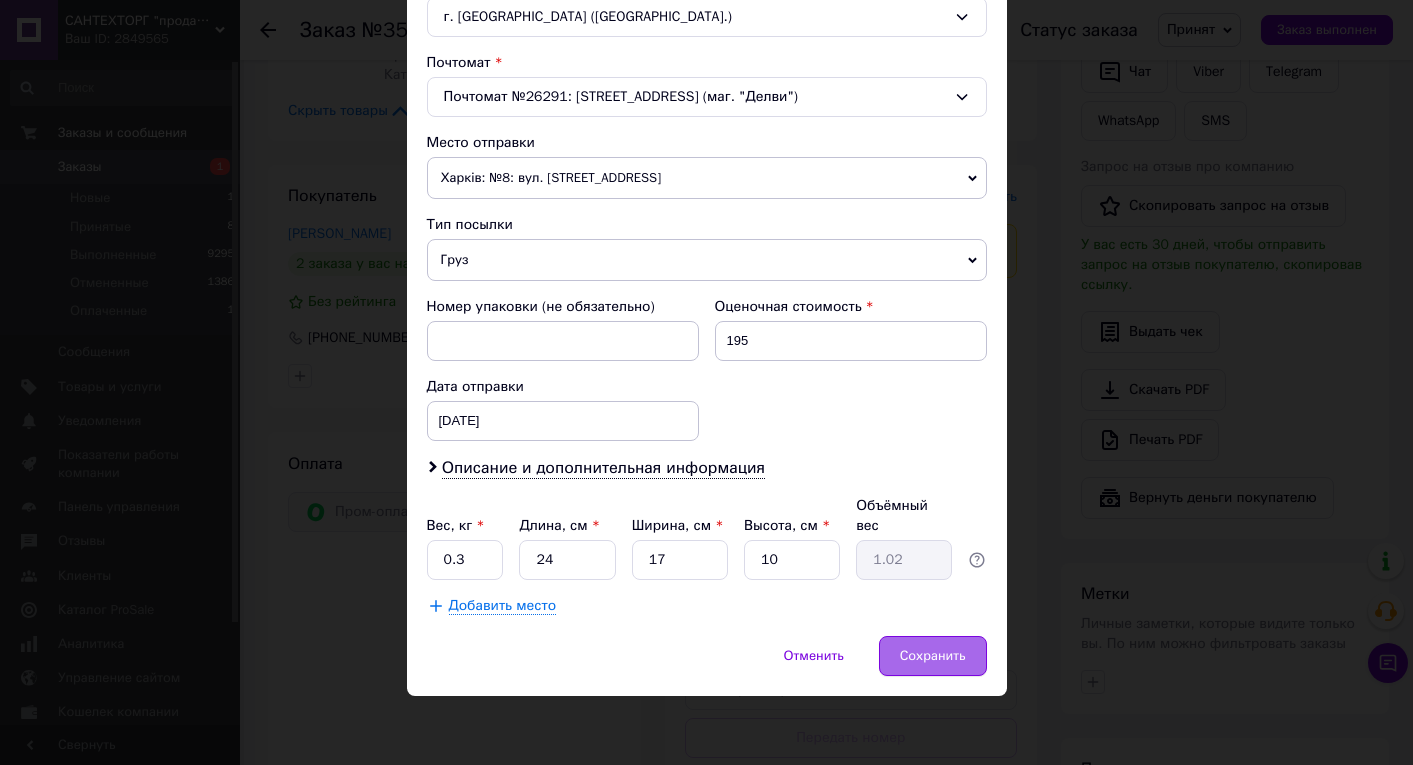 click on "Сохранить" at bounding box center [933, 656] 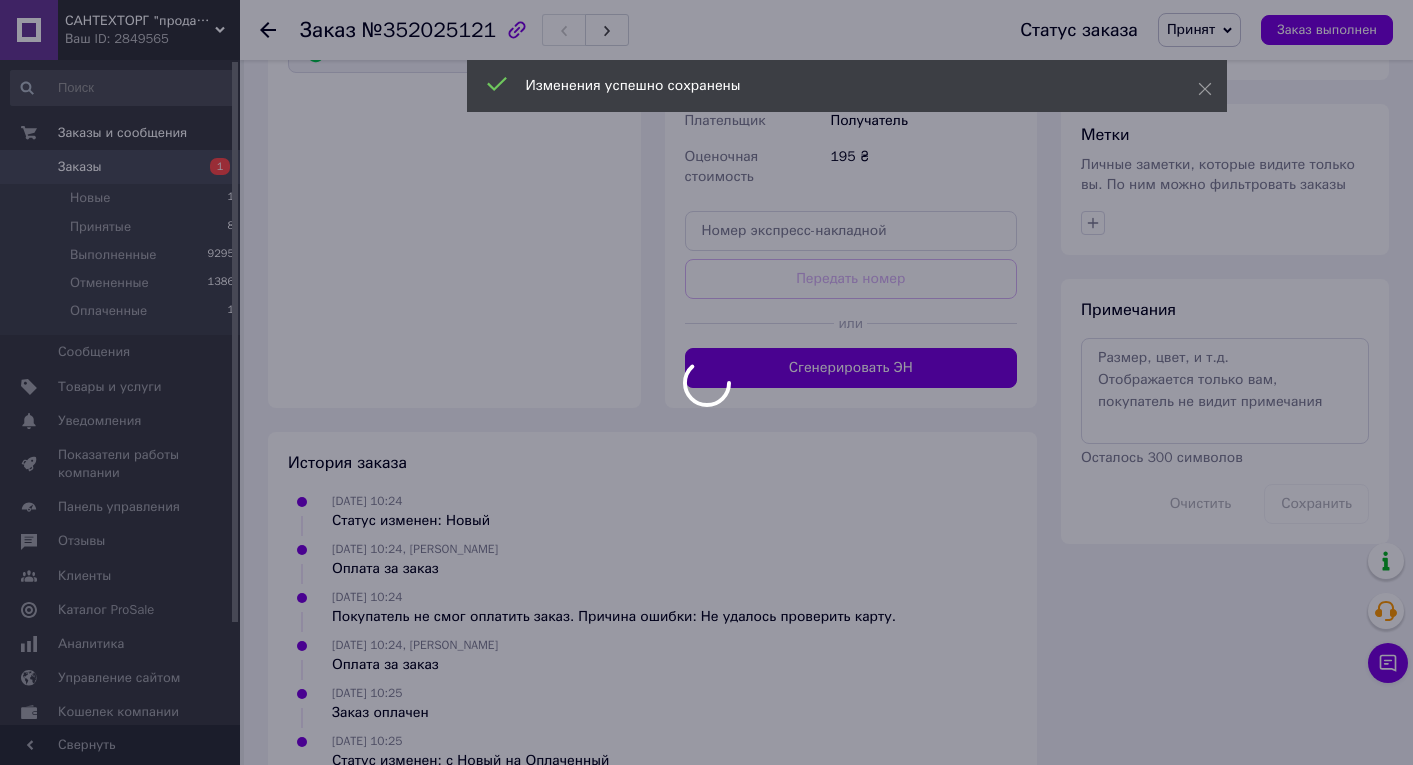 scroll, scrollTop: 1515, scrollLeft: 0, axis: vertical 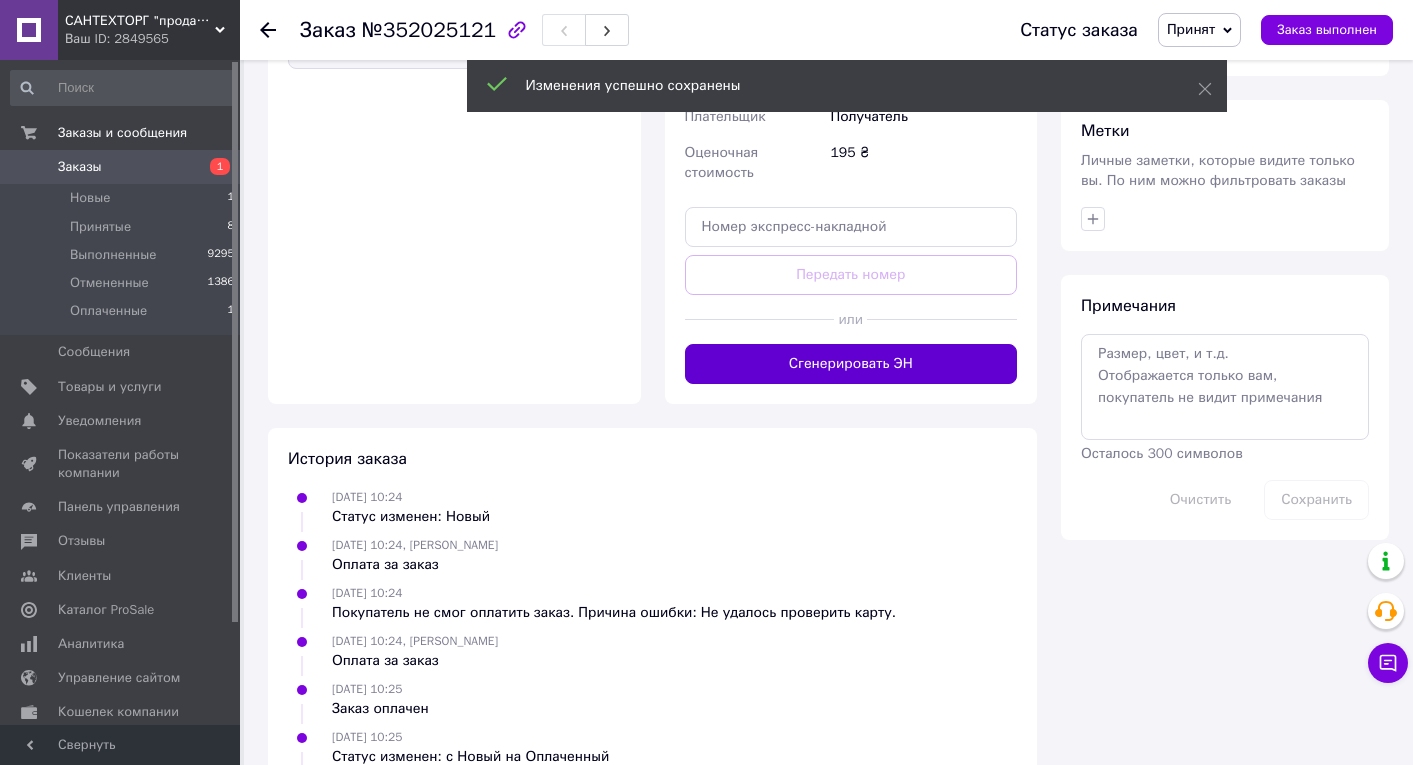 click on "Сгенерировать ЭН" at bounding box center (851, 364) 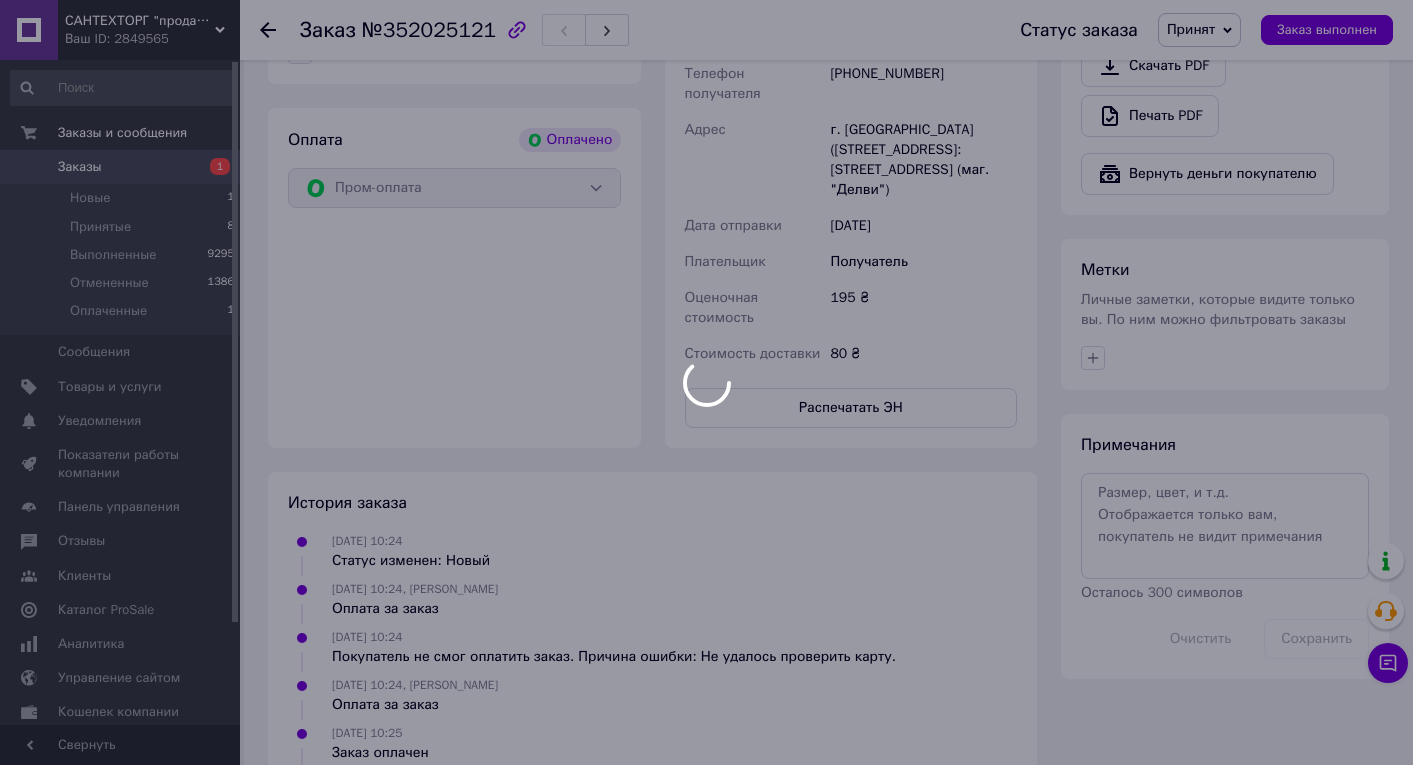 scroll, scrollTop: 1302, scrollLeft: 0, axis: vertical 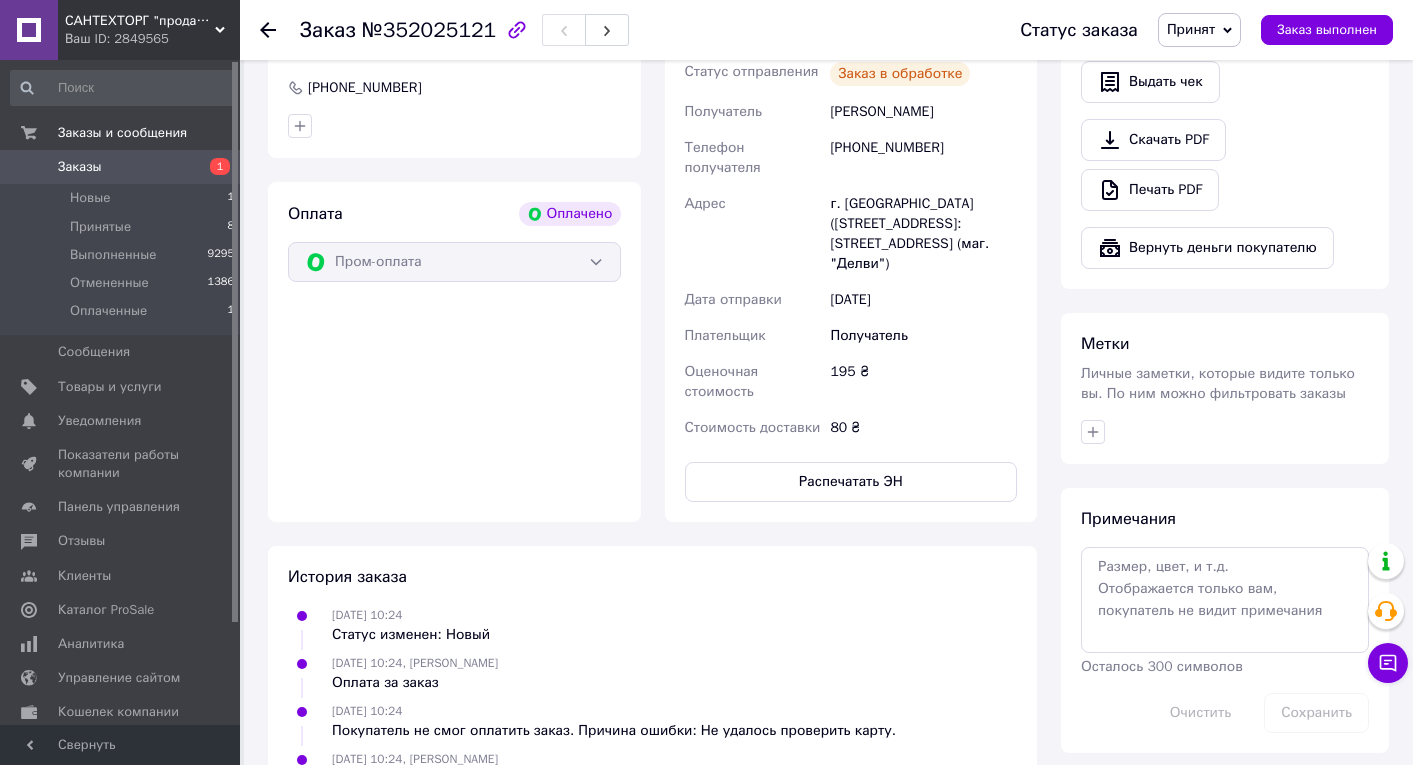 click 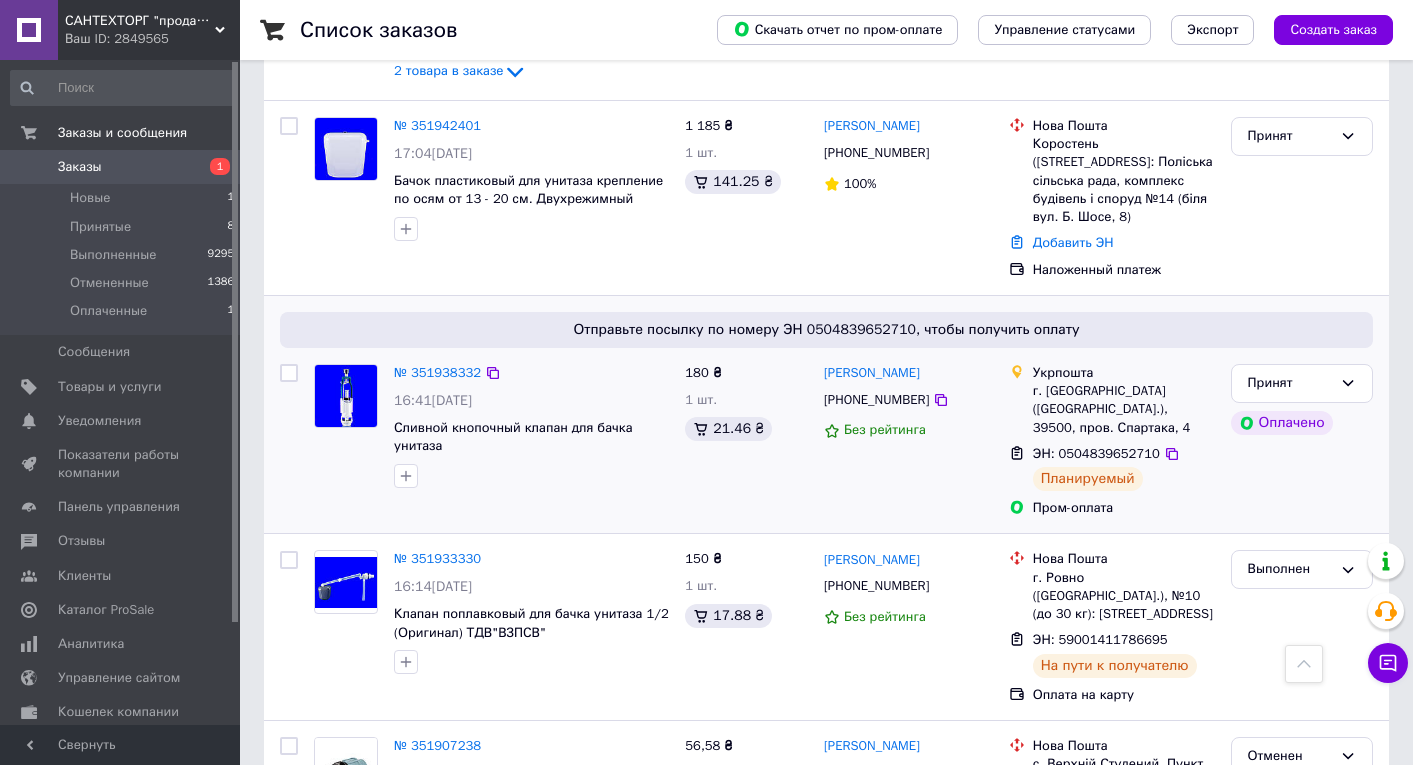 scroll, scrollTop: 1438, scrollLeft: 0, axis: vertical 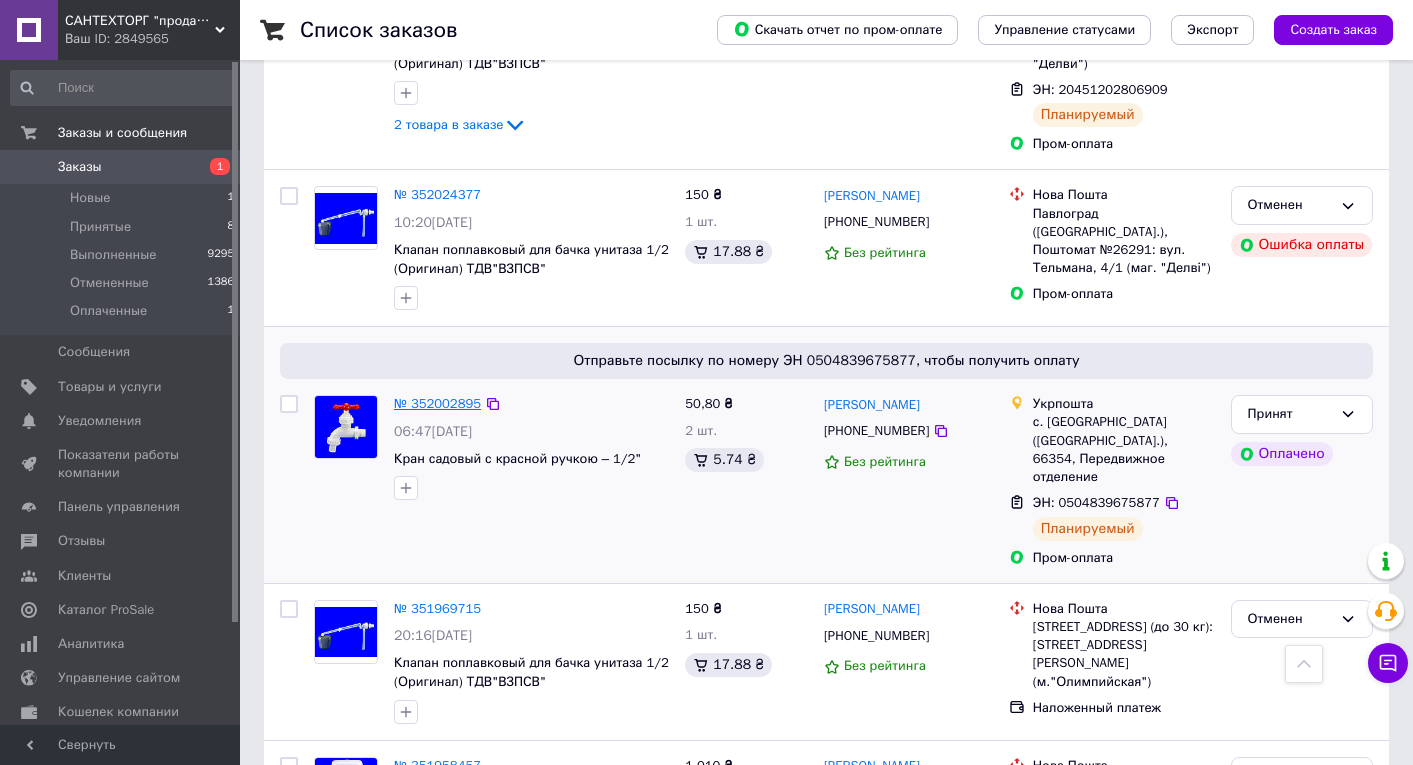 click on "№ 352002895" at bounding box center [437, 403] 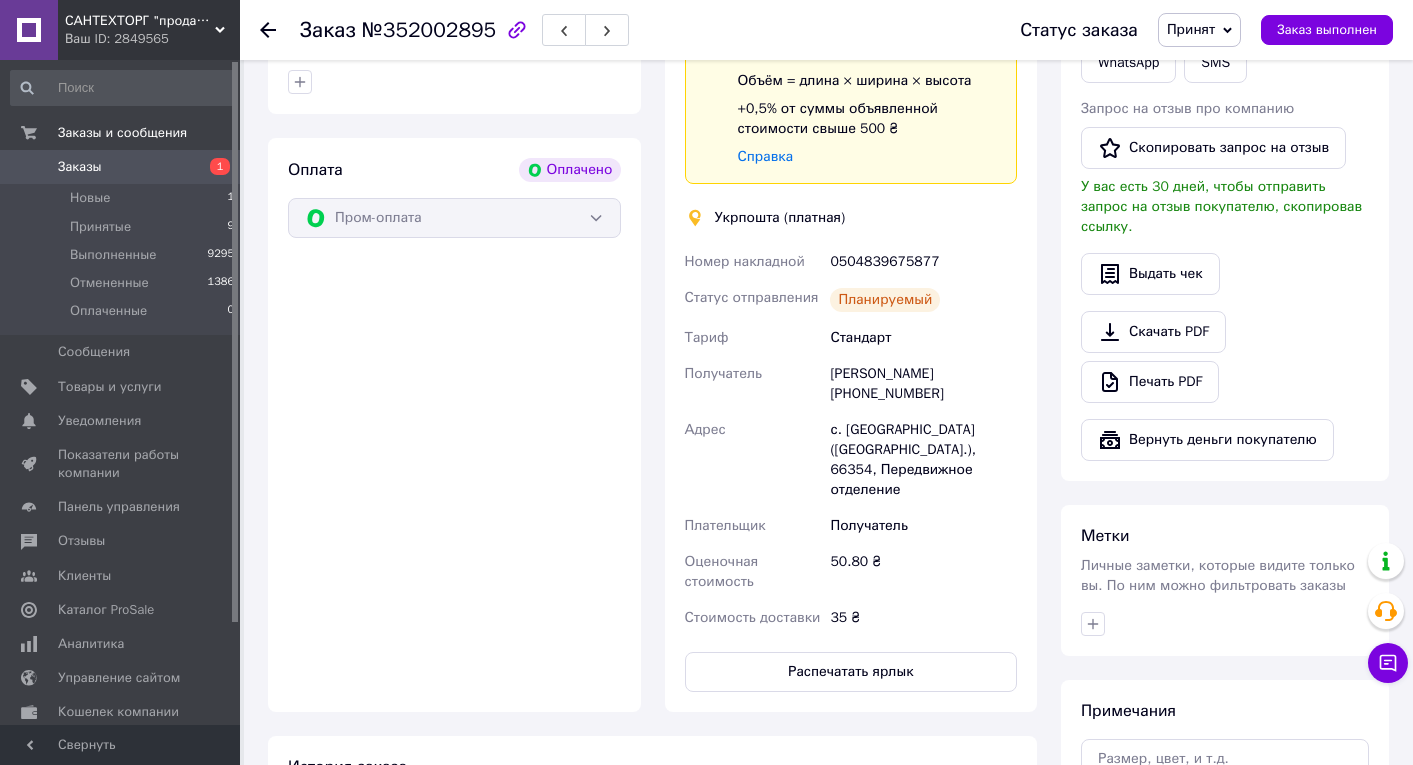 scroll, scrollTop: 1112, scrollLeft: 0, axis: vertical 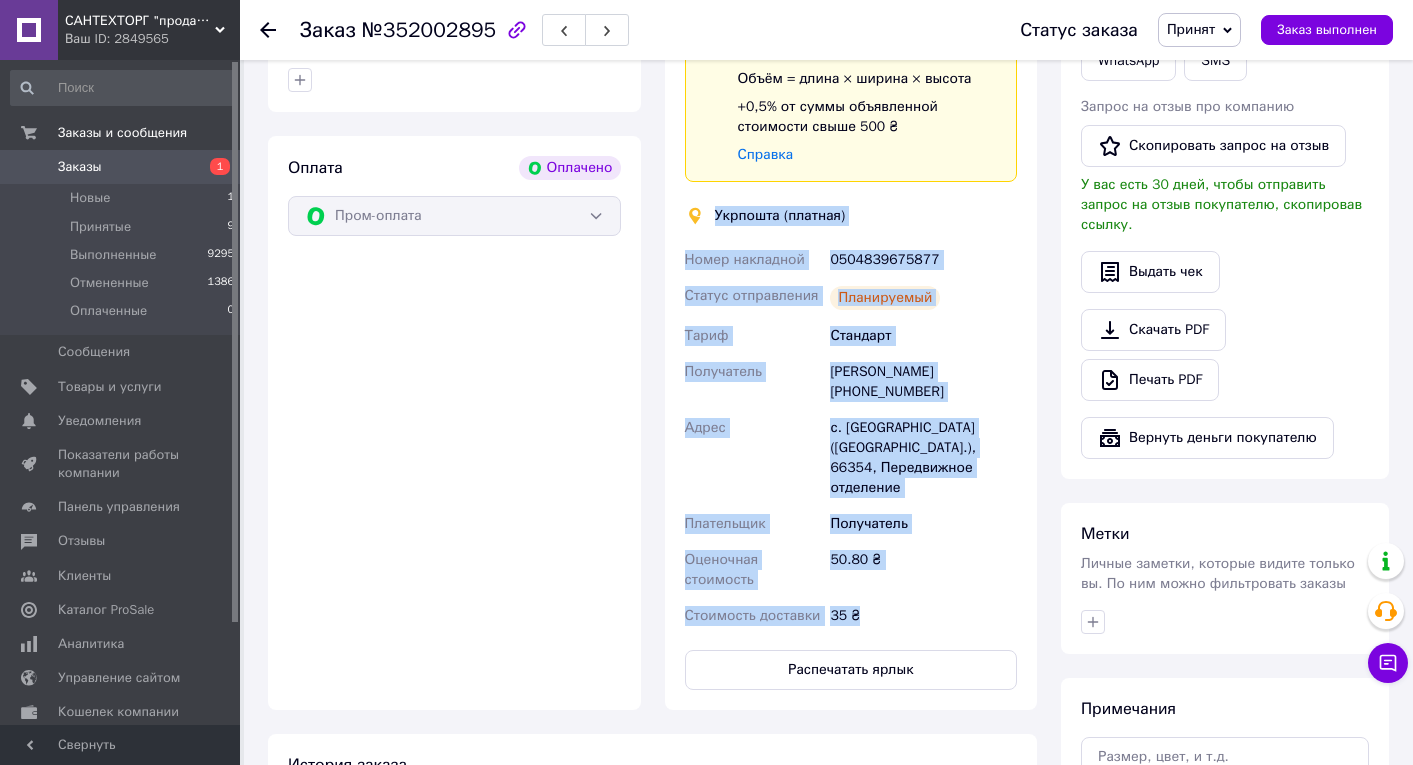 drag, startPoint x: 716, startPoint y: 212, endPoint x: 900, endPoint y: 611, distance: 439.3825 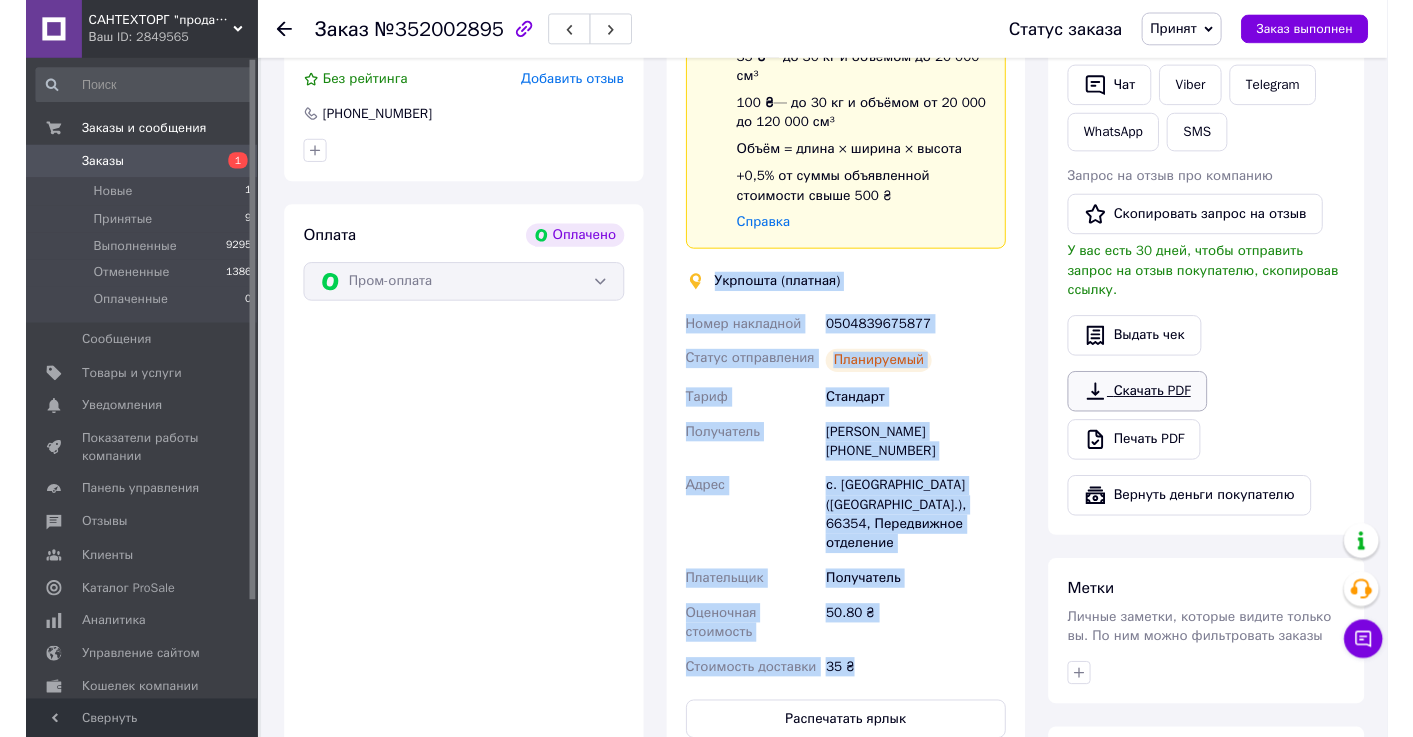 scroll, scrollTop: 1022, scrollLeft: 0, axis: vertical 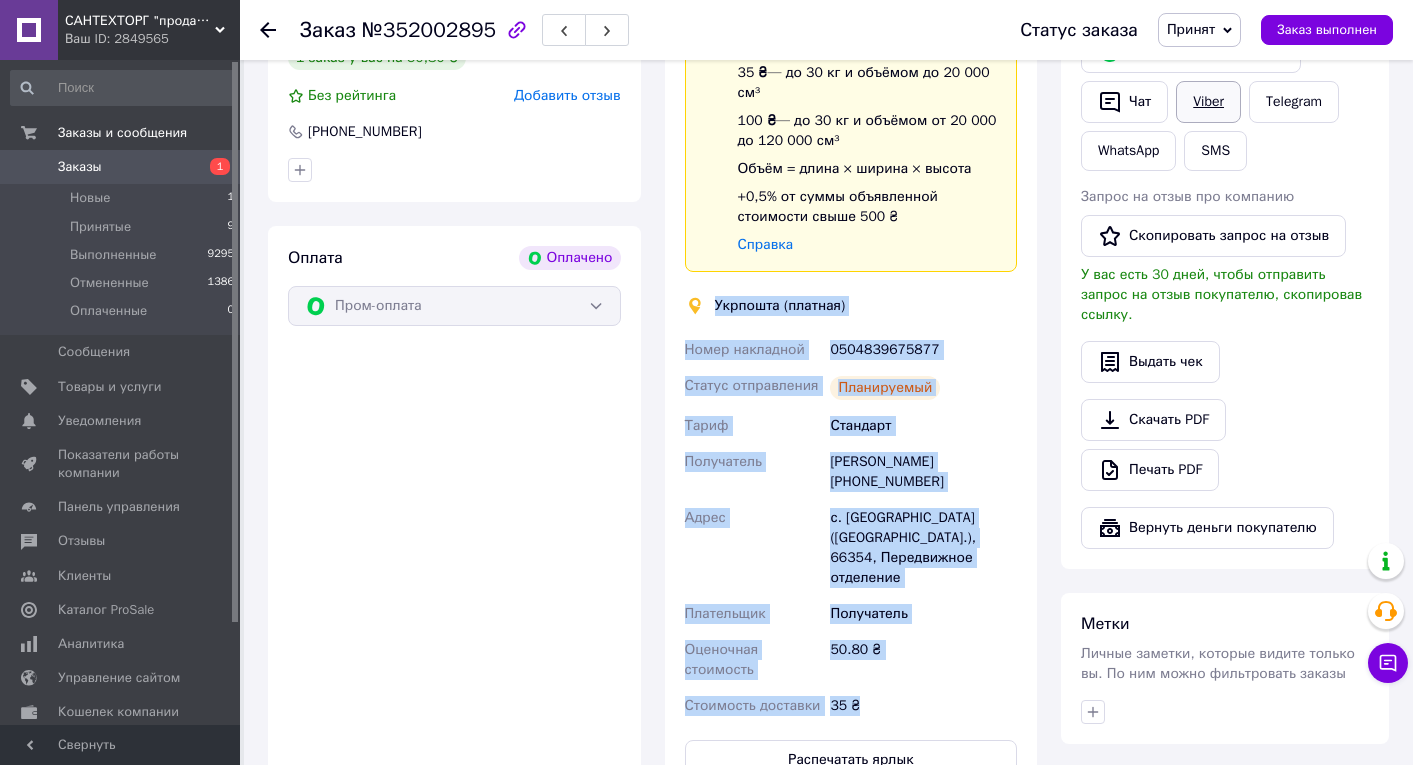 click on "Viber" at bounding box center [1208, 102] 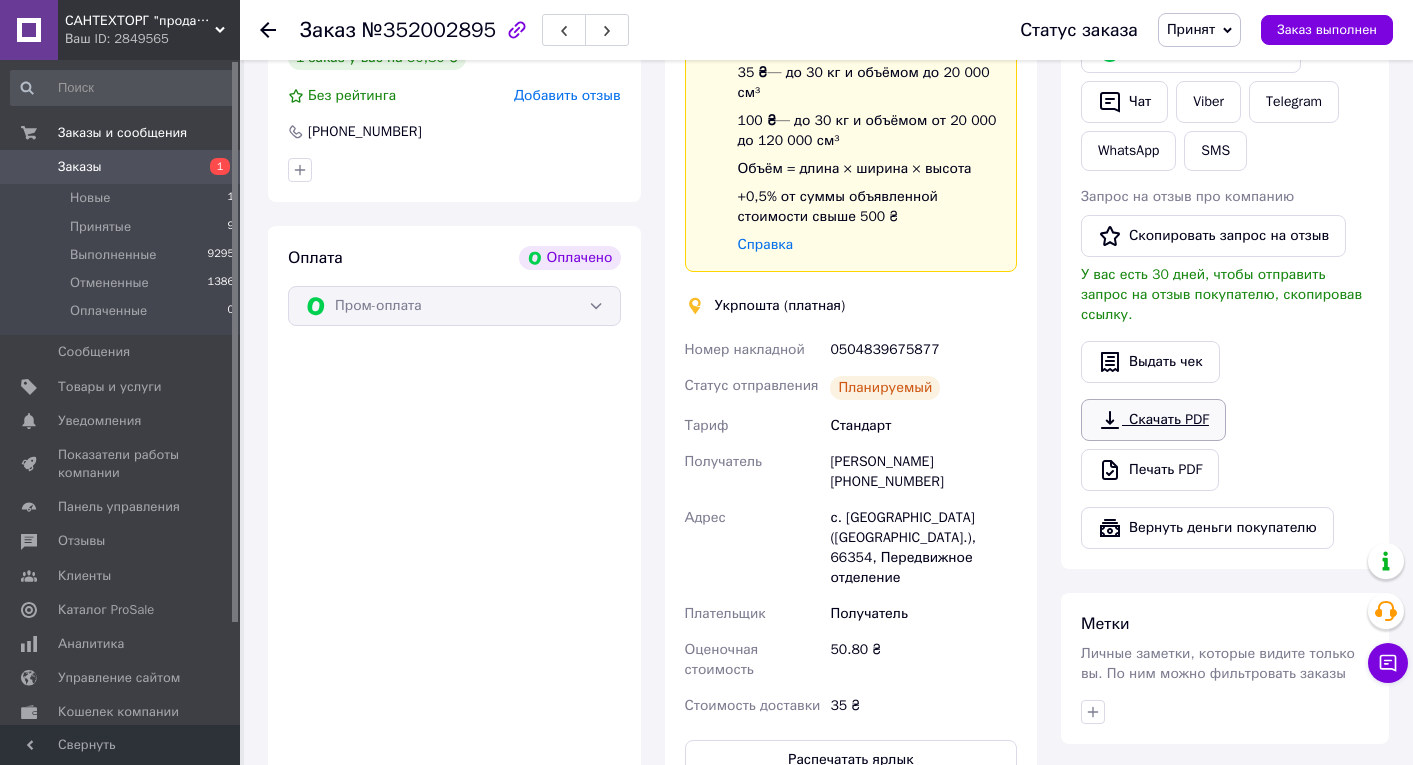 click on "Скачать PDF" at bounding box center (1153, 420) 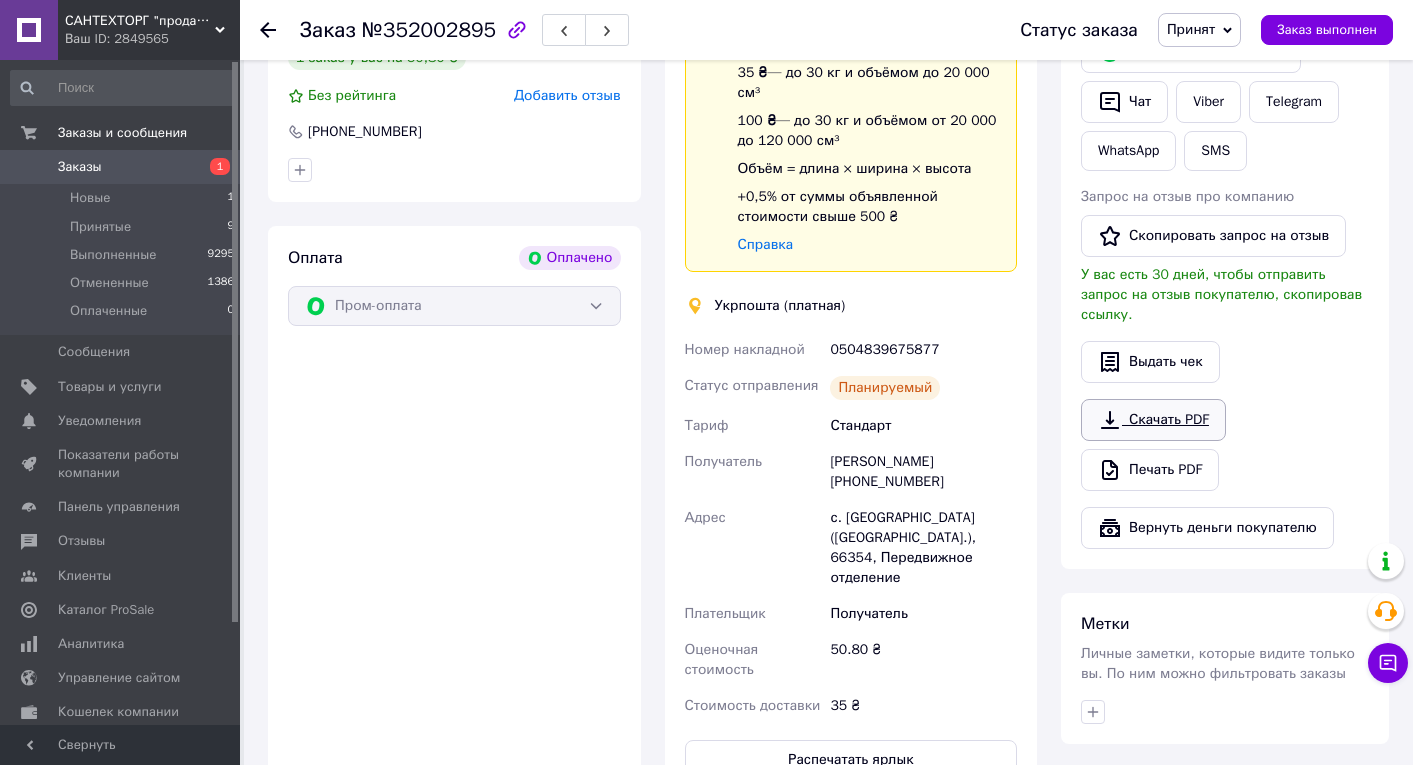 click on "Скачать PDF" at bounding box center (1153, 420) 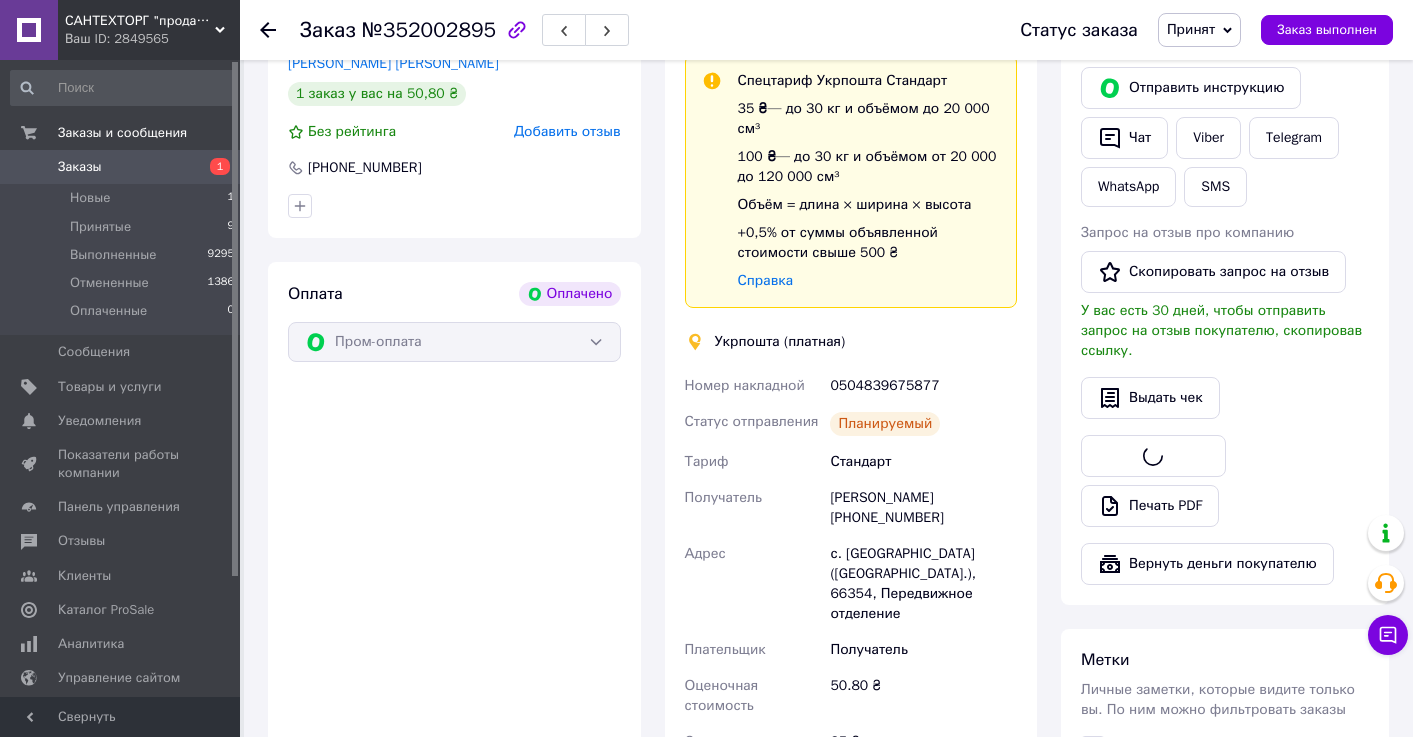 scroll, scrollTop: 862, scrollLeft: 0, axis: vertical 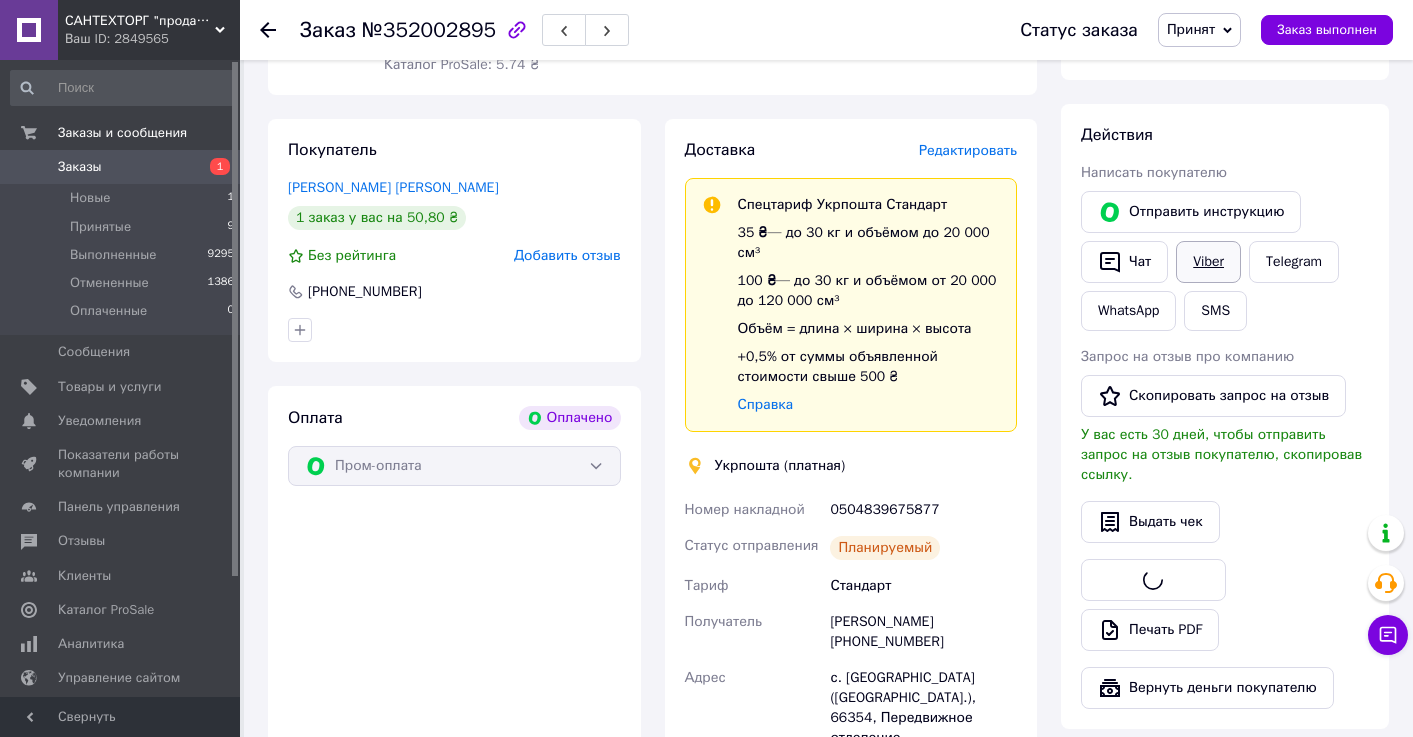 click on "Viber" at bounding box center [1208, 262] 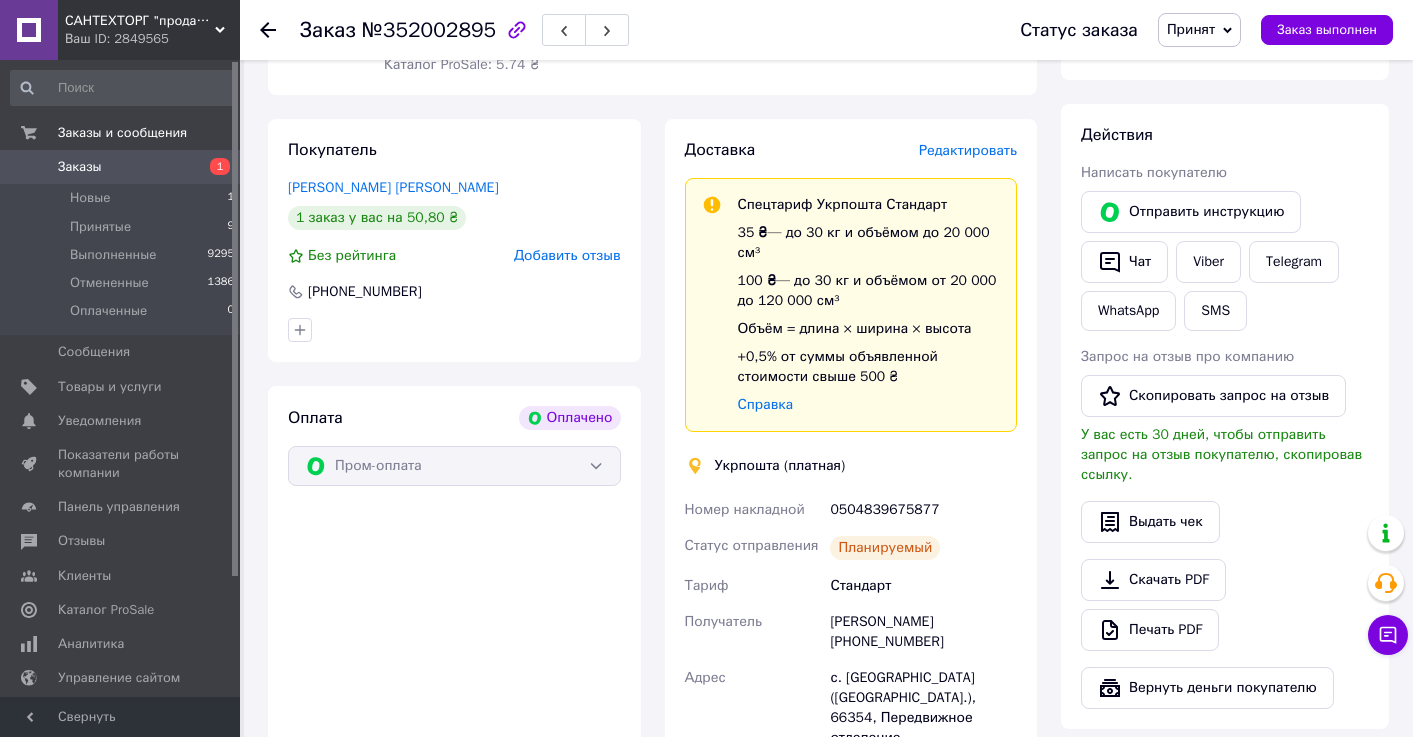 click 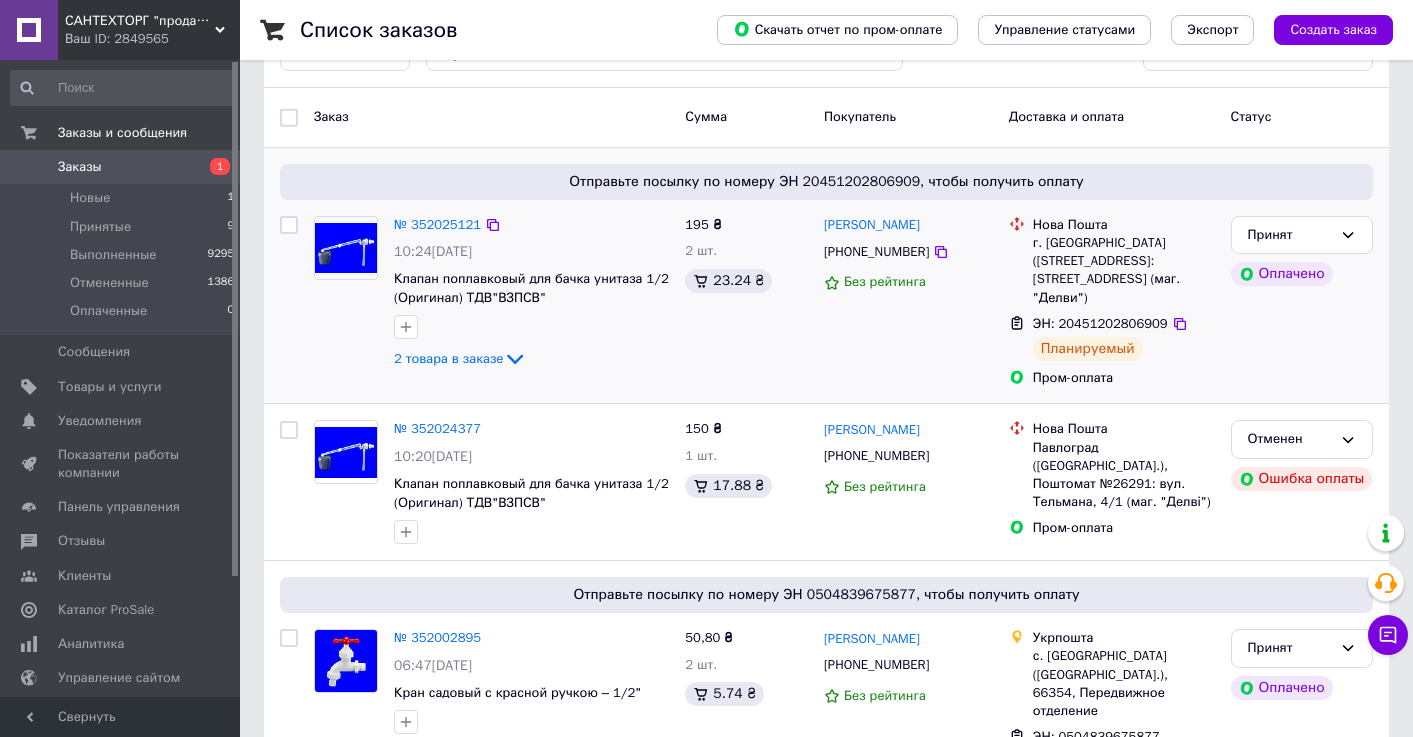 scroll, scrollTop: 106, scrollLeft: 0, axis: vertical 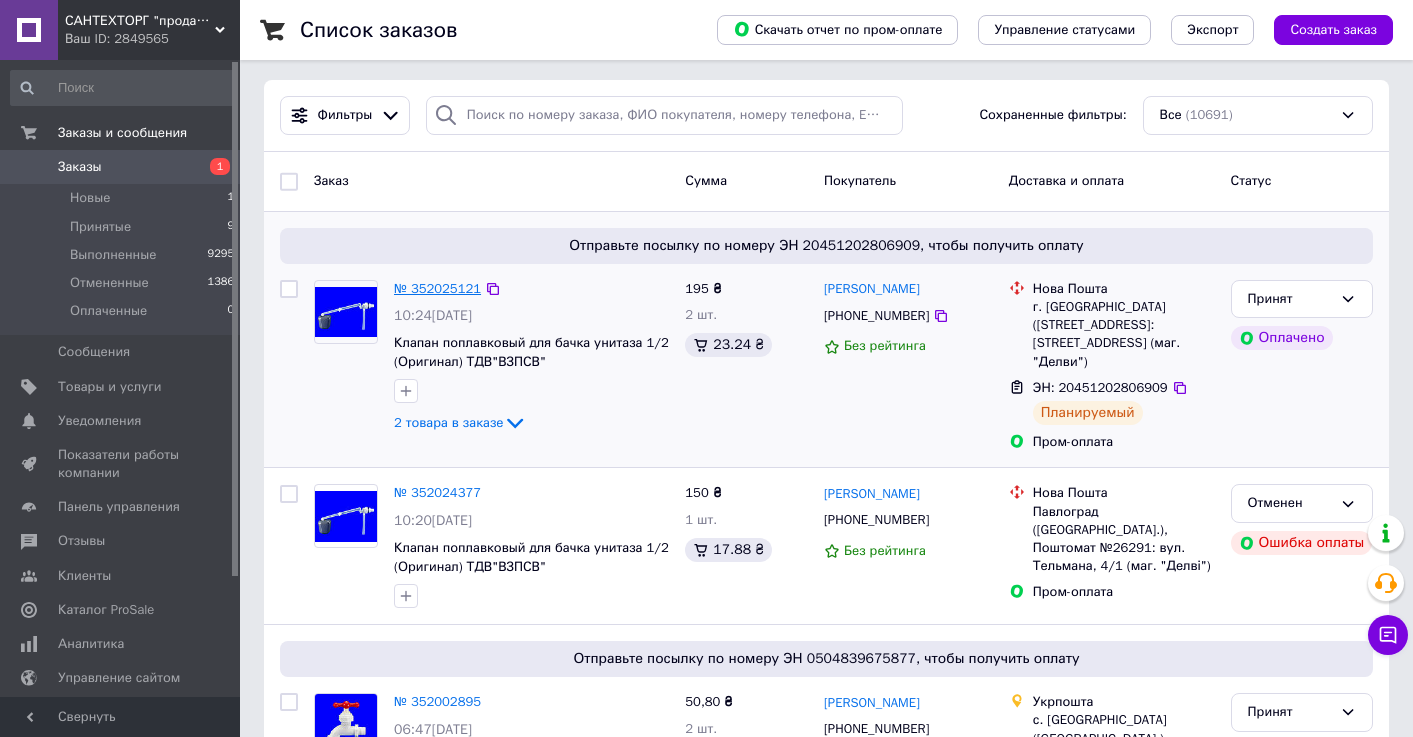 click on "№ 352025121" at bounding box center [437, 288] 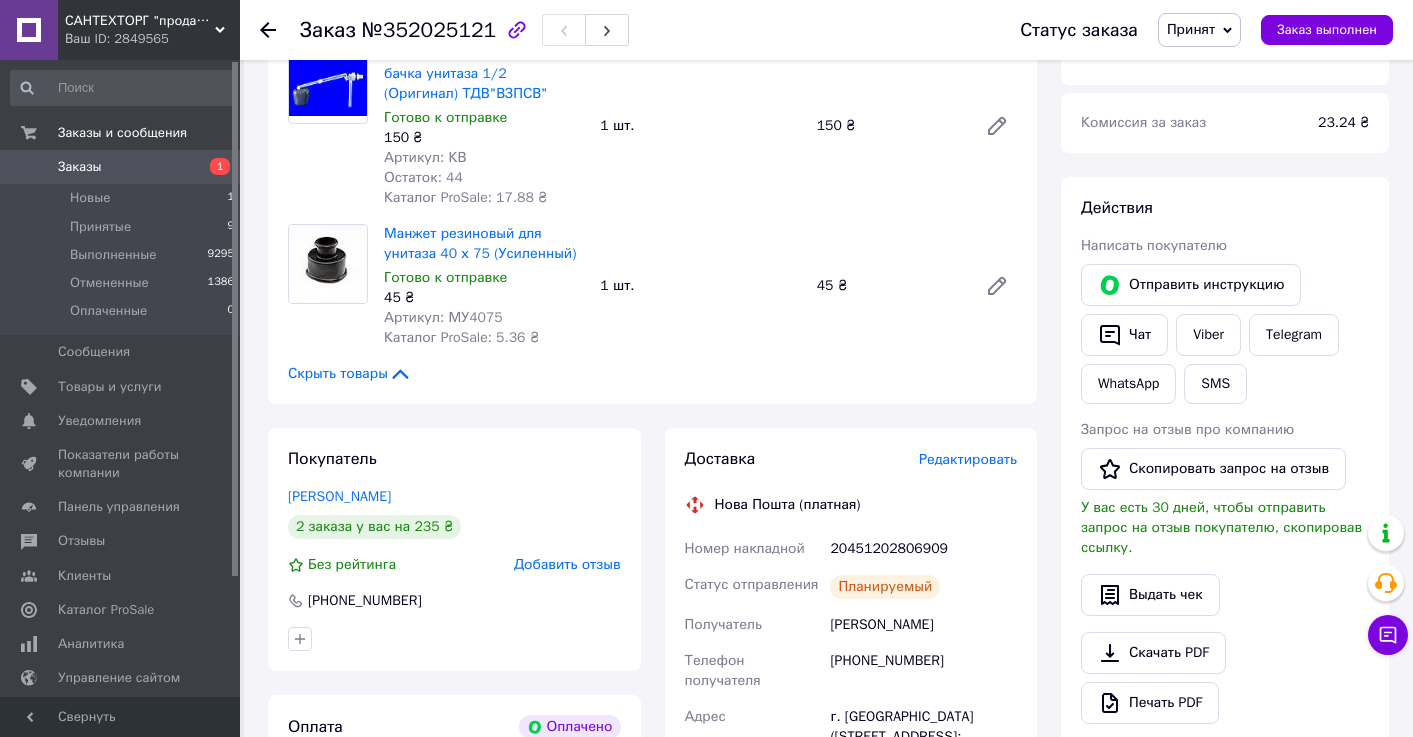 scroll, scrollTop: 834, scrollLeft: 0, axis: vertical 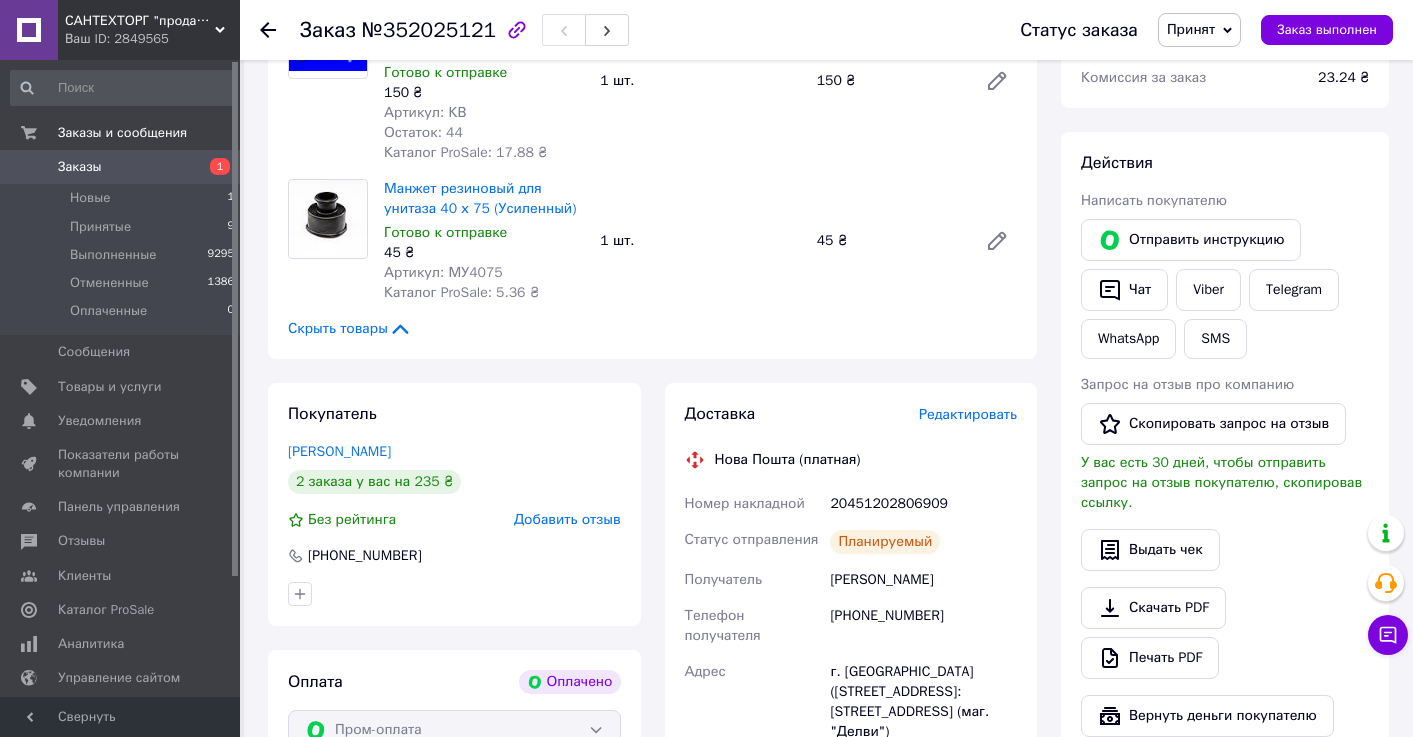 click on "Редактировать" at bounding box center (968, 414) 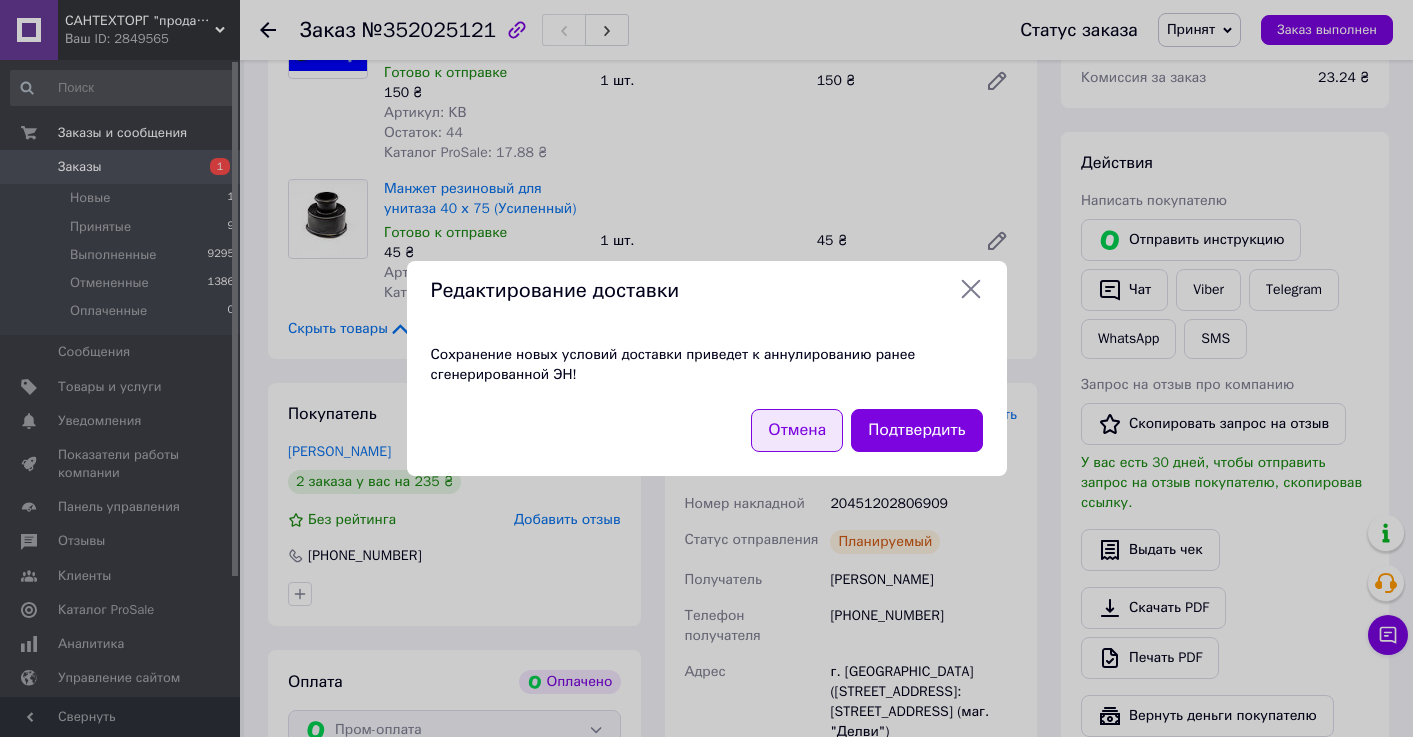 click on "Отмена" at bounding box center (797, 430) 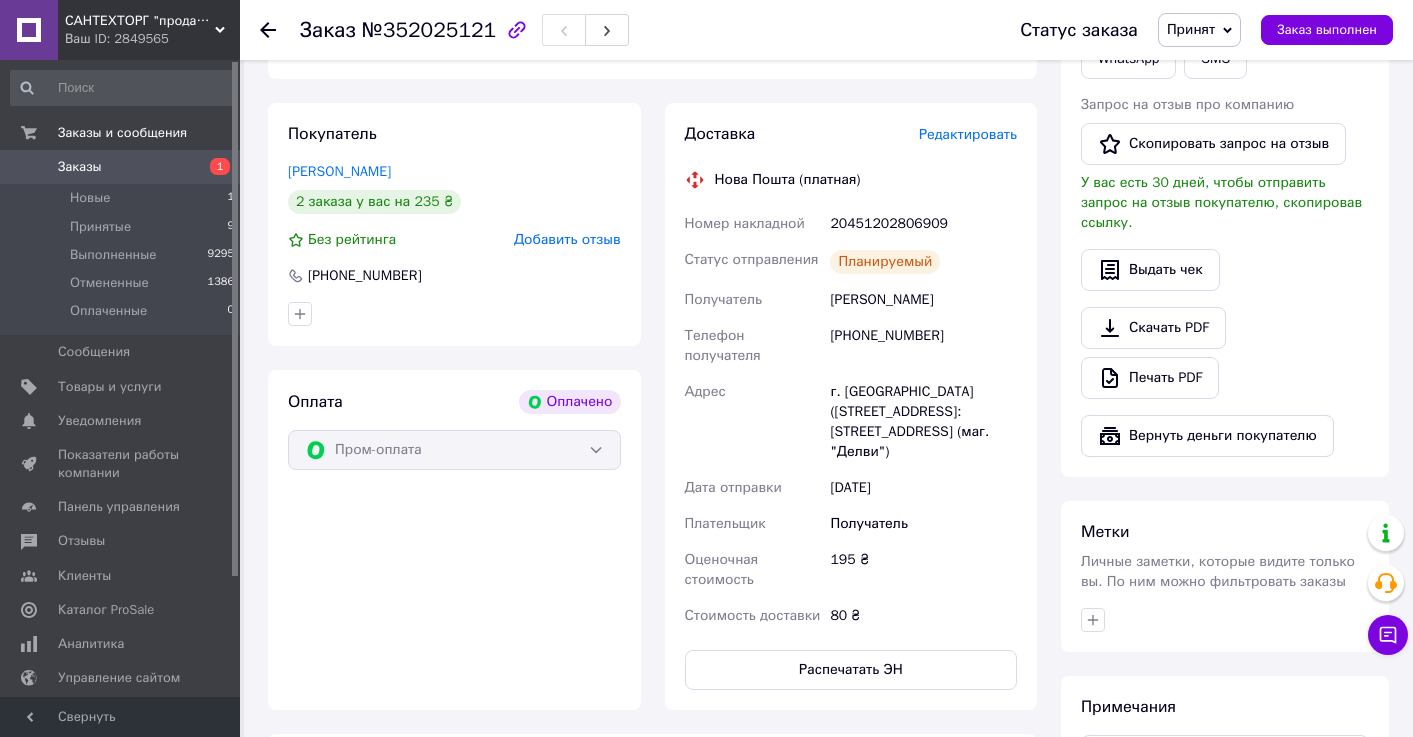 scroll, scrollTop: 1114, scrollLeft: 0, axis: vertical 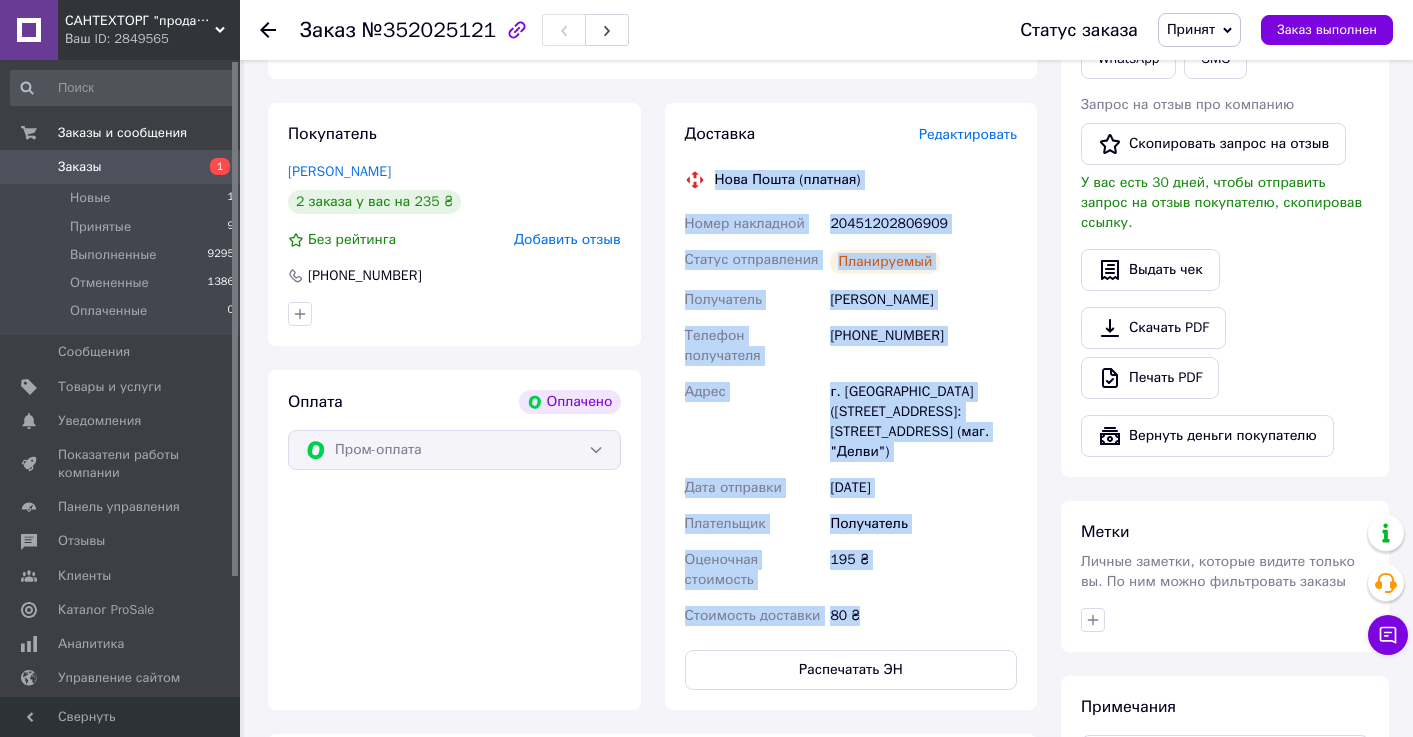 drag, startPoint x: 723, startPoint y: 181, endPoint x: 912, endPoint y: 667, distance: 521.4566 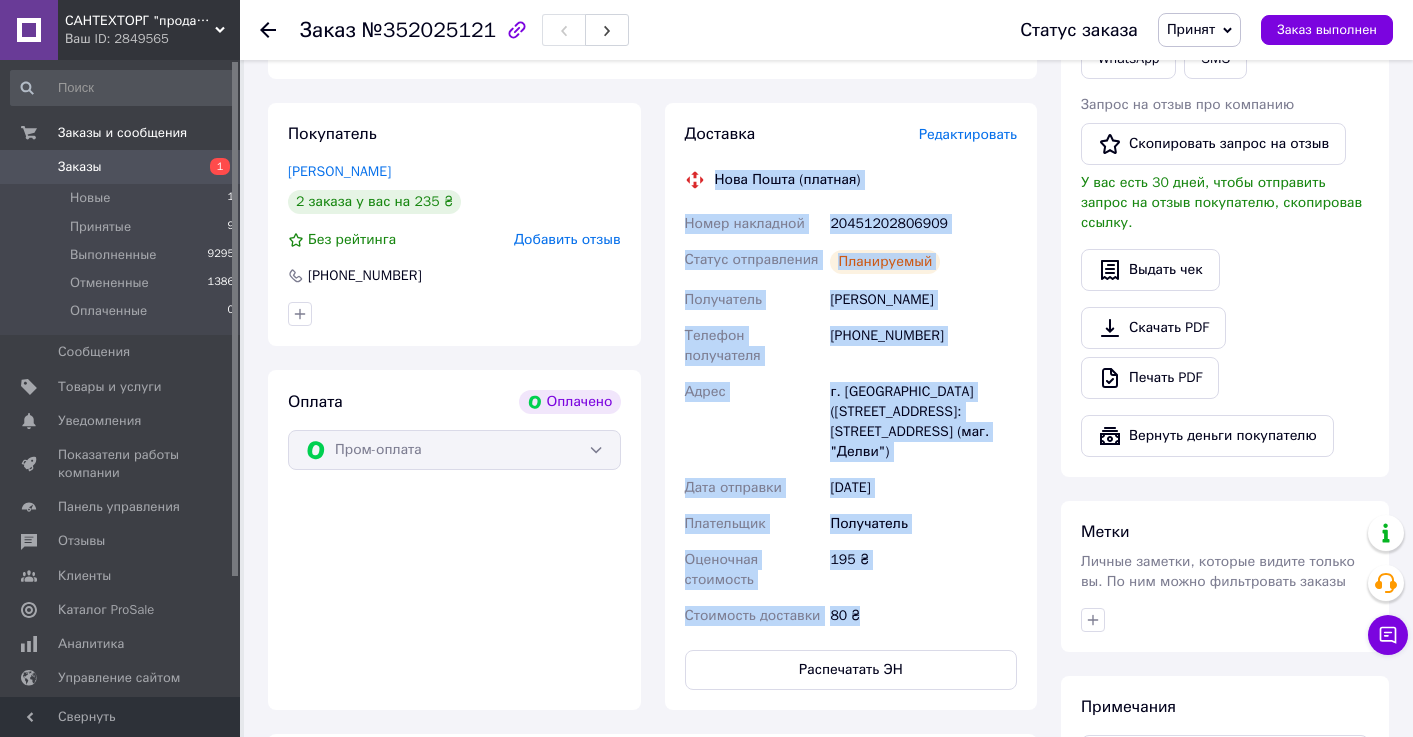 copy on "Нова Пошта (платная) Номер накладной 20451202806909 Статус отправления Планируемый Получатель [PERSON_NAME] Телефон получателя [PHONE_NUMBER] Адрес г. [GEOGRAPHIC_DATA] ([STREET_ADDRESS]: [STREET_ADDRESS] (маг. "Делви") Дата отправки [DATE] Плательщик Получатель Оценочная стоимость 195 ₴ Стоимость доставки 80 ₴" 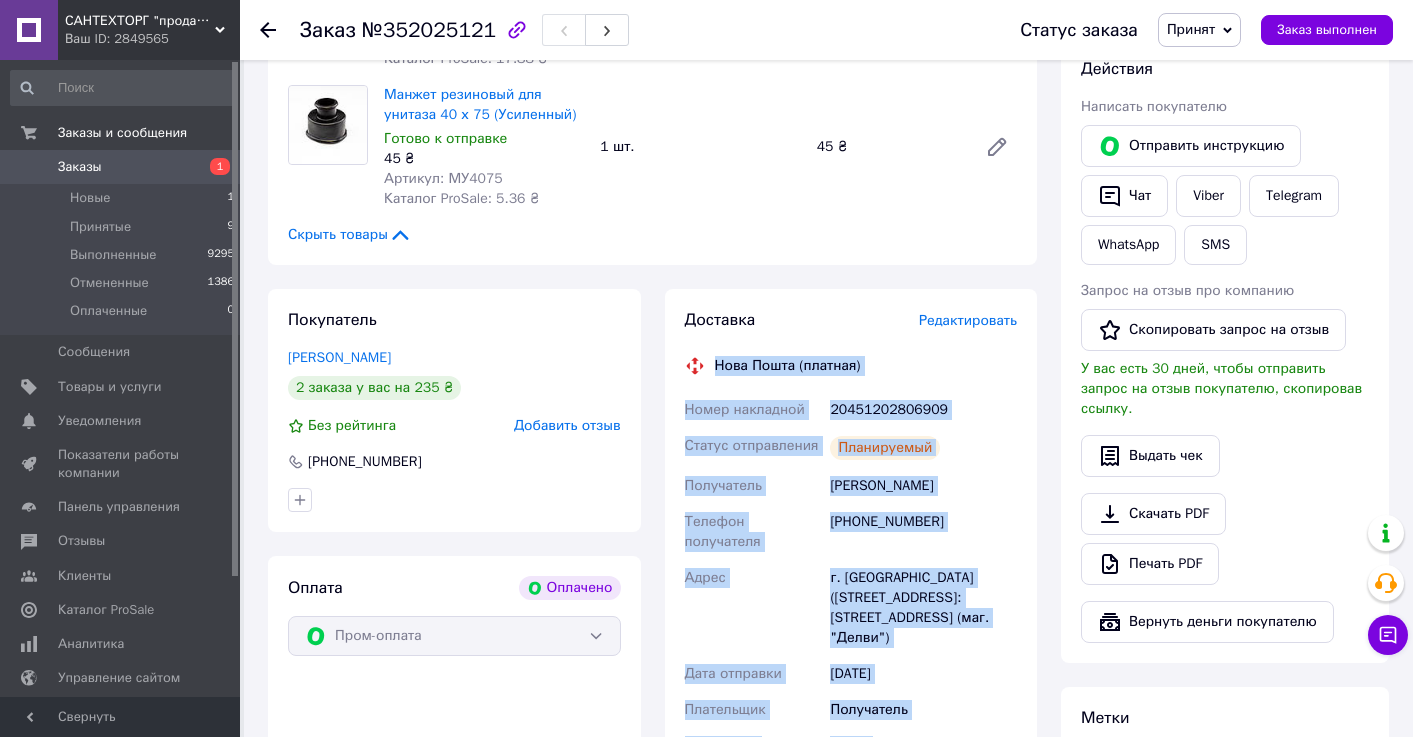 scroll, scrollTop: 923, scrollLeft: 0, axis: vertical 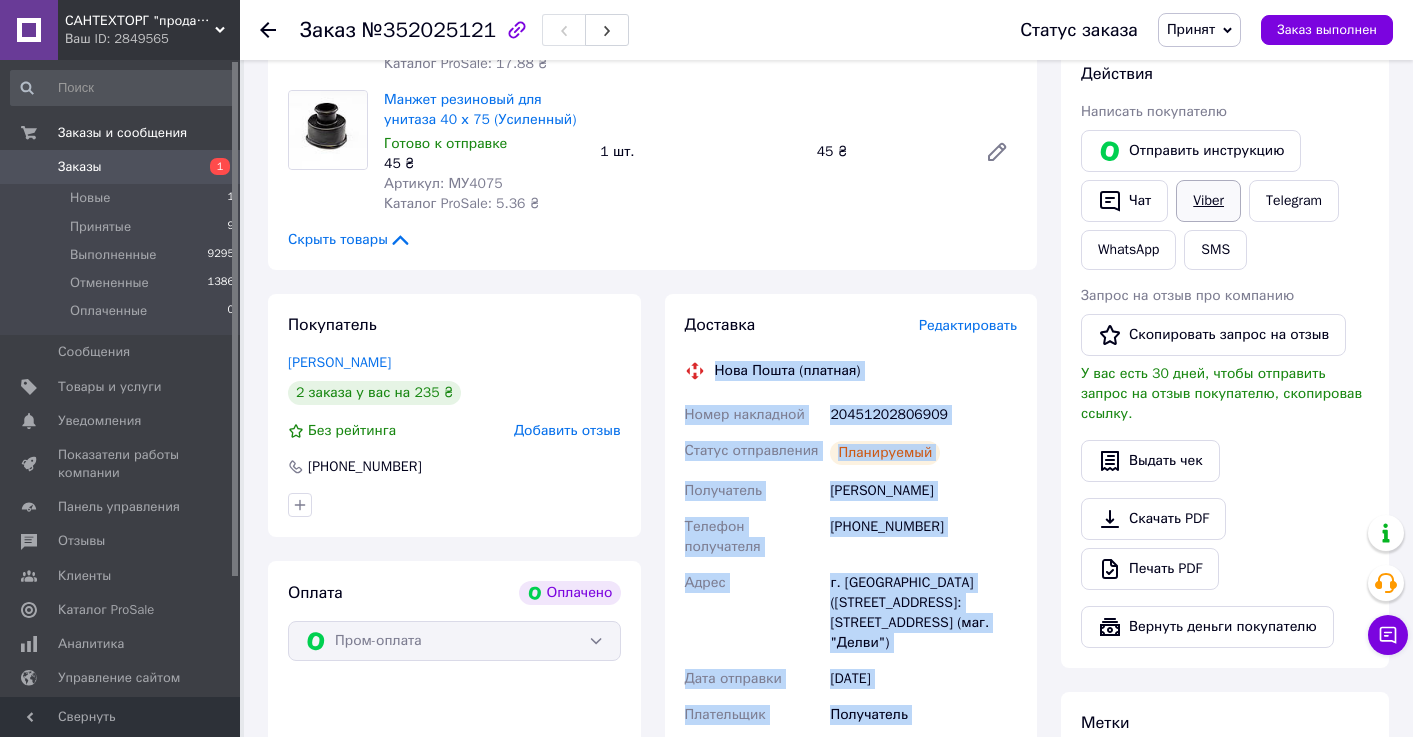click on "Viber" at bounding box center (1208, 201) 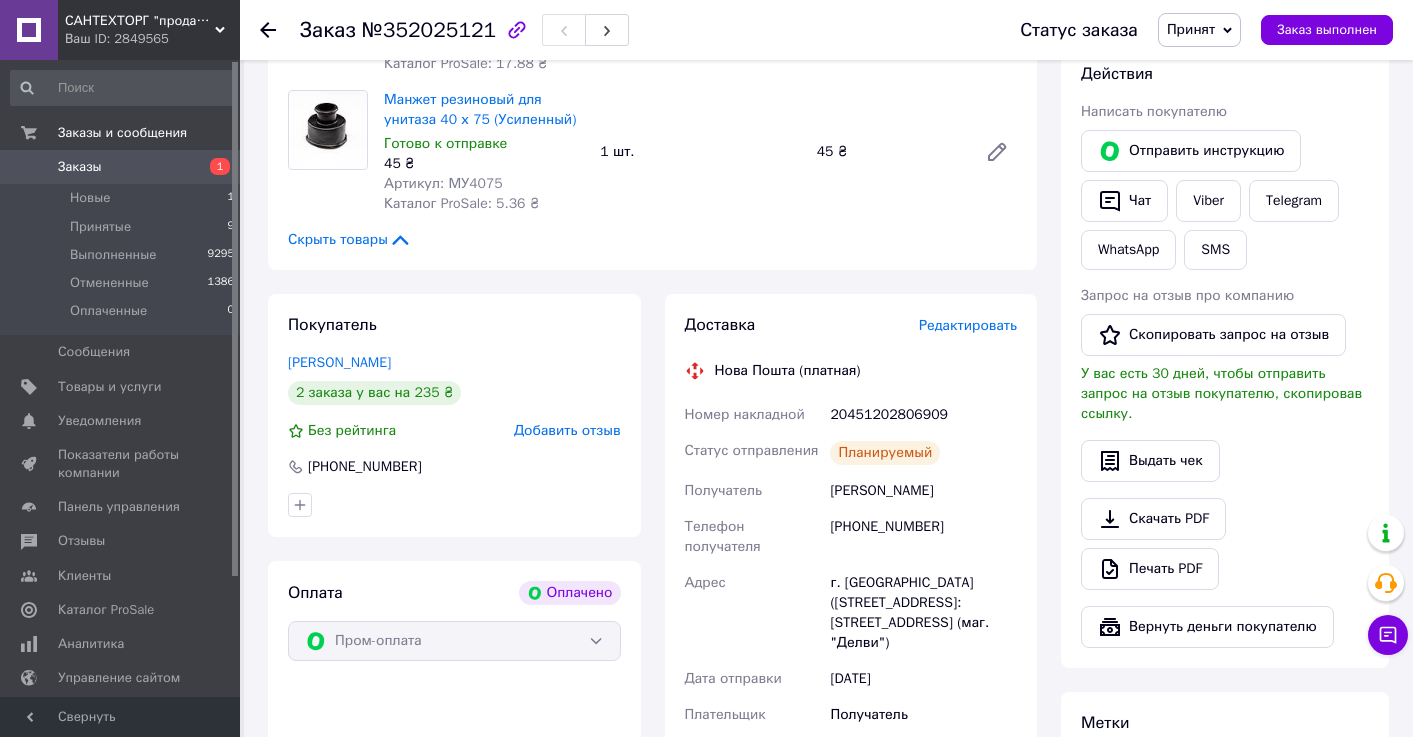 click 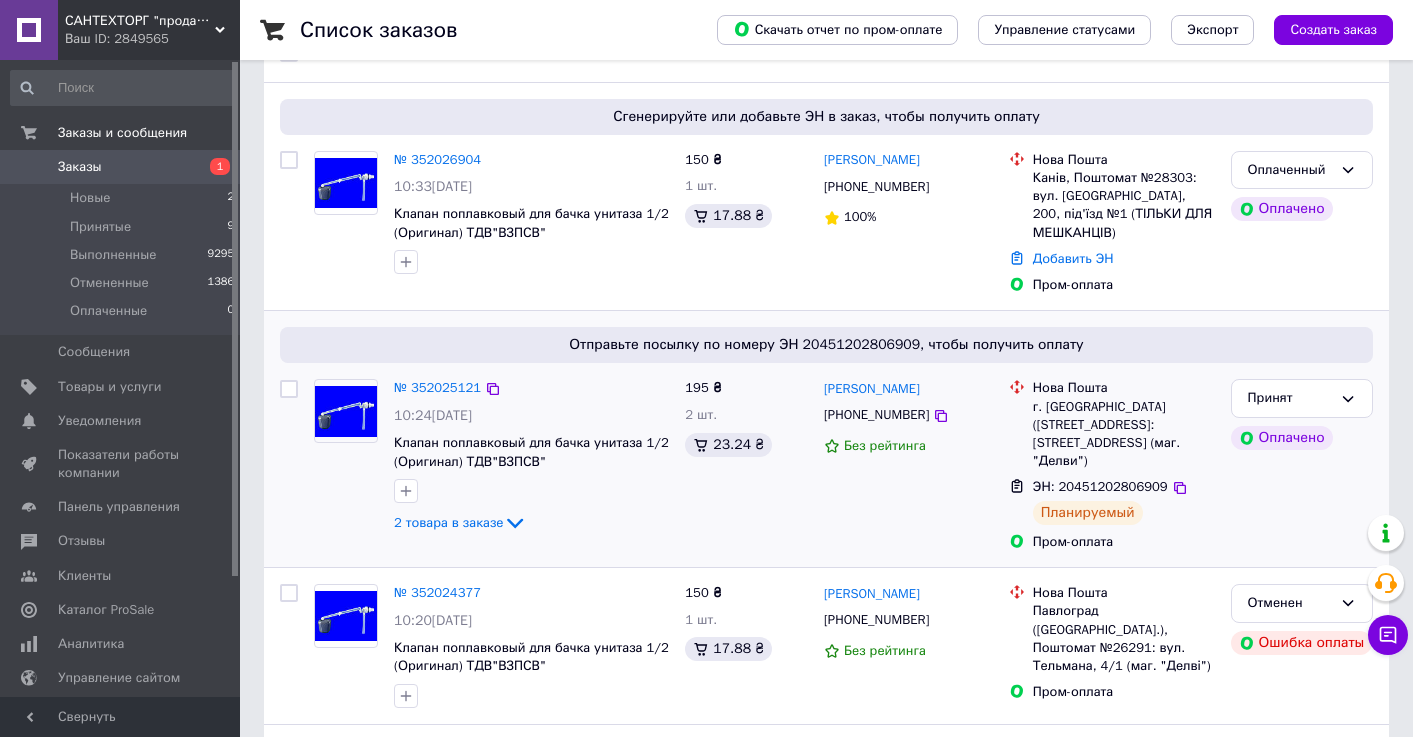 scroll, scrollTop: 242, scrollLeft: 0, axis: vertical 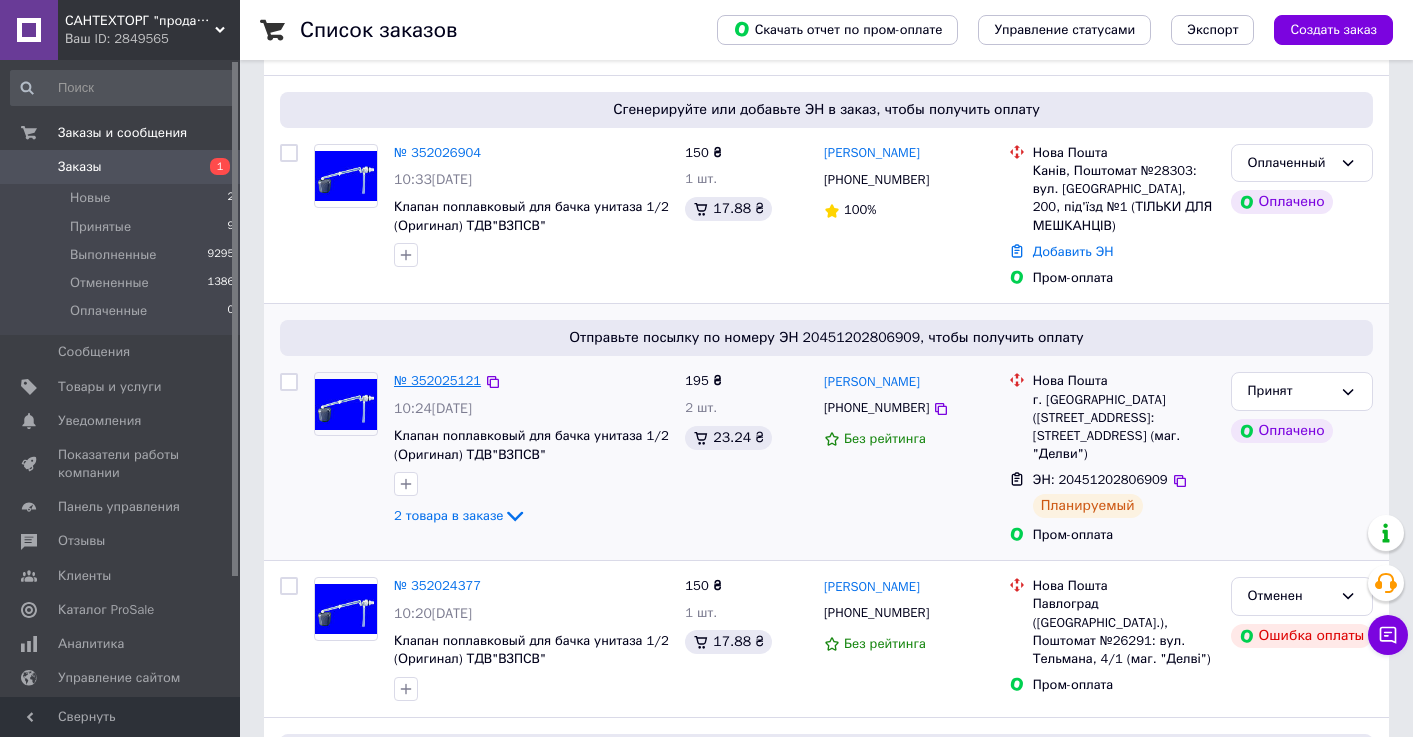 click on "№ 352025121" at bounding box center (437, 380) 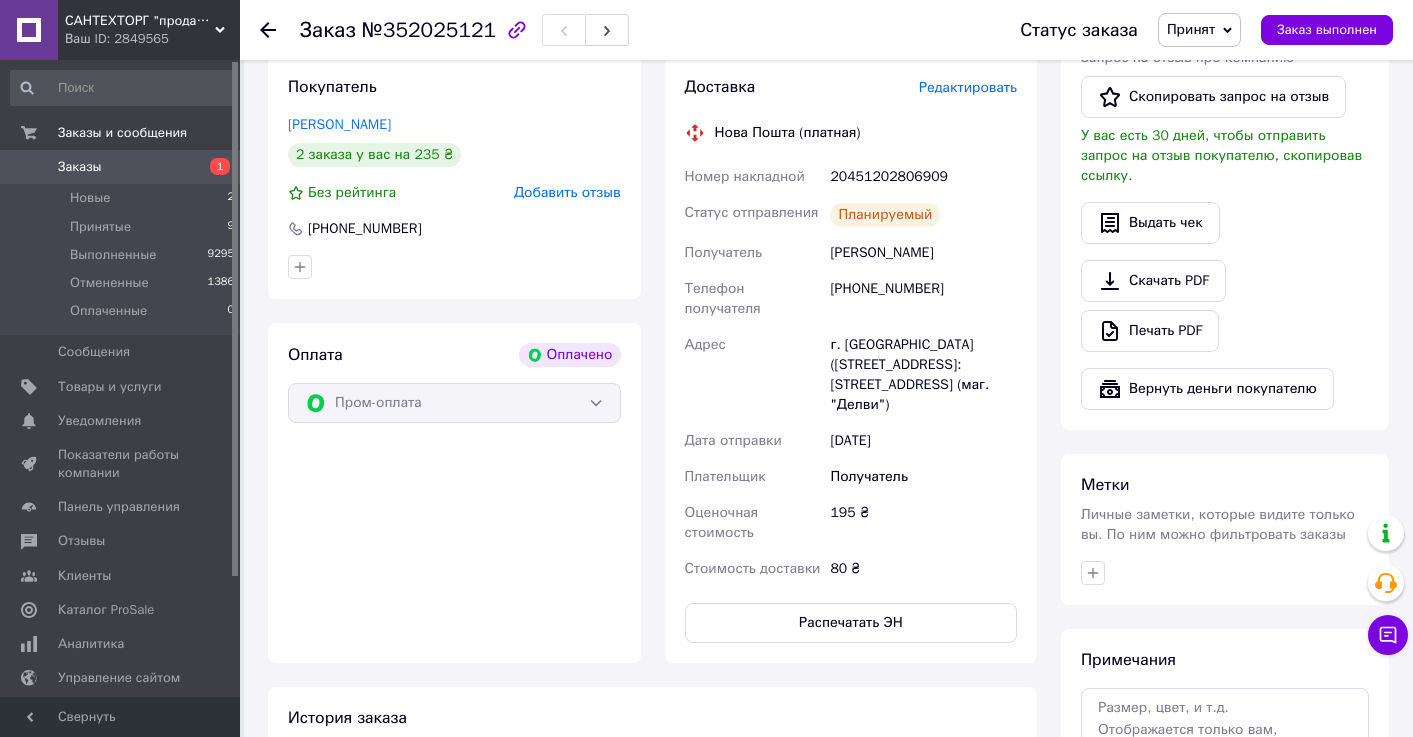 scroll, scrollTop: 1208, scrollLeft: 0, axis: vertical 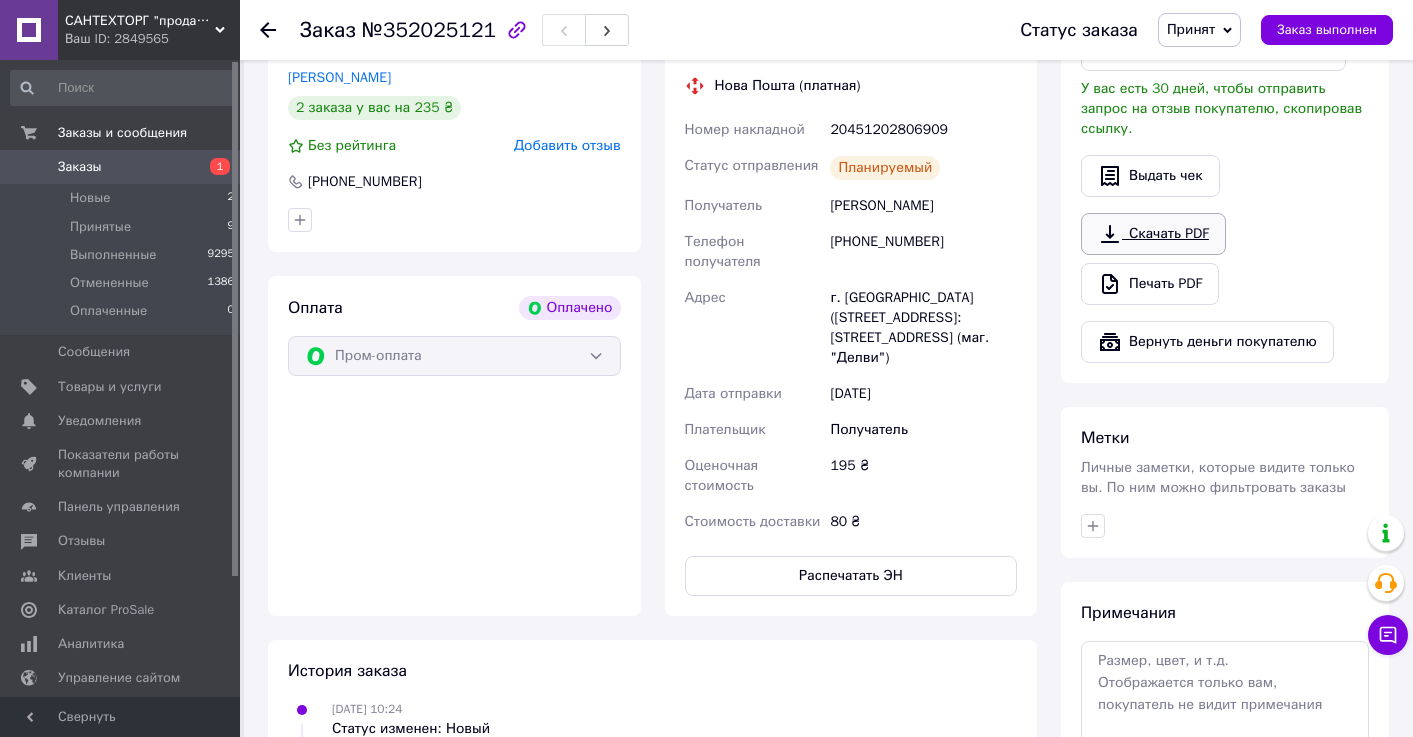 click on "Скачать PDF" at bounding box center [1153, 234] 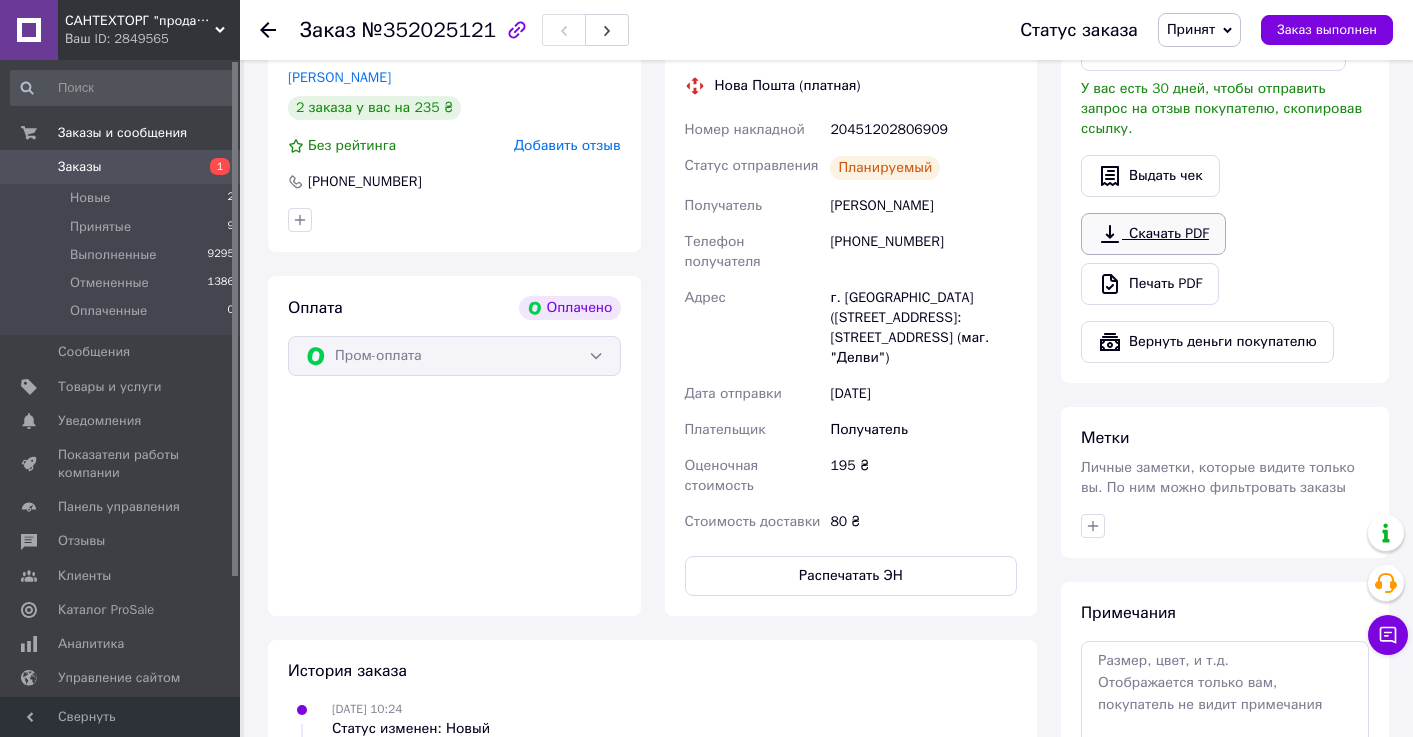 click on "Скачать PDF" at bounding box center (1153, 234) 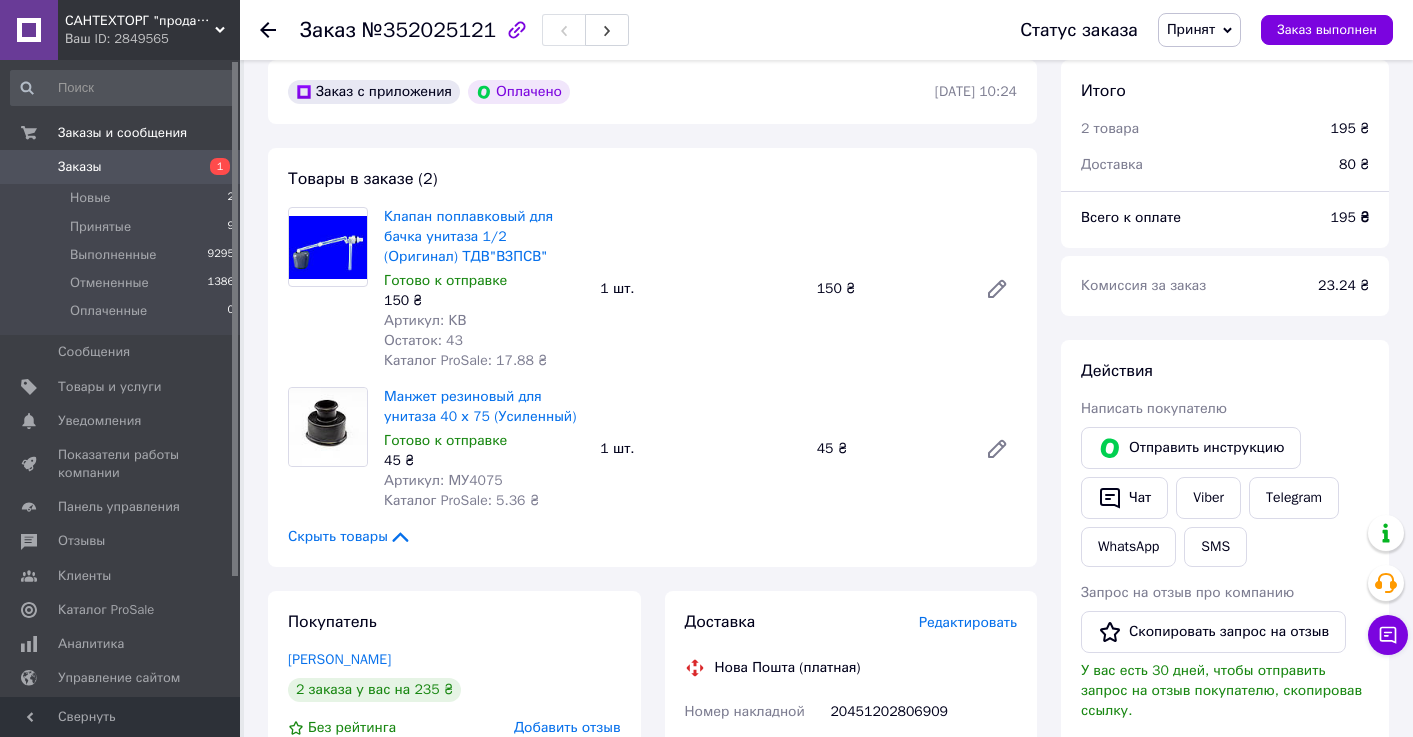 scroll, scrollTop: 526, scrollLeft: 0, axis: vertical 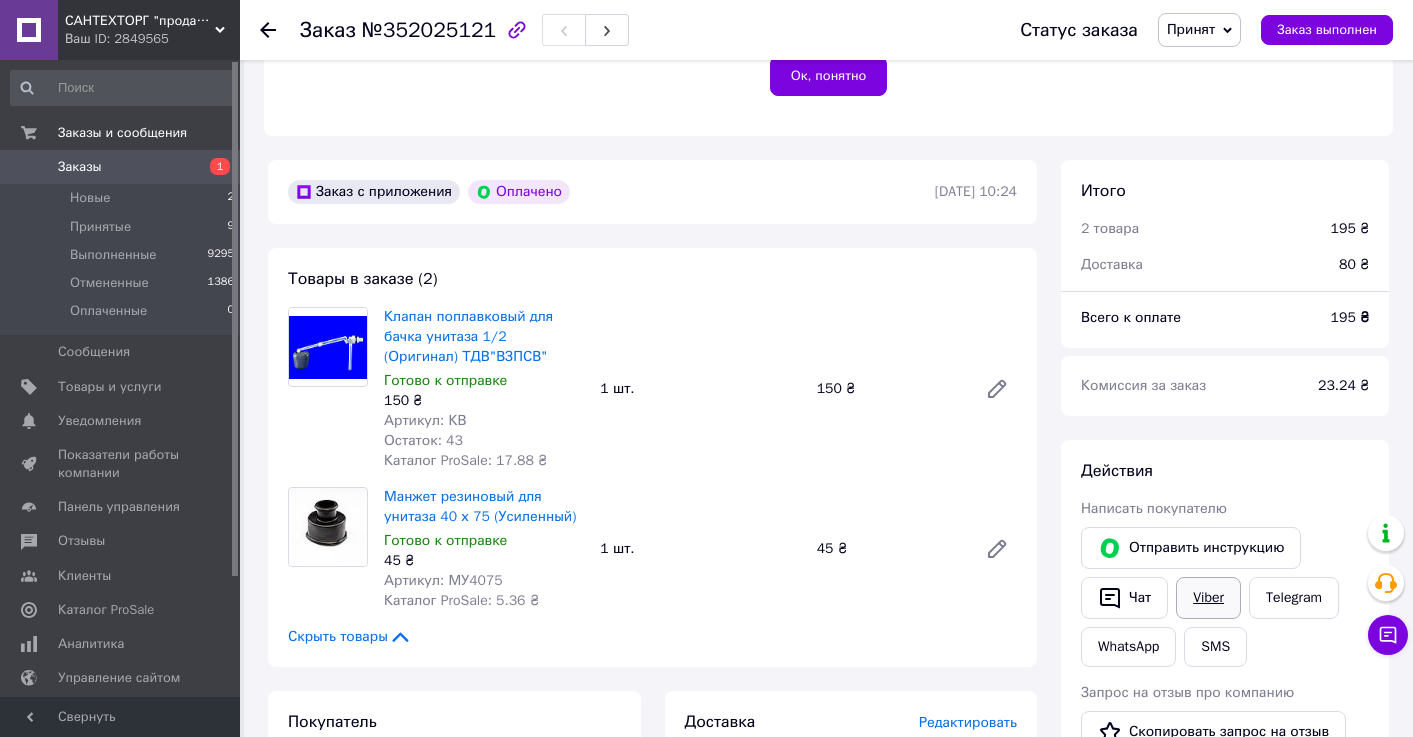 click on "Viber" at bounding box center (1208, 598) 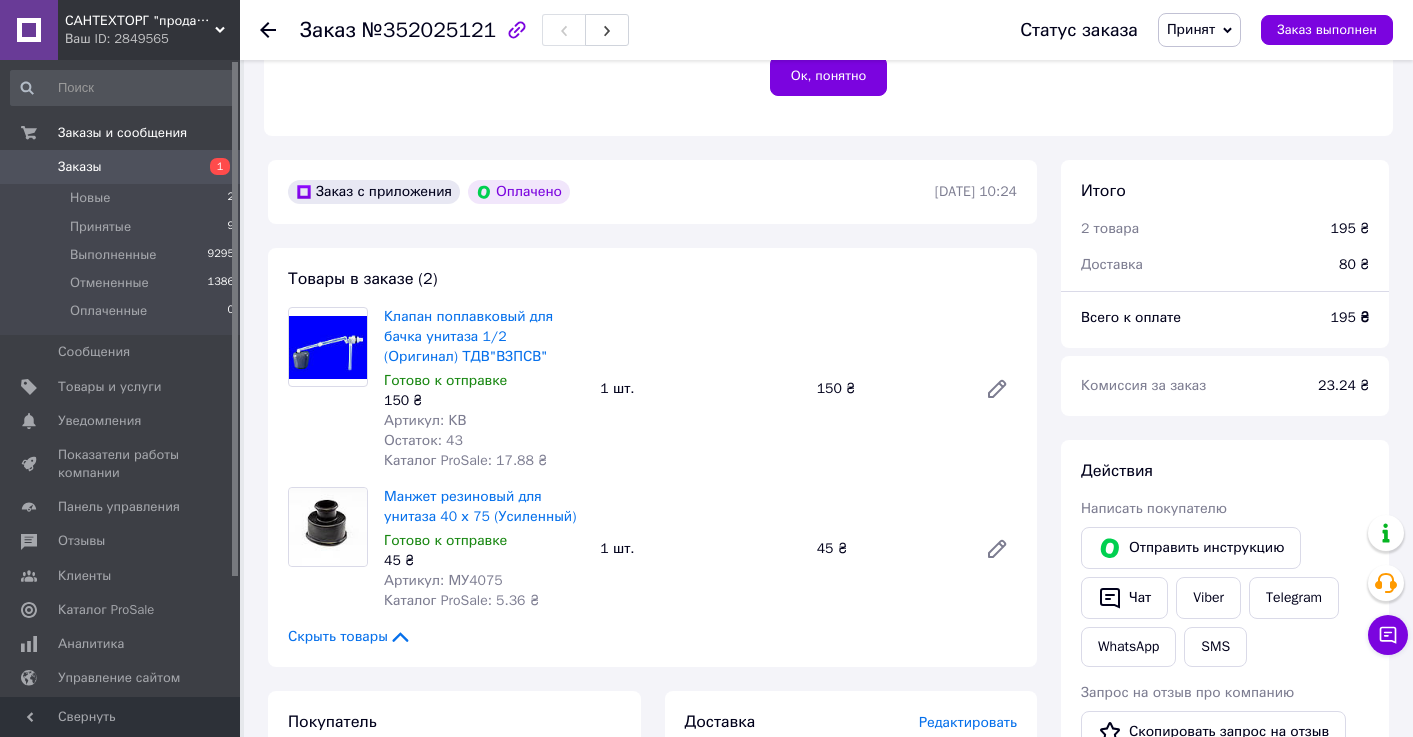 click 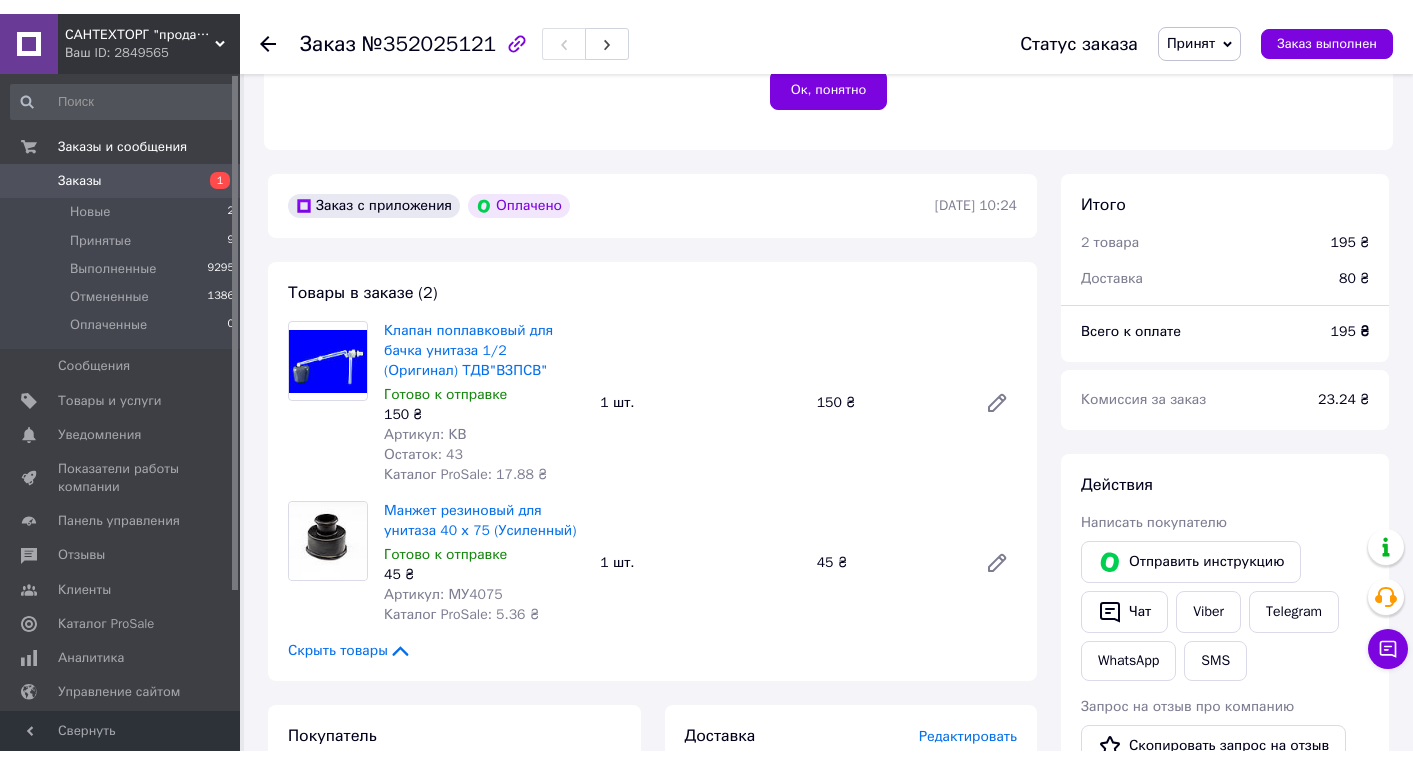 scroll, scrollTop: 0, scrollLeft: 0, axis: both 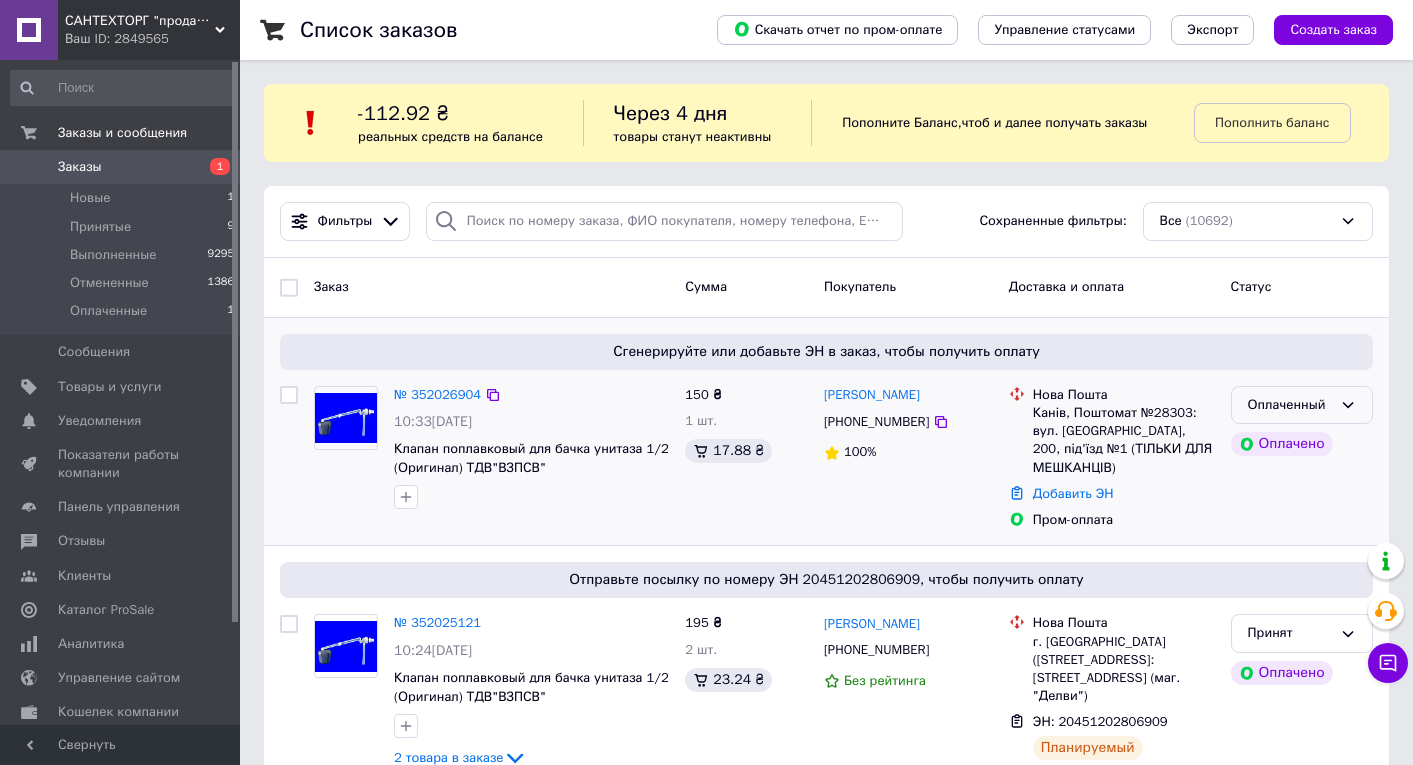 click on "Оплаченный" at bounding box center [1290, 405] 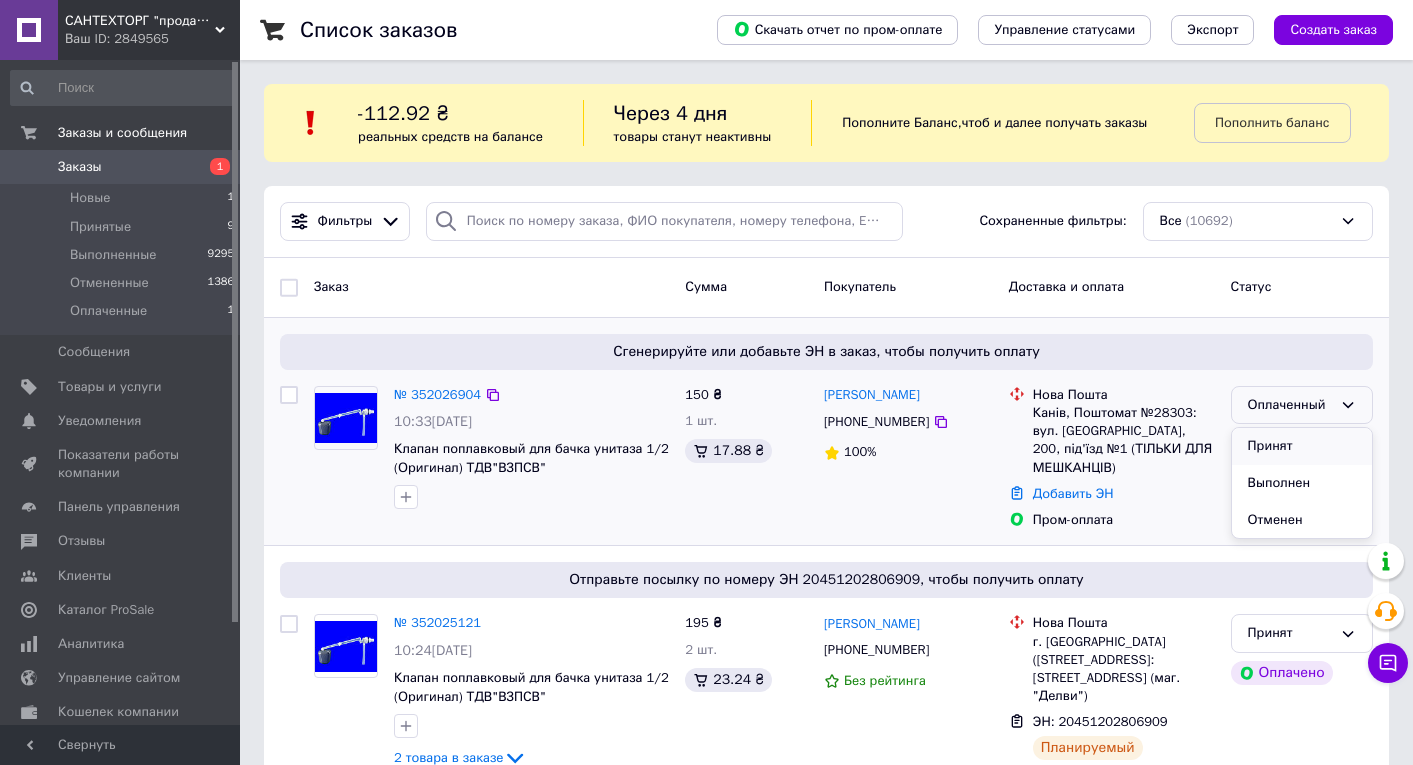 click on "Принят" at bounding box center (1302, 446) 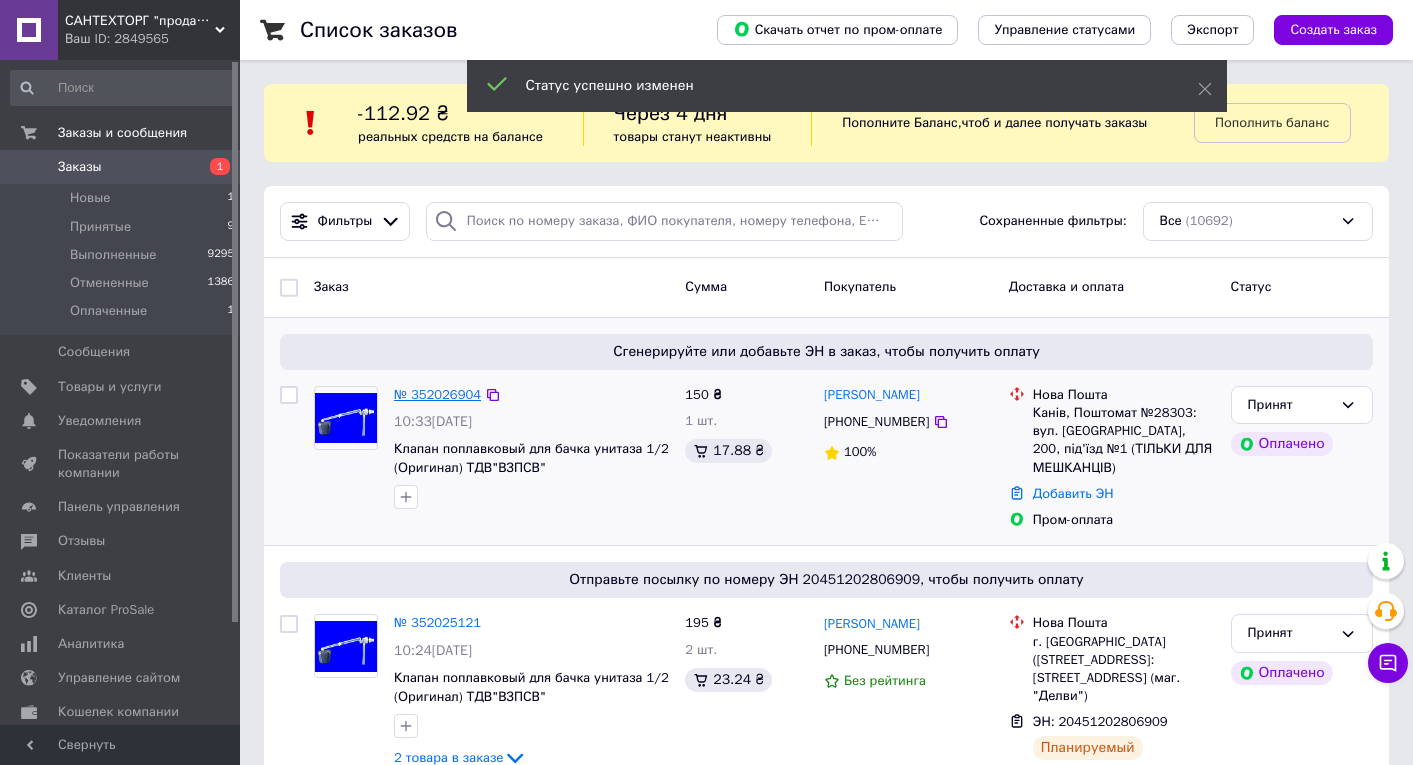 click on "№ 352026904" at bounding box center (437, 394) 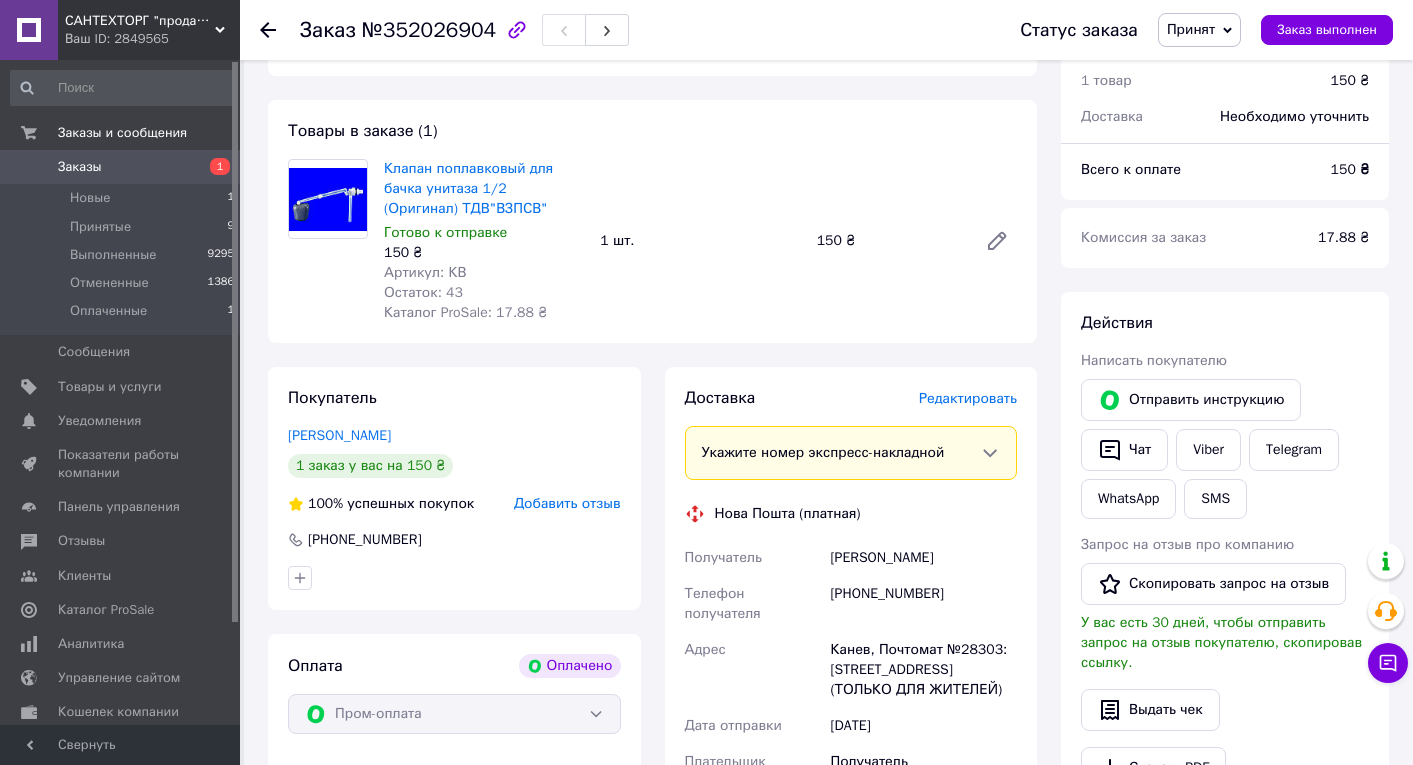 scroll, scrollTop: 675, scrollLeft: 0, axis: vertical 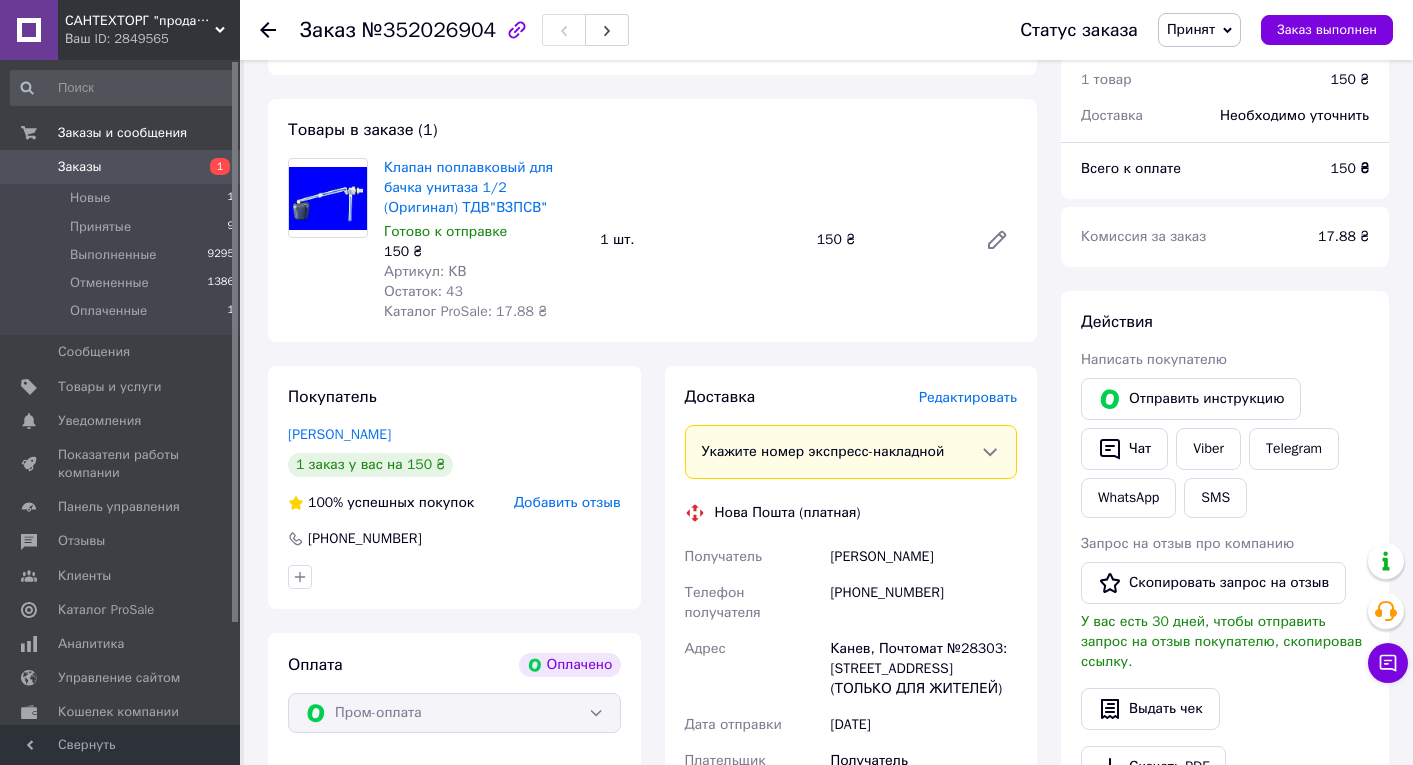 click on "Редактировать" at bounding box center [968, 397] 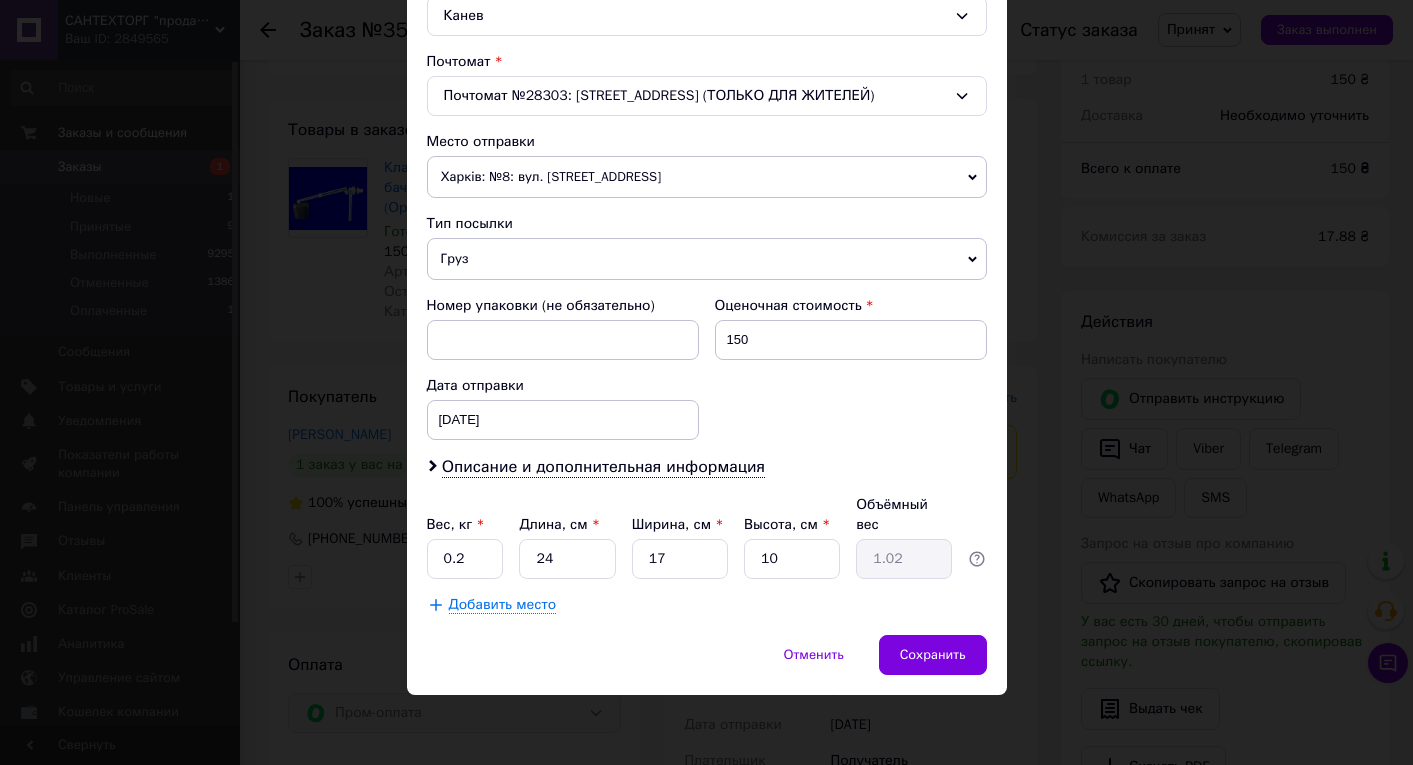 scroll, scrollTop: 604, scrollLeft: 0, axis: vertical 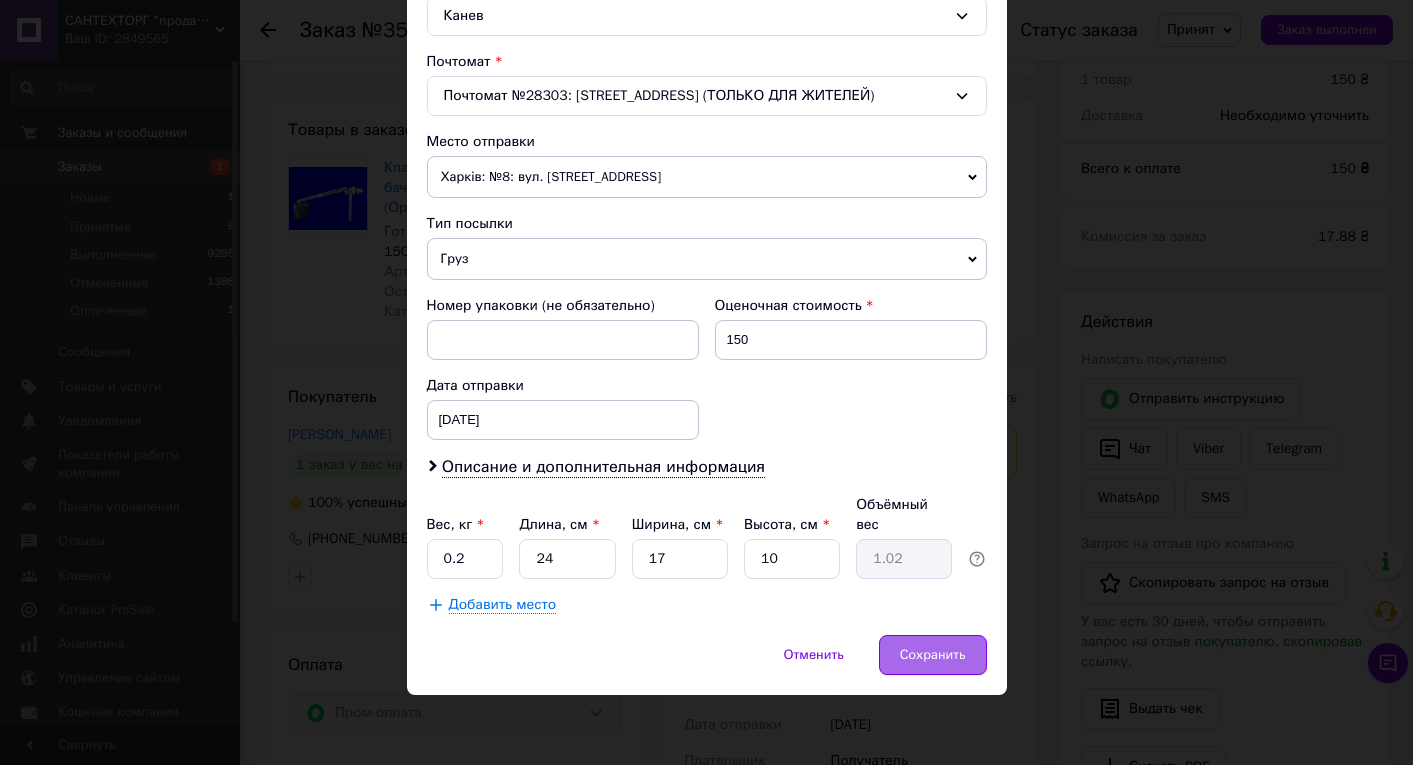 click on "Сохранить" at bounding box center [933, 655] 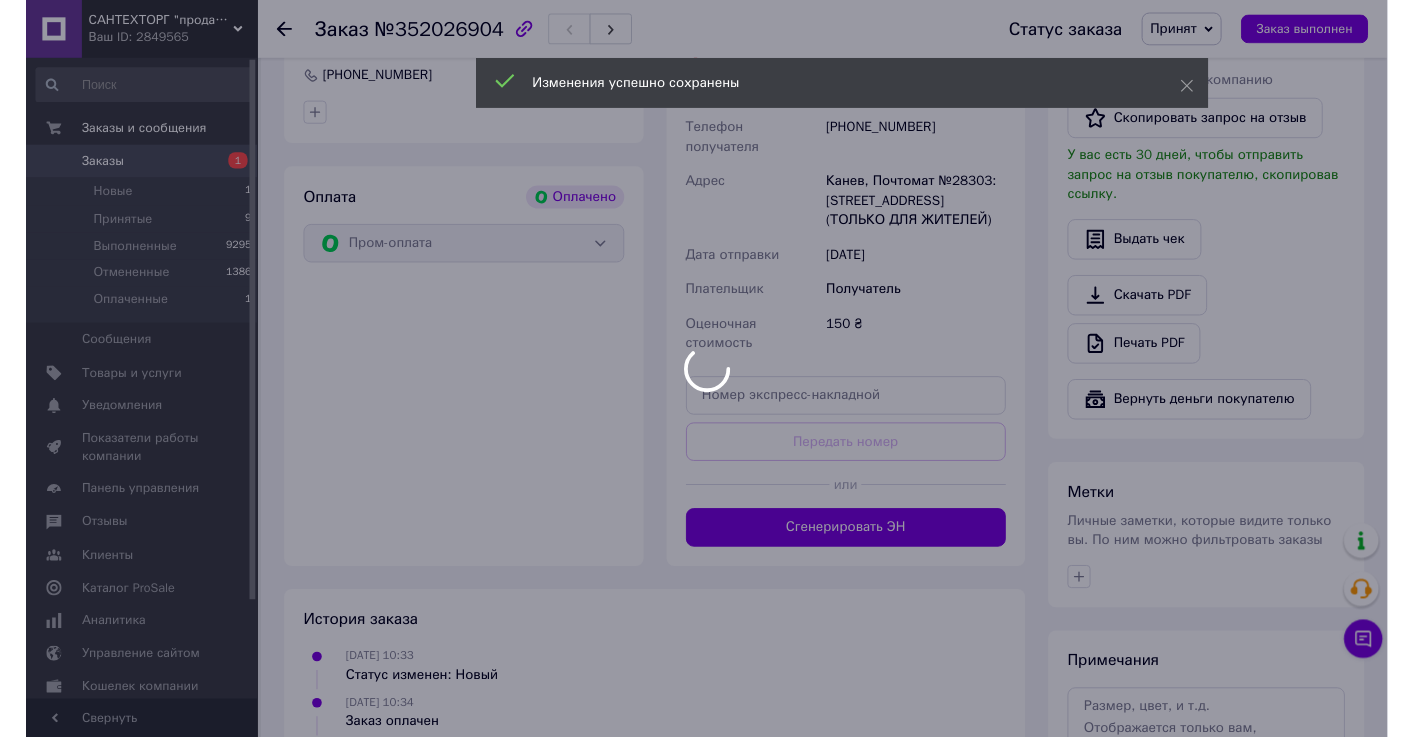 scroll, scrollTop: 1214, scrollLeft: 0, axis: vertical 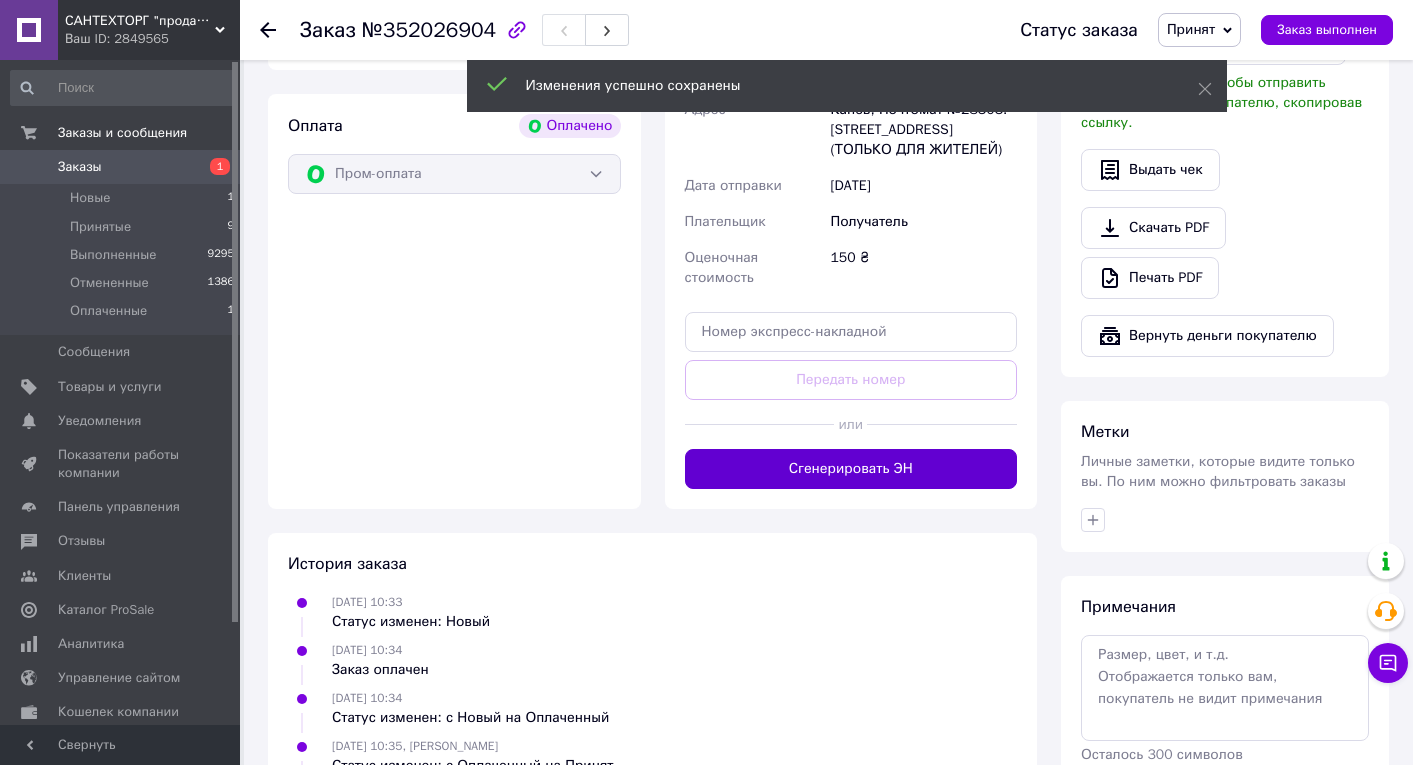 click on "Сгенерировать ЭН" at bounding box center (851, 469) 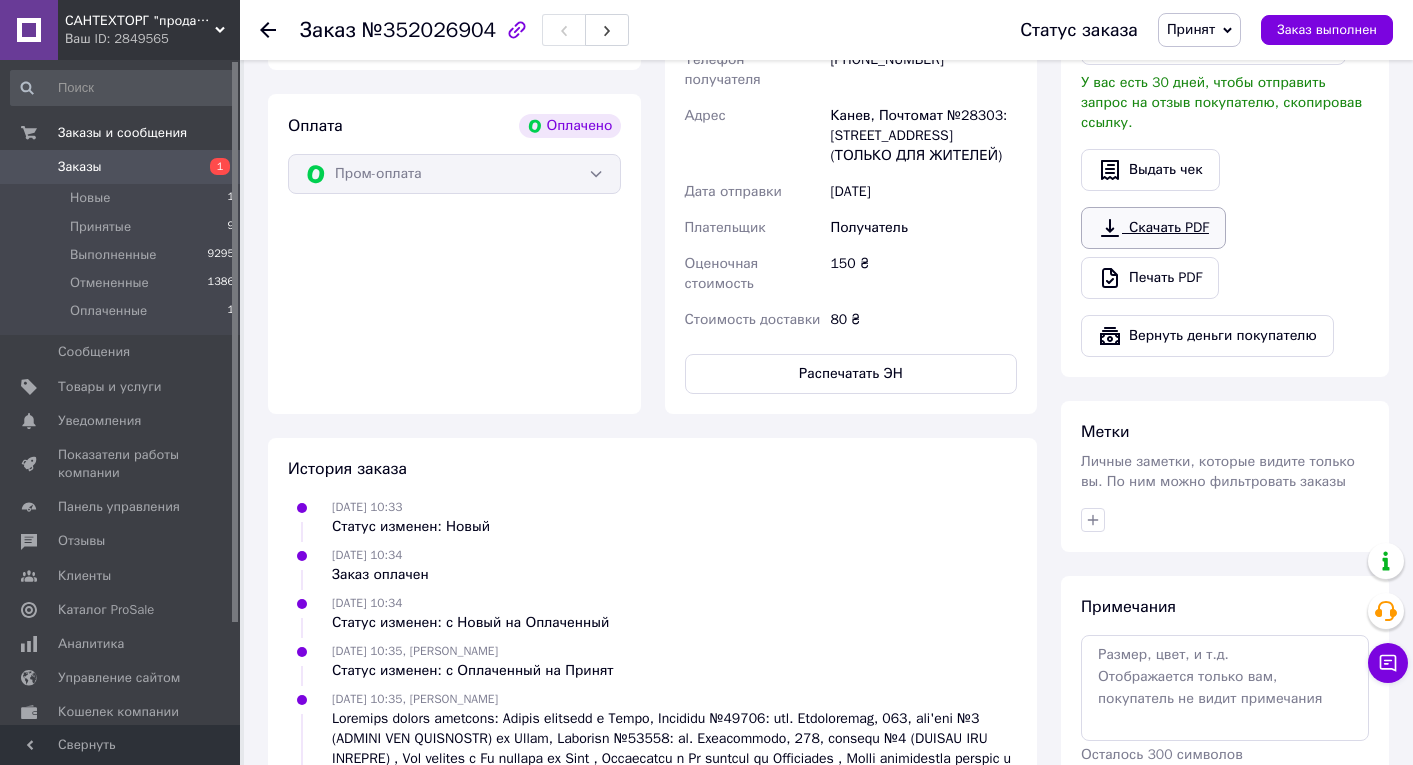 click on "Скачать PDF" at bounding box center (1153, 228) 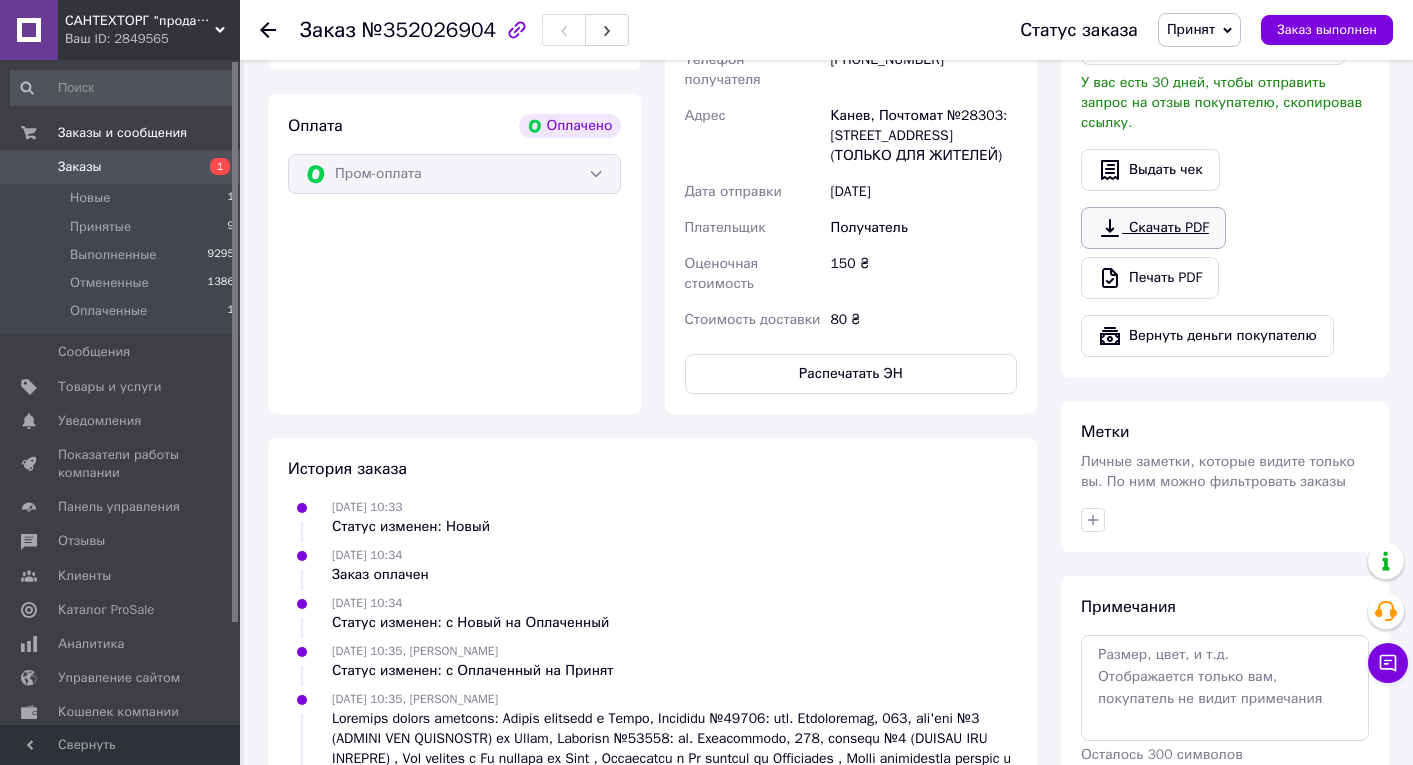 click on "Скачать PDF" at bounding box center (1153, 228) 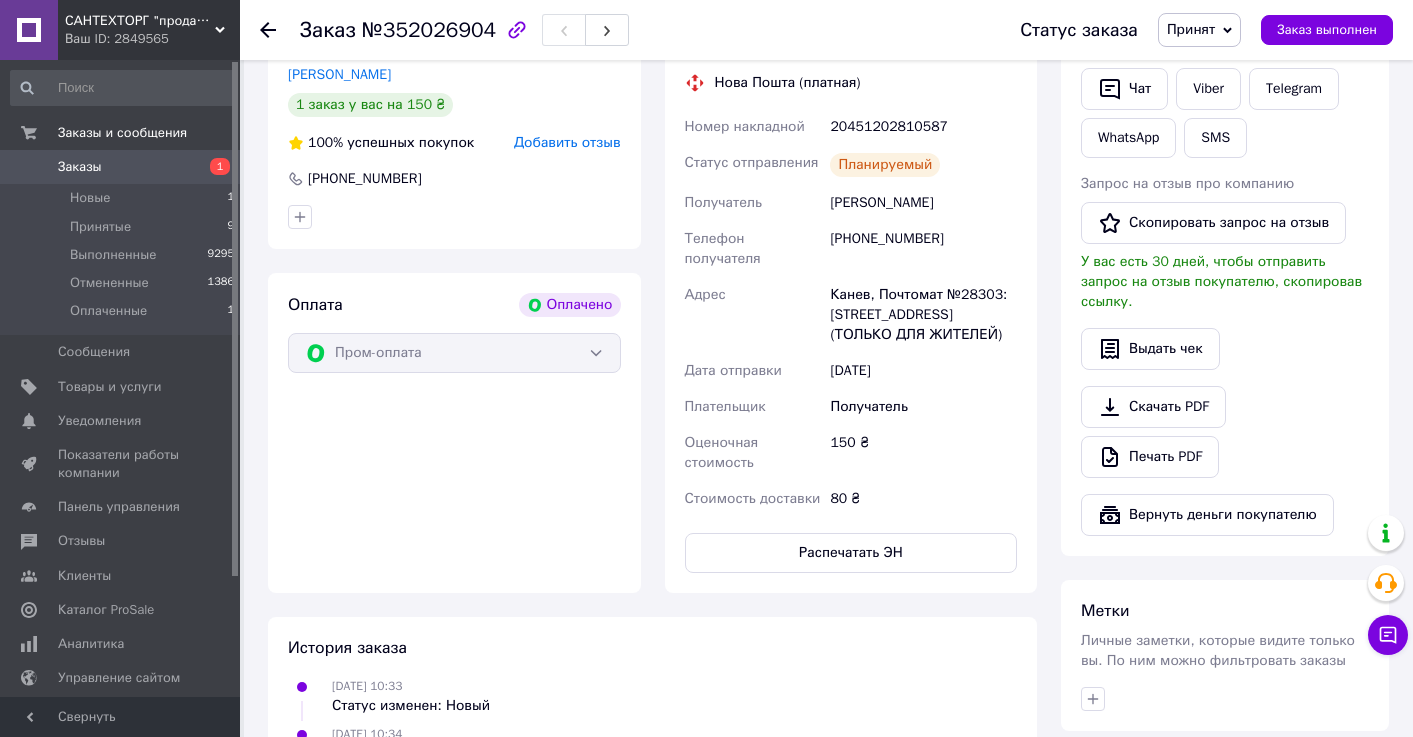 scroll, scrollTop: 1025, scrollLeft: 0, axis: vertical 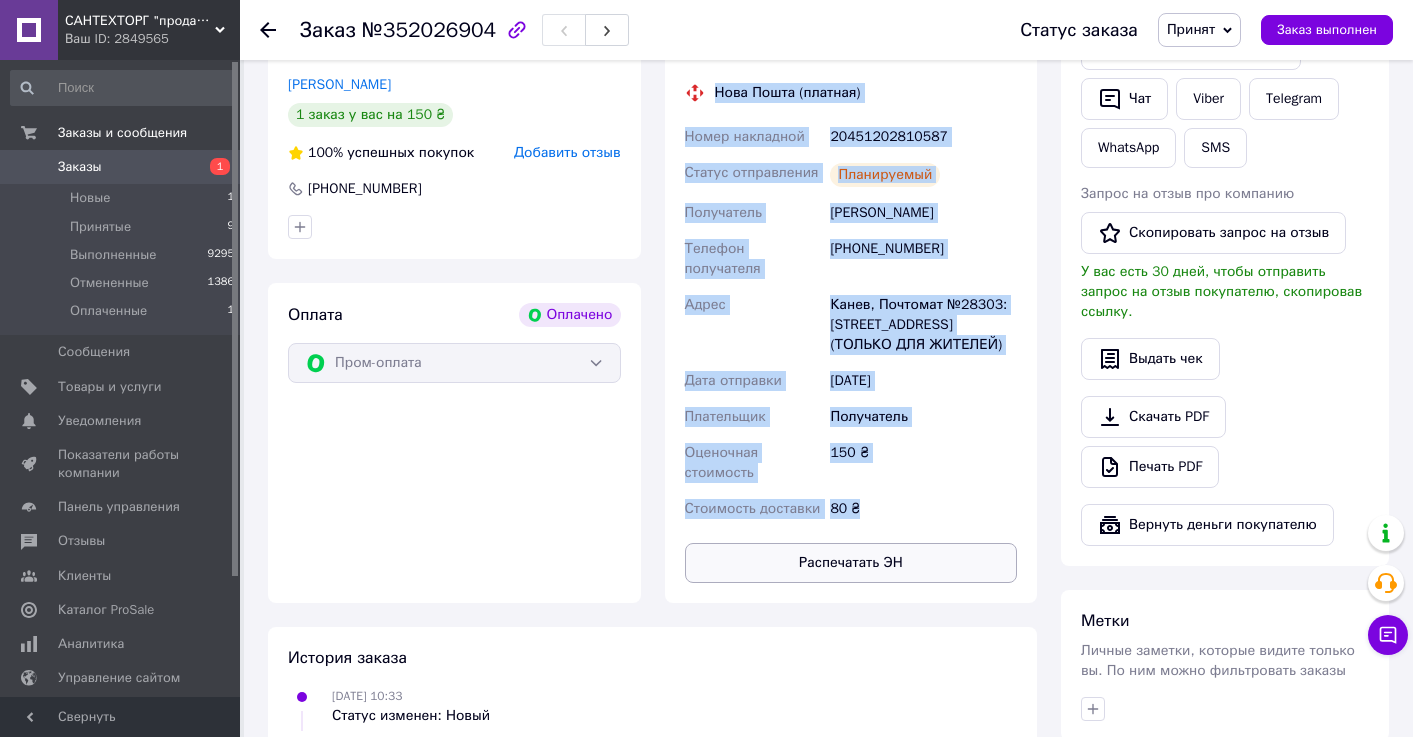 drag, startPoint x: 717, startPoint y: 90, endPoint x: 964, endPoint y: 584, distance: 552.3088 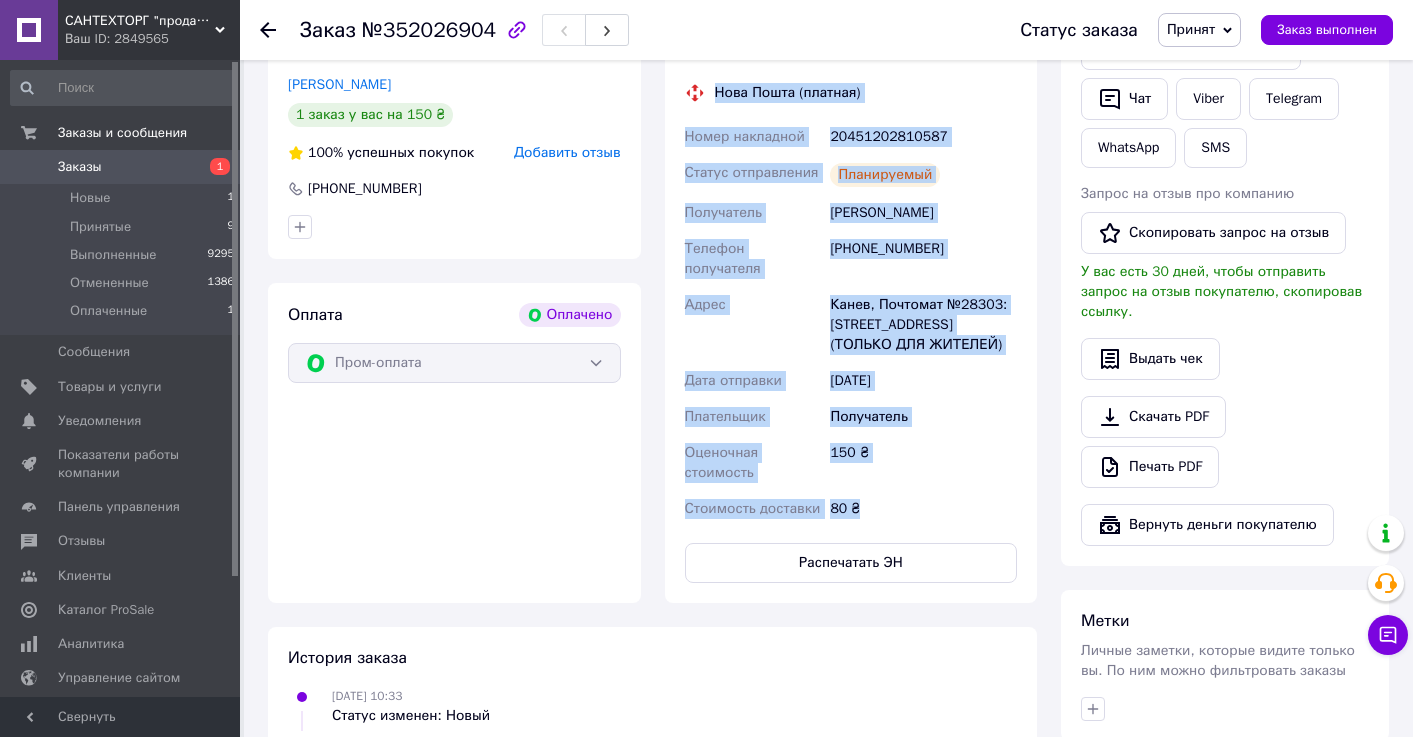 copy on "Нова Пошта (платная) Номер накладной 20451202810587 Статус отправления Планируемый Получатель [PERSON_NAME] Телефон получателя [PHONE_NUMBER] [PERSON_NAME], Почтомат №28303: [STREET_ADDRESS] (ТОЛЬКО ДЛЯ ЖИТЕЛЕЙ) Дата отправки [DATE] Плательщик Получатель Оценочная стоимость 150 ₴ Стоимость доставки 80 ₴" 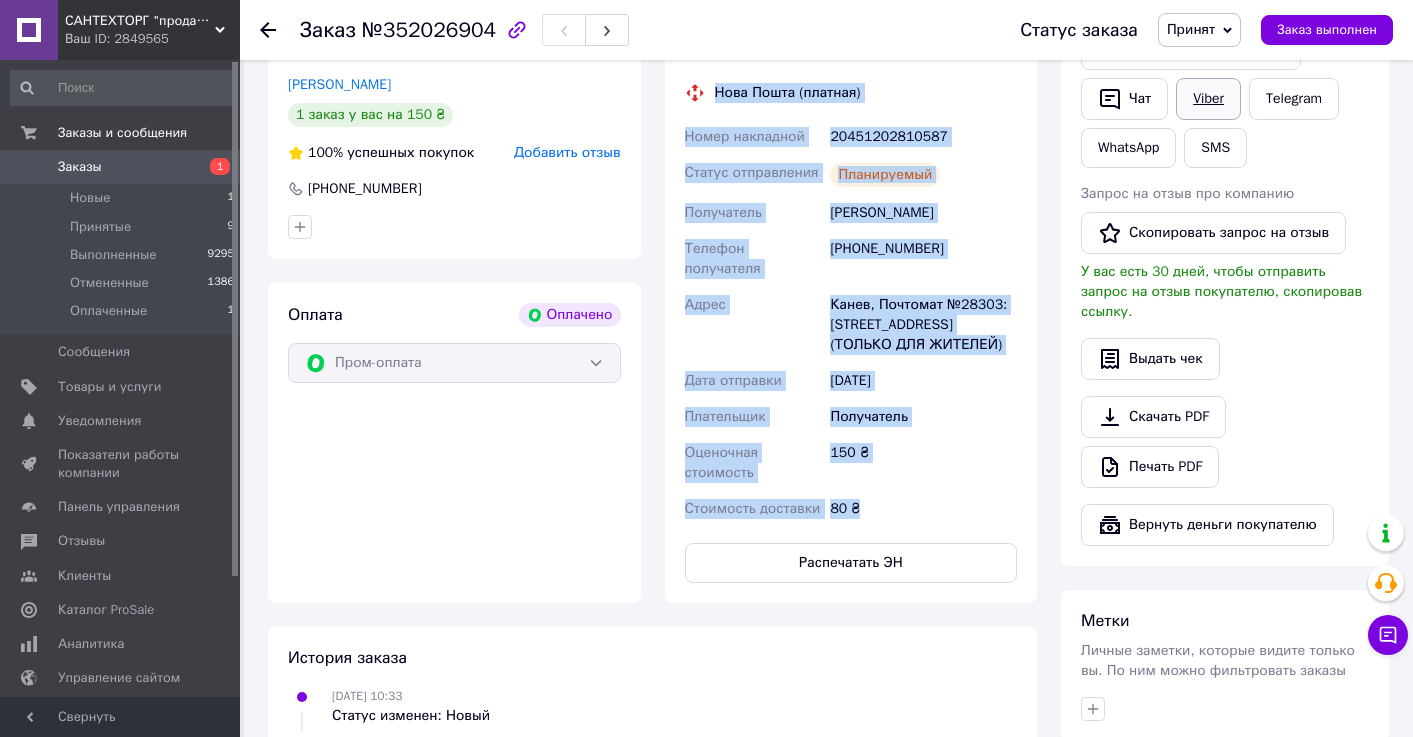 click on "Viber" at bounding box center [1208, 99] 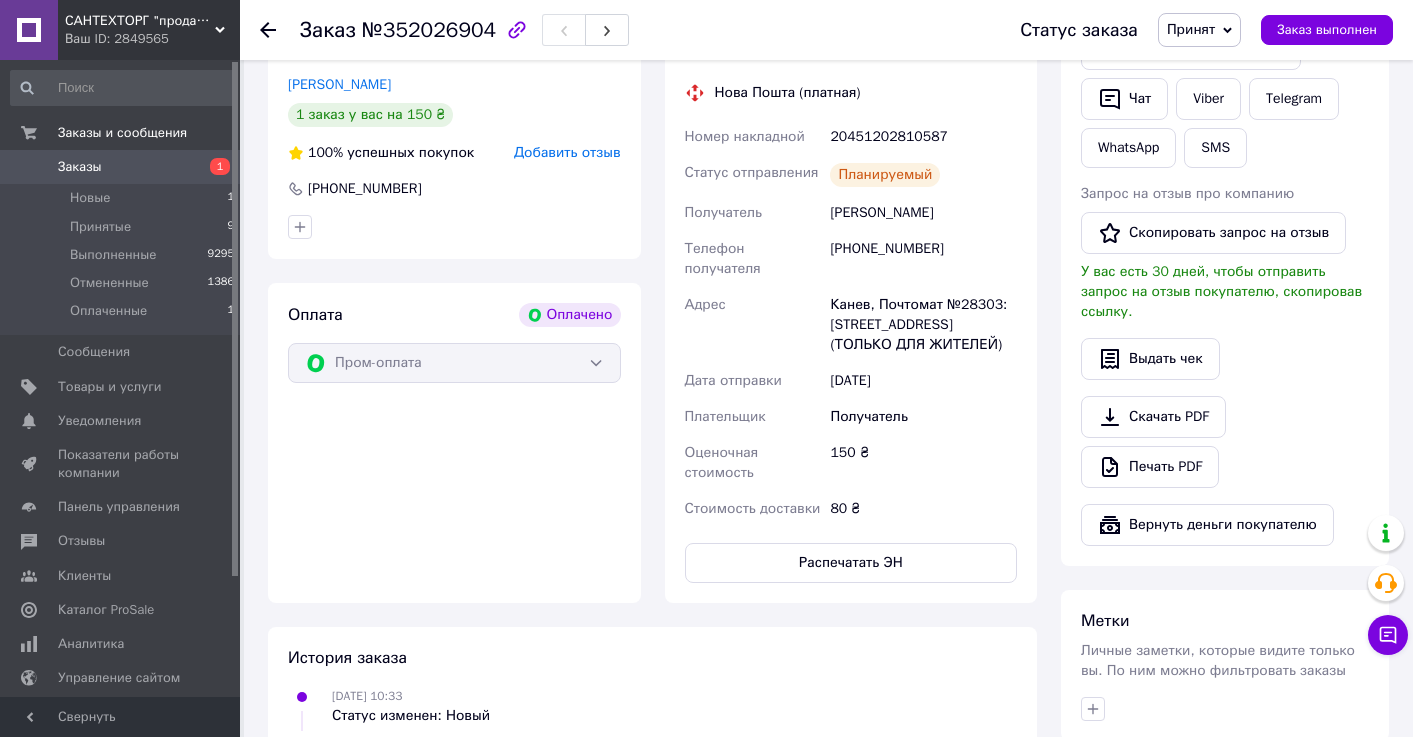 click 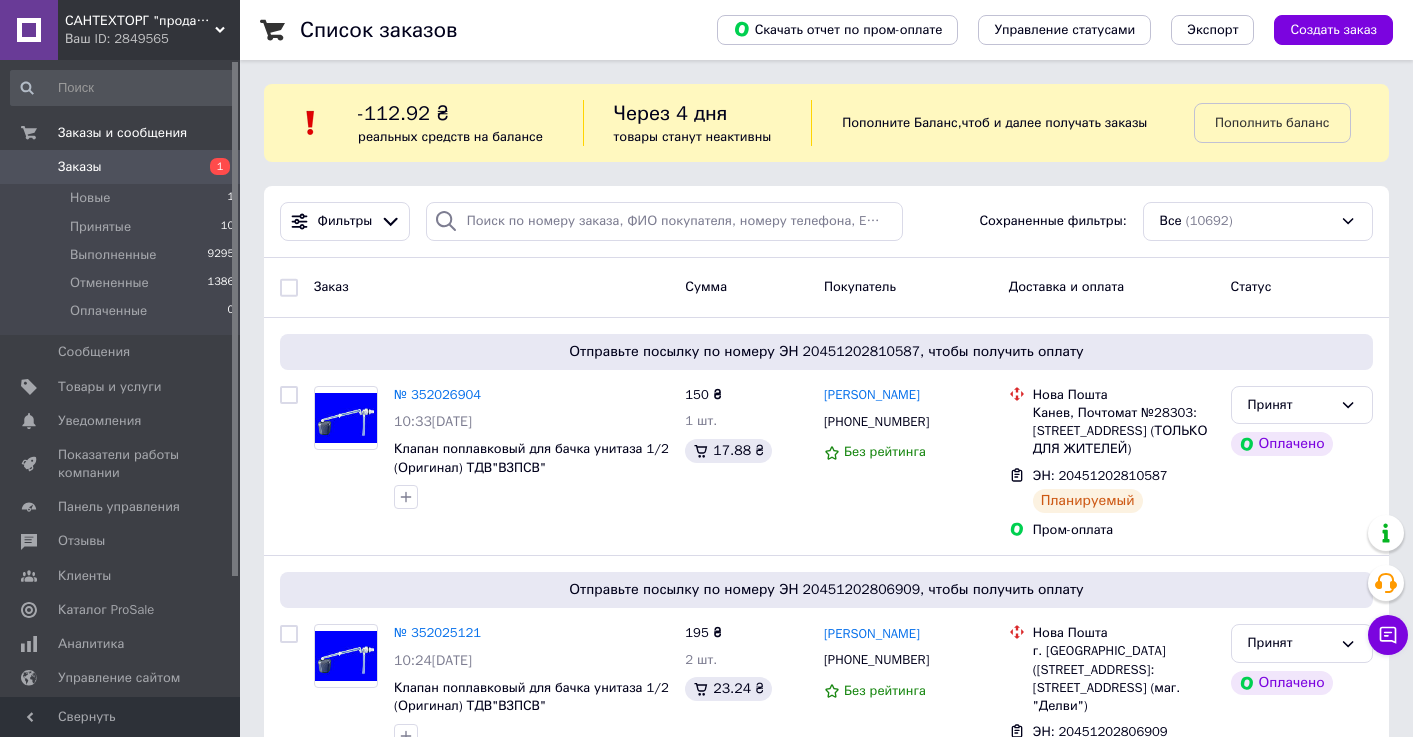scroll, scrollTop: 0, scrollLeft: 0, axis: both 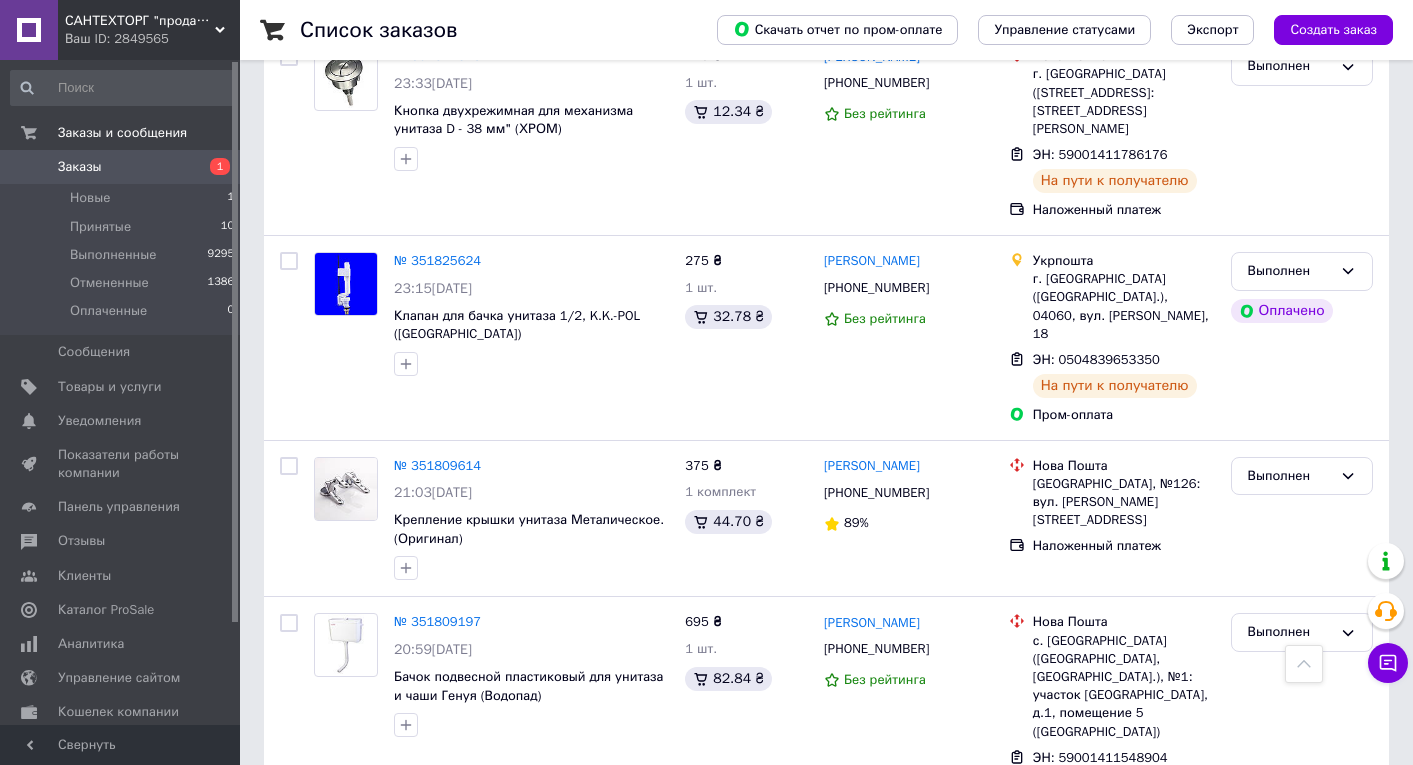 click on "2" at bounding box center (327, 883) 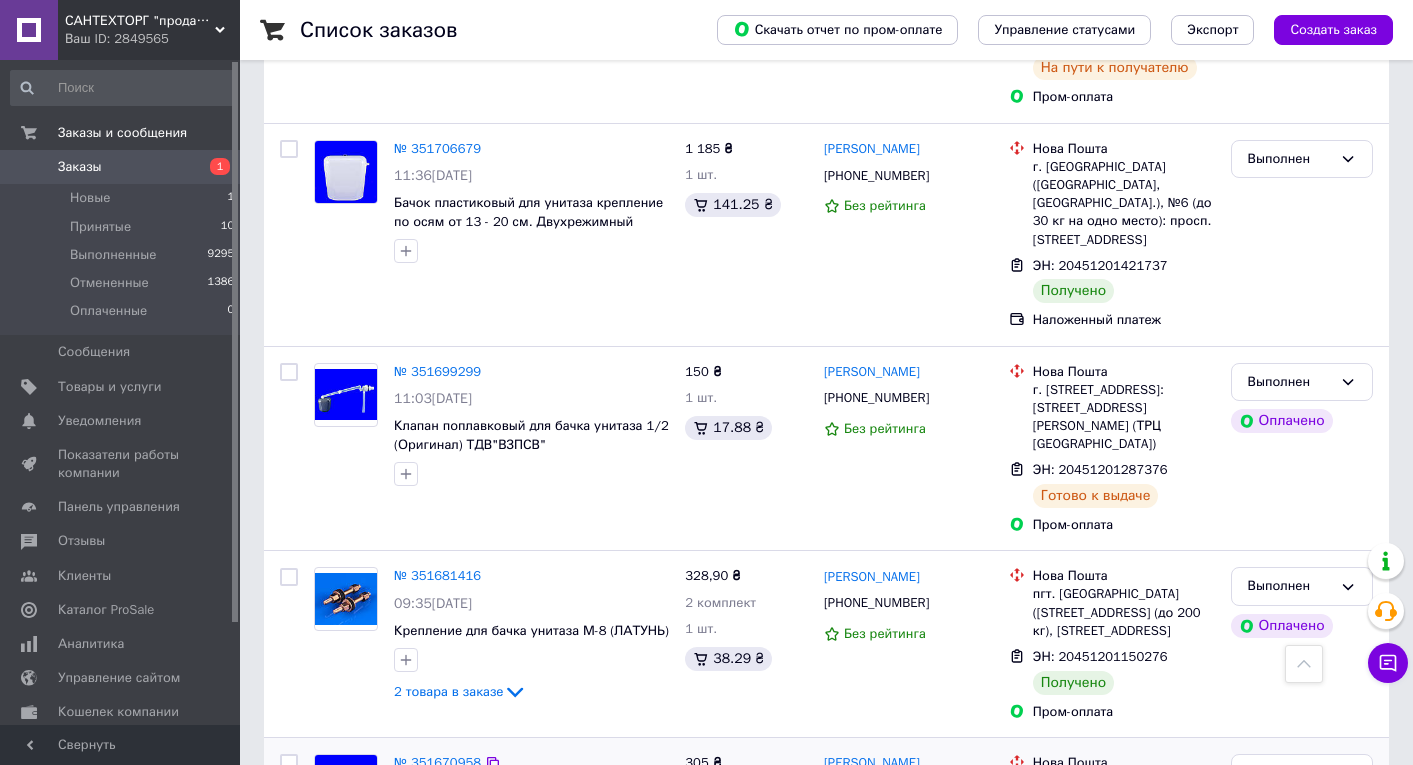 scroll, scrollTop: 2157, scrollLeft: 0, axis: vertical 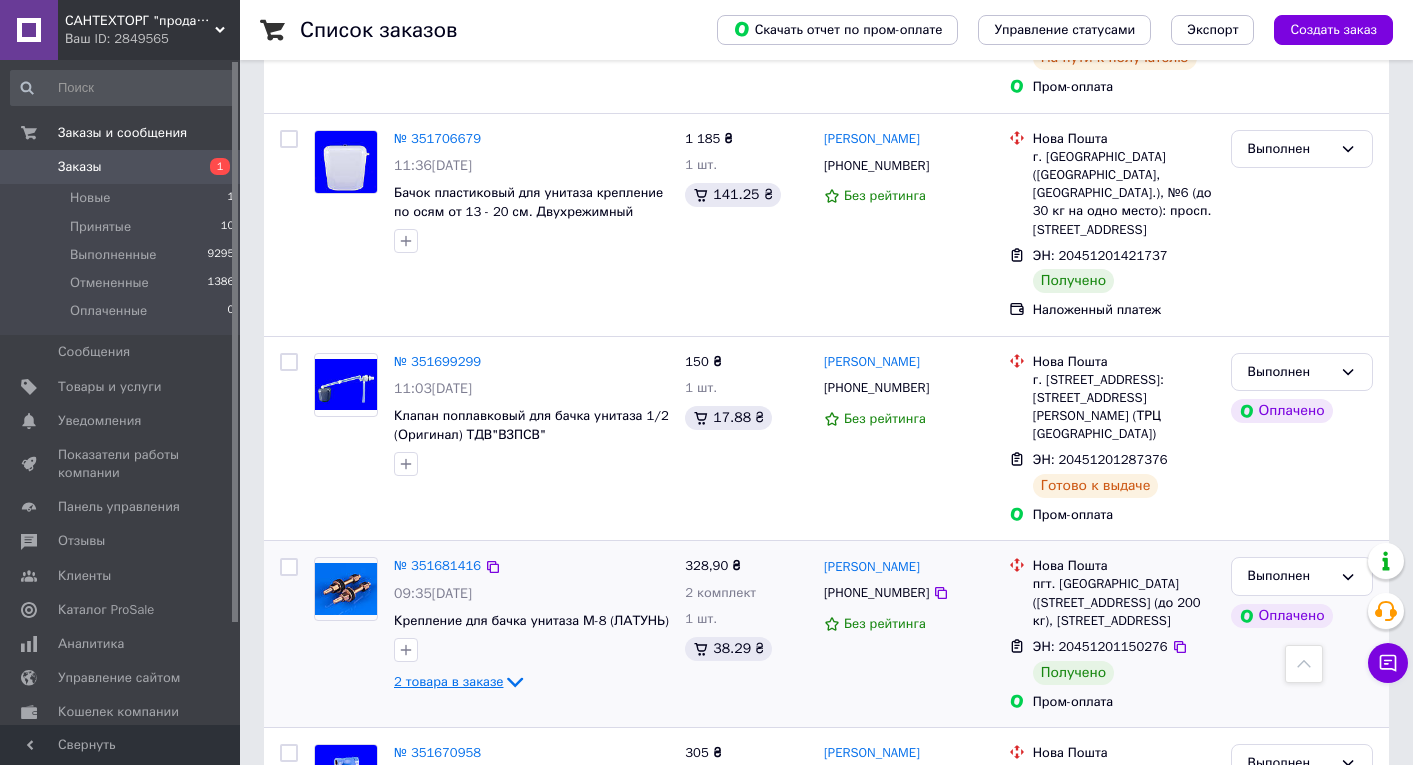 click on "2 товара в заказе" at bounding box center [448, 681] 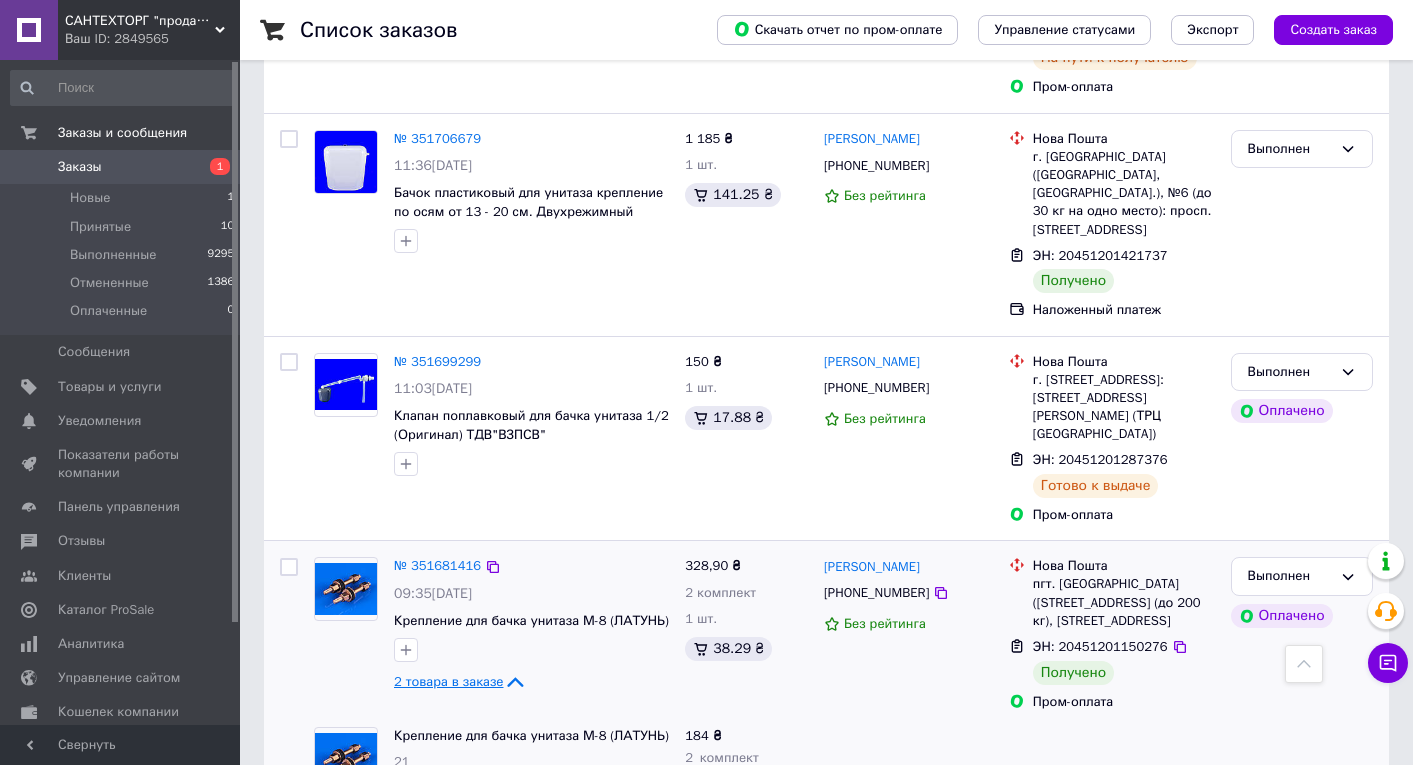 click on "2 товара в заказе" at bounding box center [448, 681] 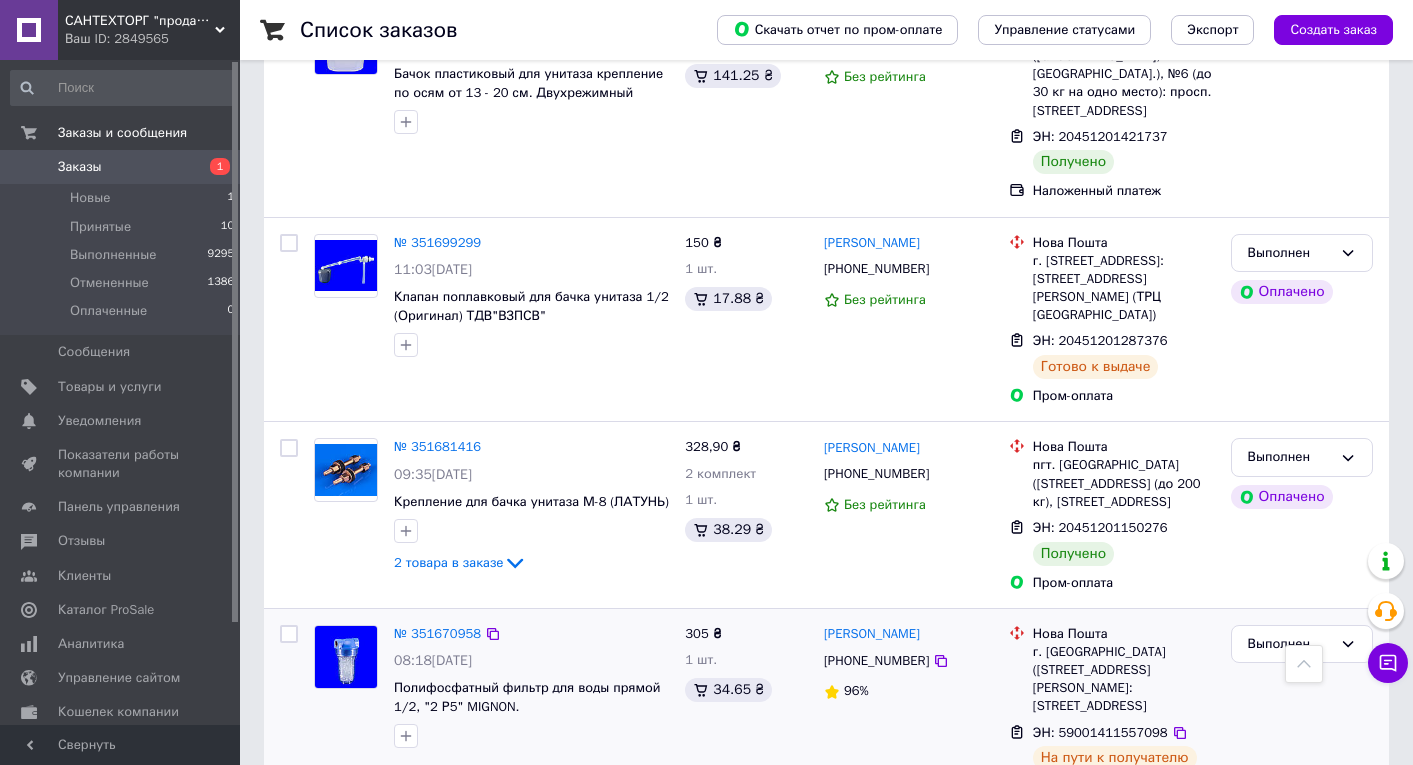 scroll, scrollTop: 2280, scrollLeft: 0, axis: vertical 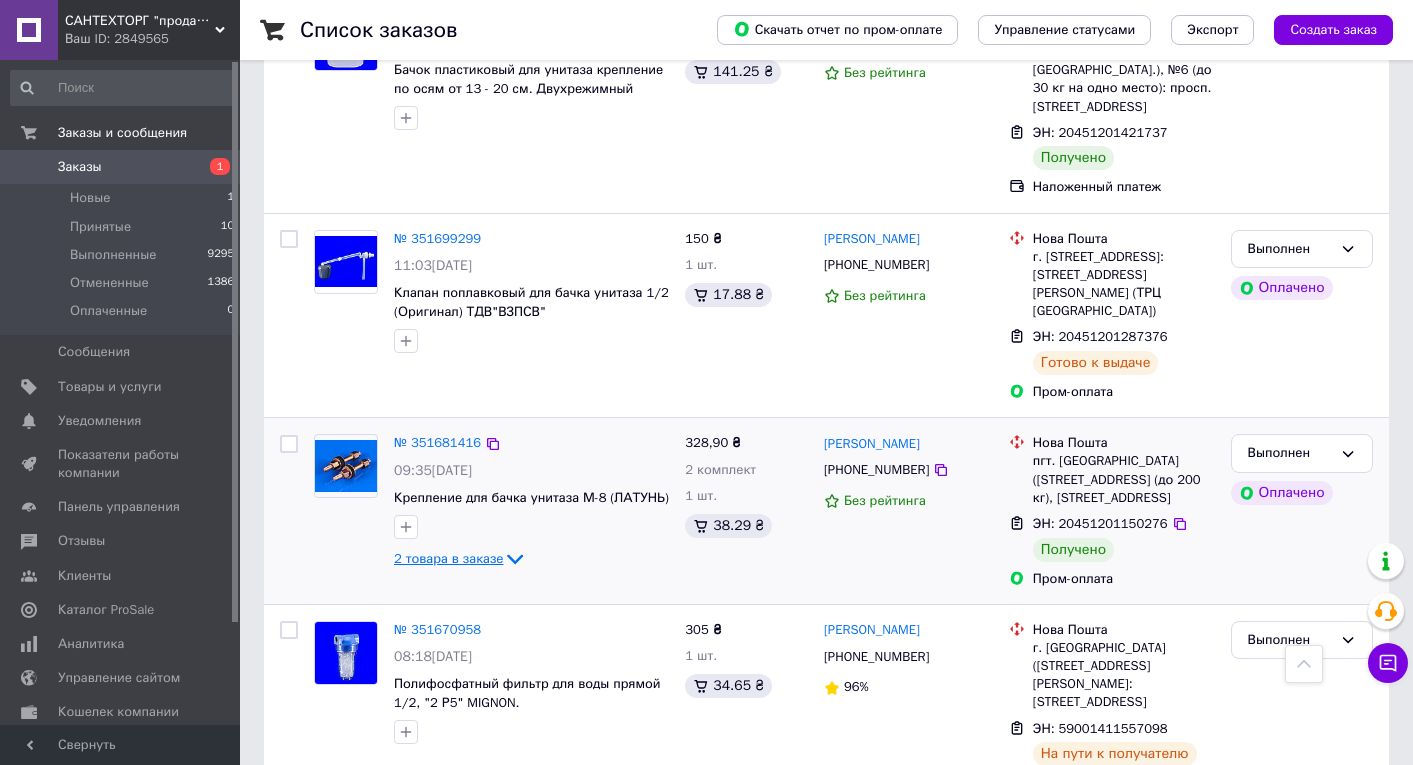 click 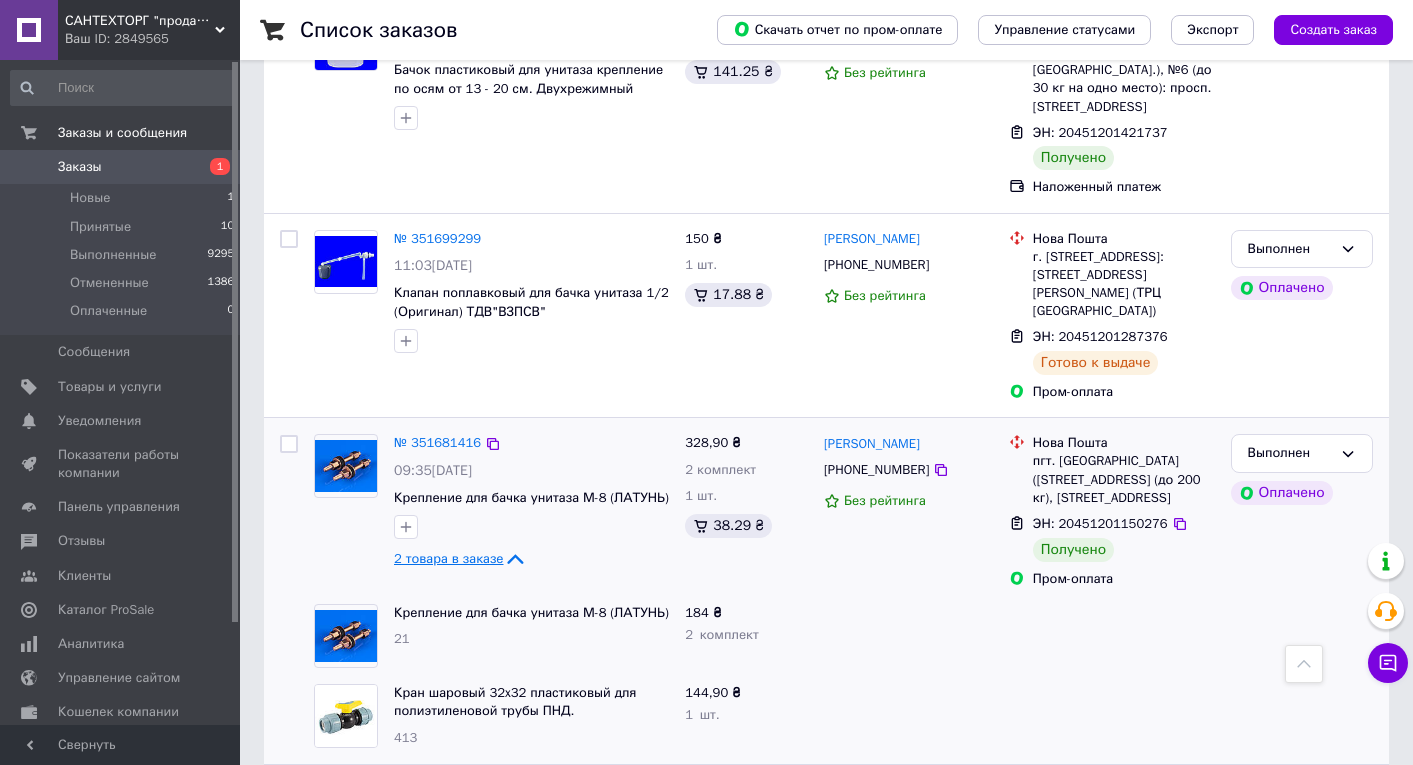 click 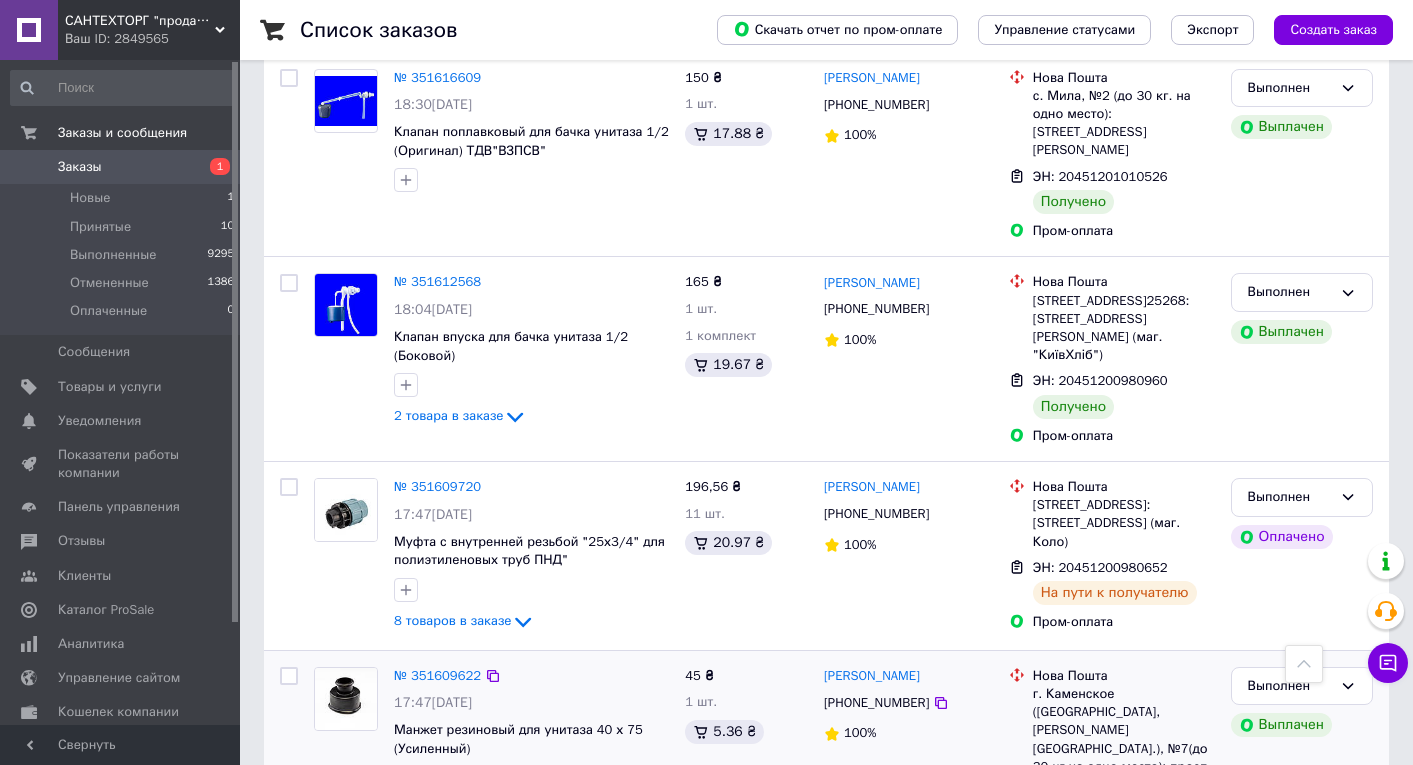 scroll, scrollTop: 3410, scrollLeft: 0, axis: vertical 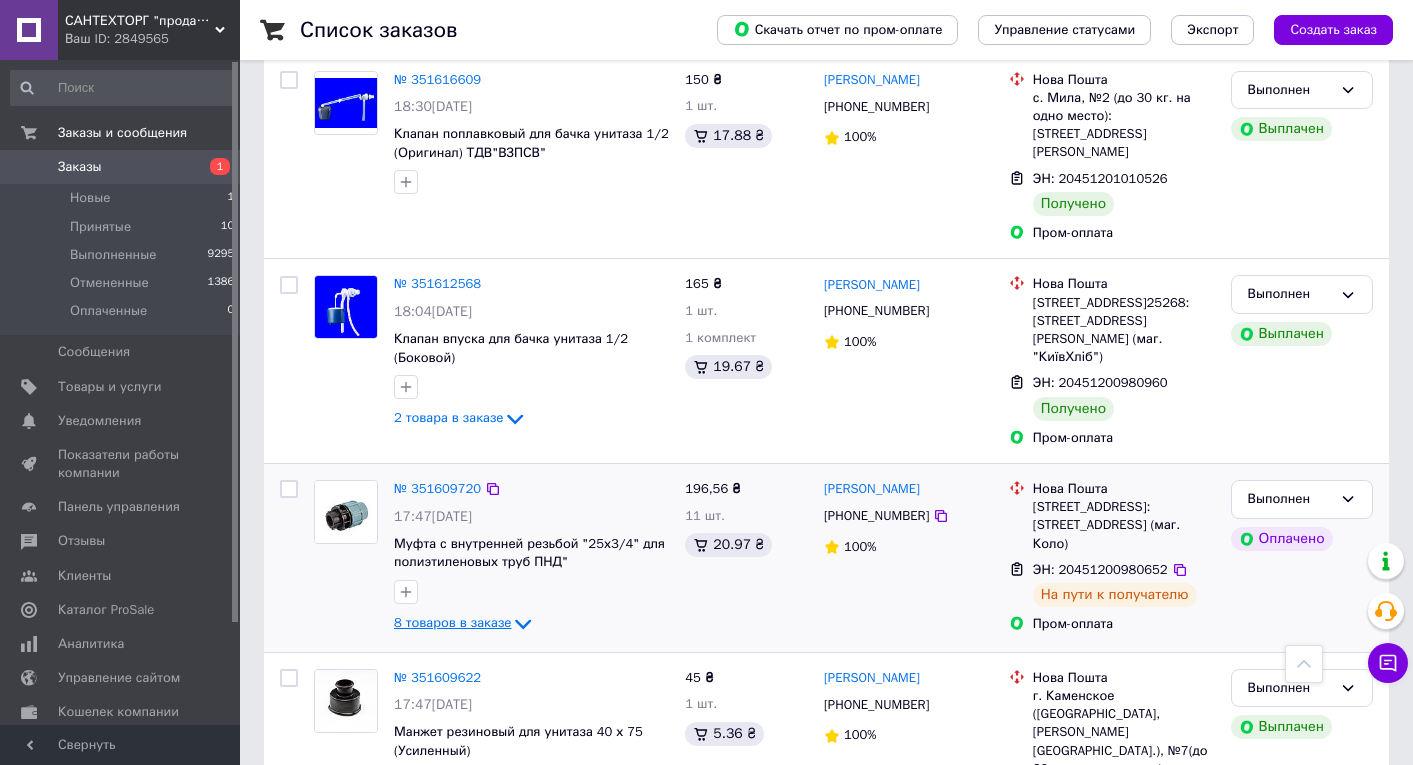 click on "8 товаров в заказе" at bounding box center [452, 623] 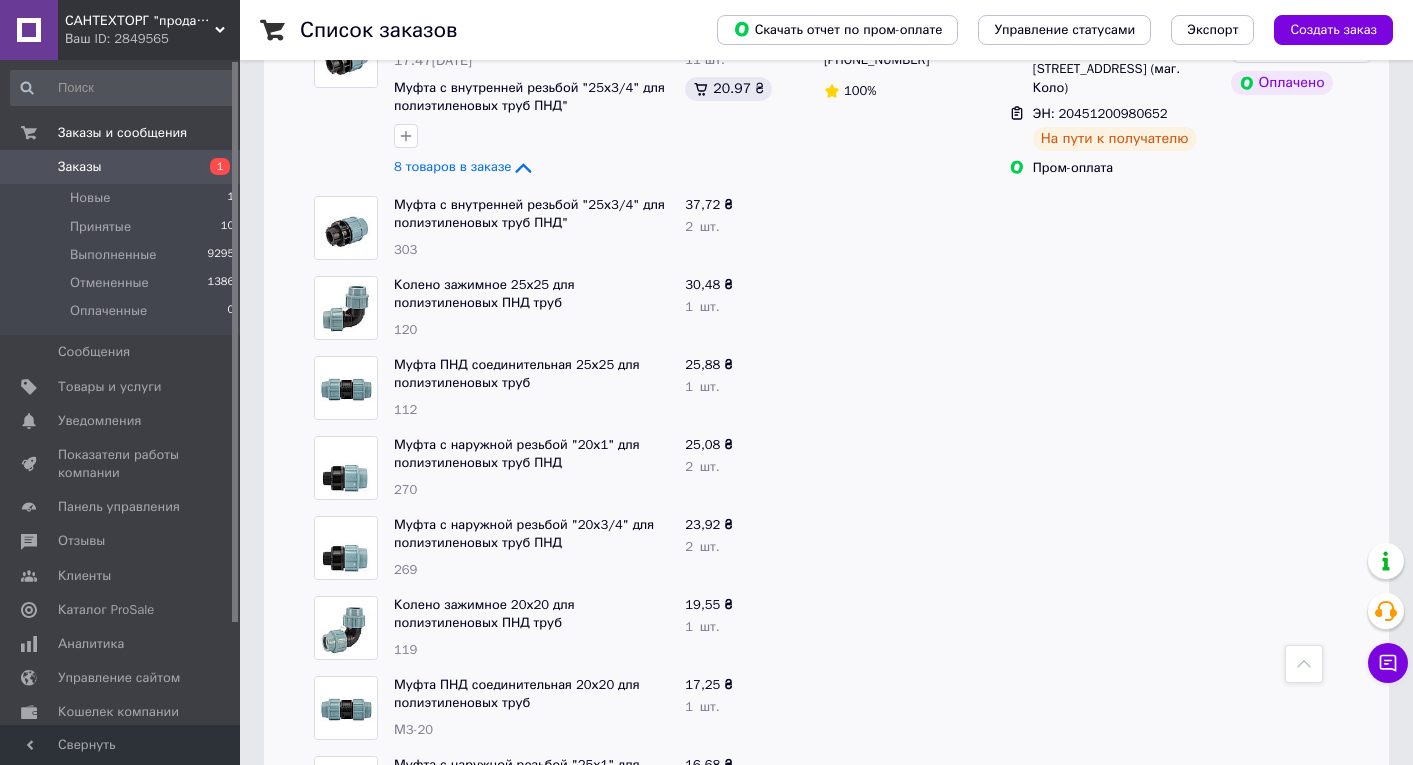 scroll, scrollTop: 3719, scrollLeft: 0, axis: vertical 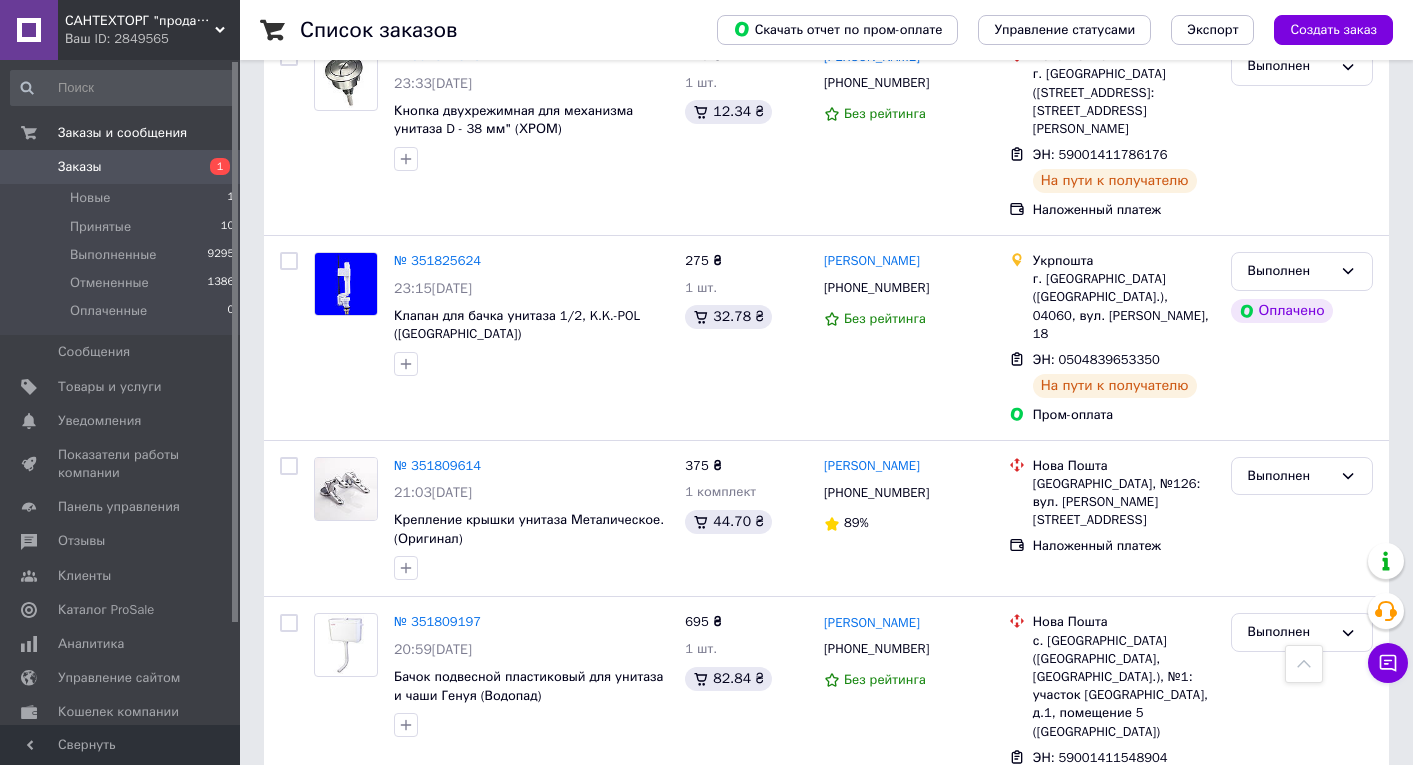 click on "2" at bounding box center (327, 883) 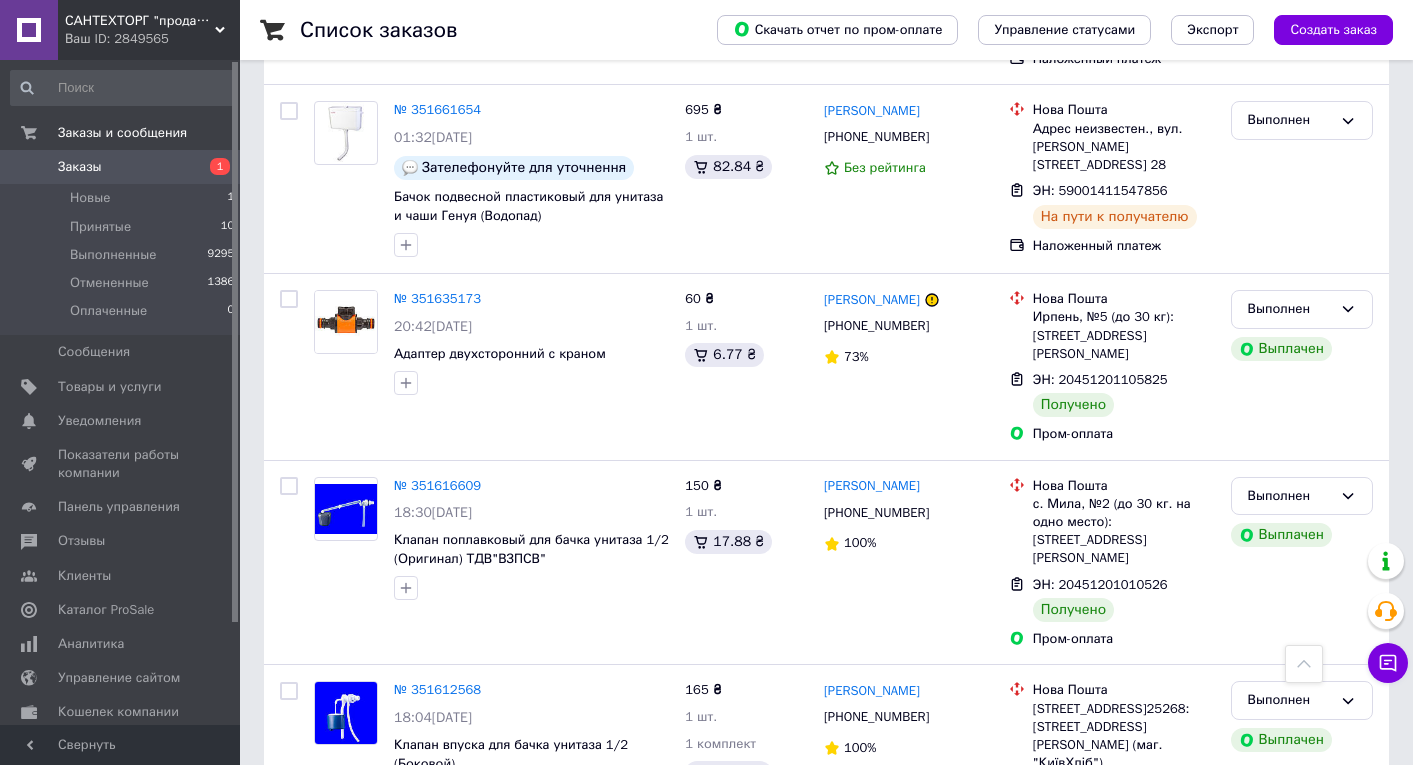scroll, scrollTop: 3005, scrollLeft: 0, axis: vertical 